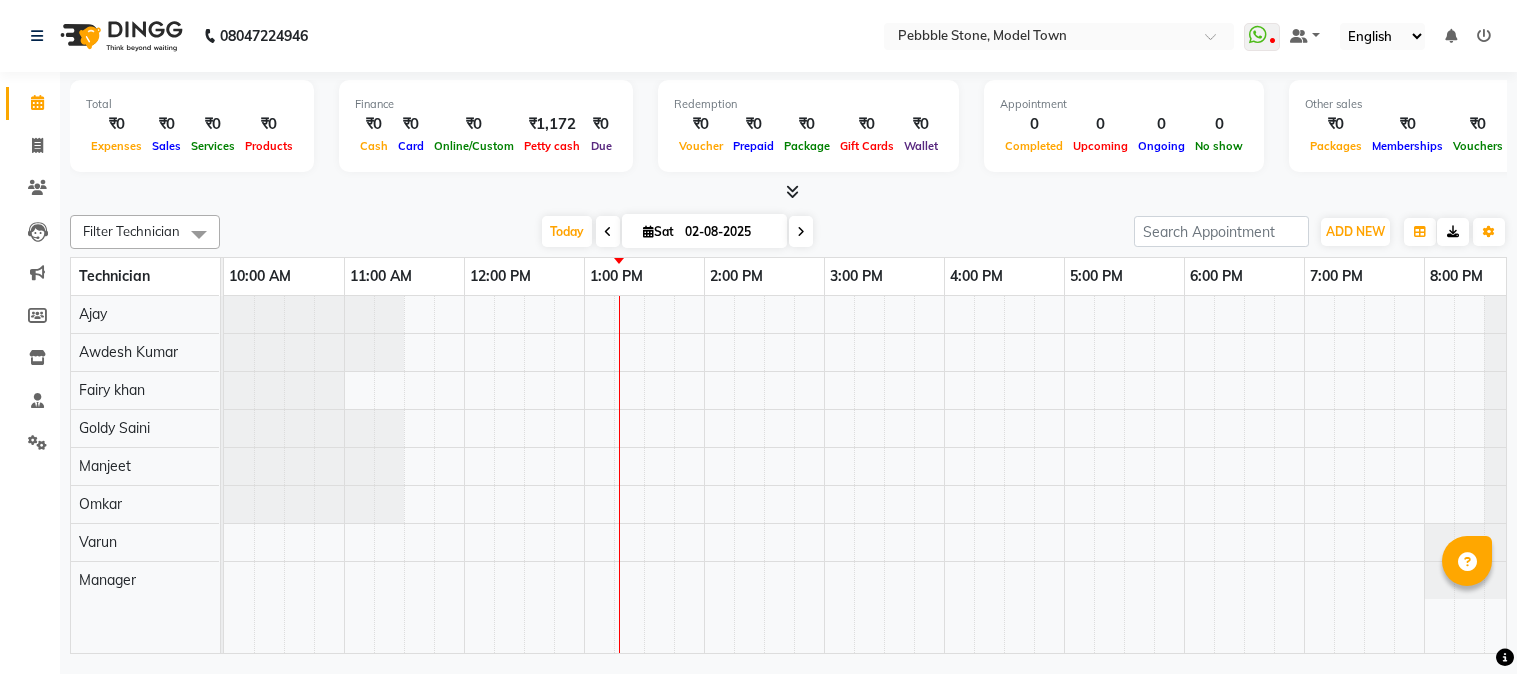 scroll, scrollTop: 0, scrollLeft: 0, axis: both 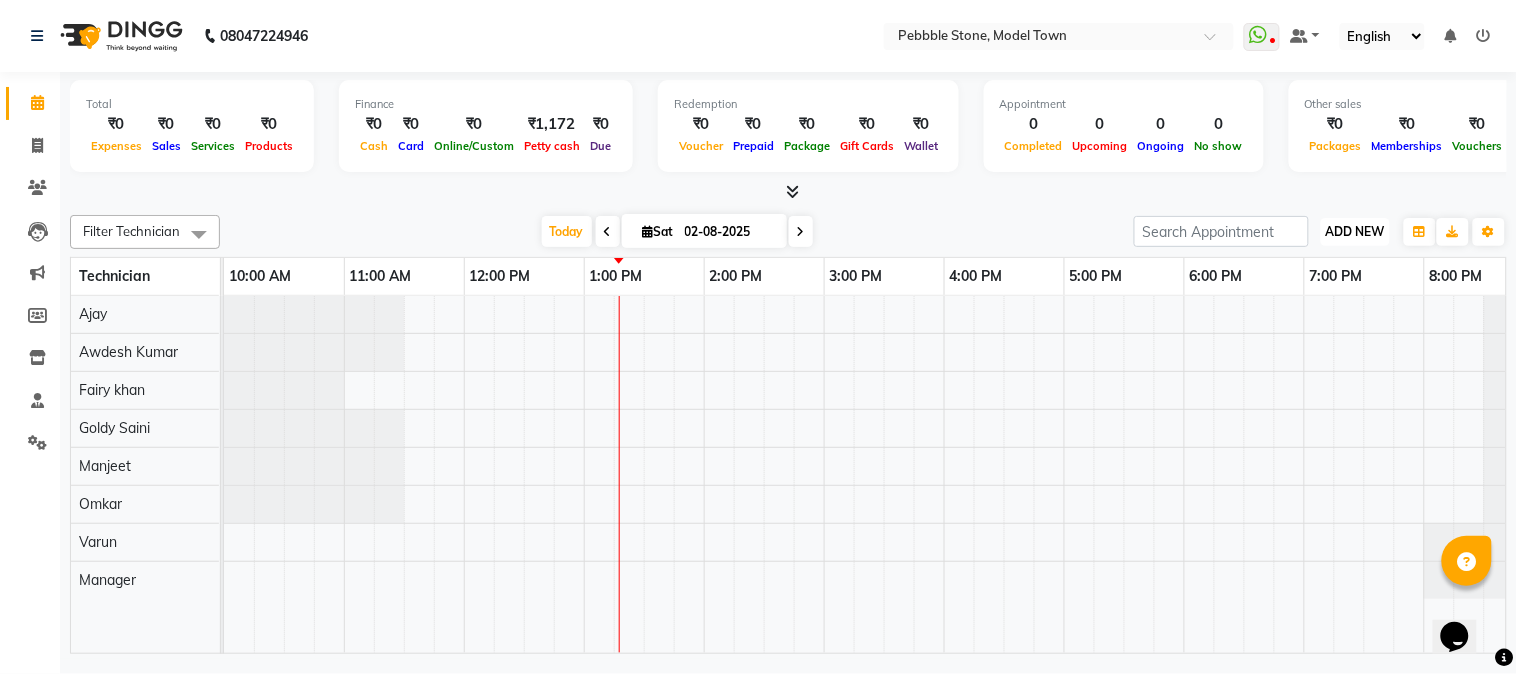 click on "ADD NEW" at bounding box center [1355, 231] 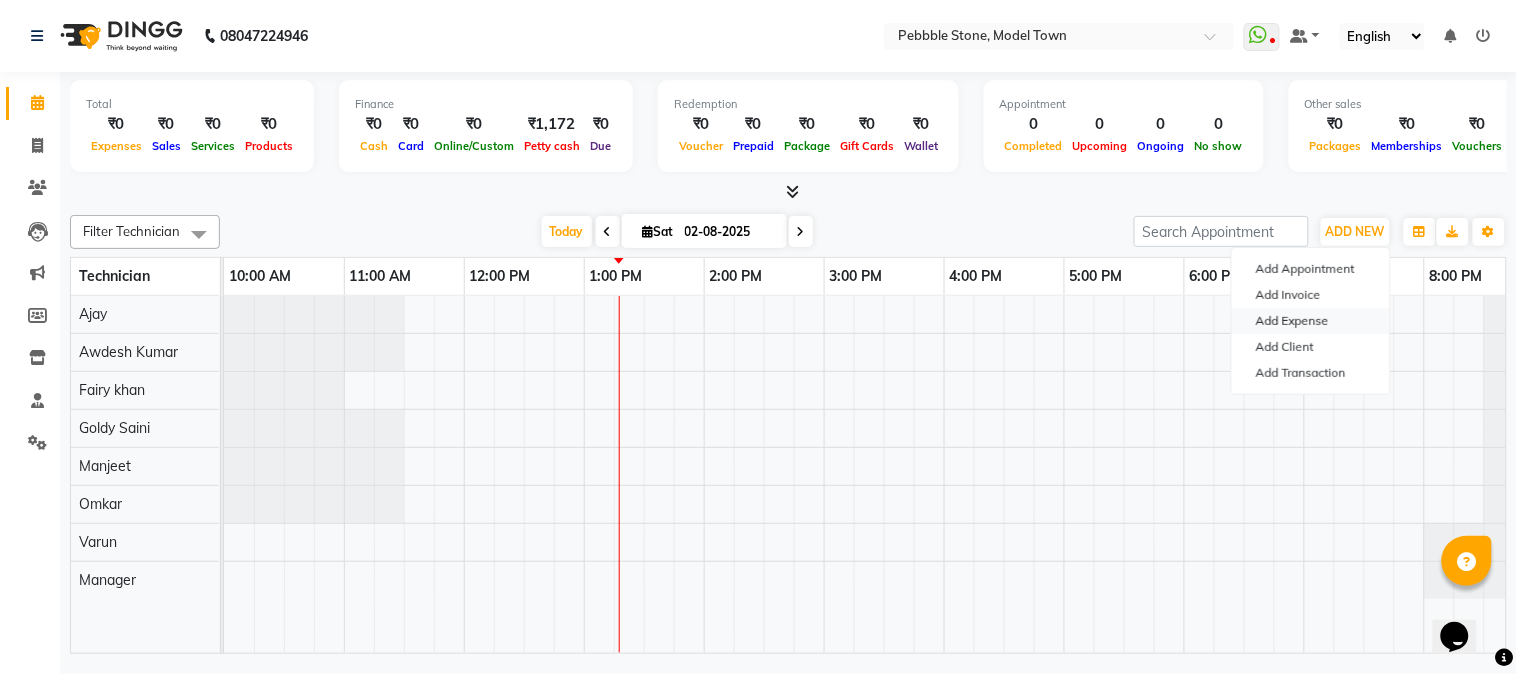 click on "Add Expense" at bounding box center (1311, 321) 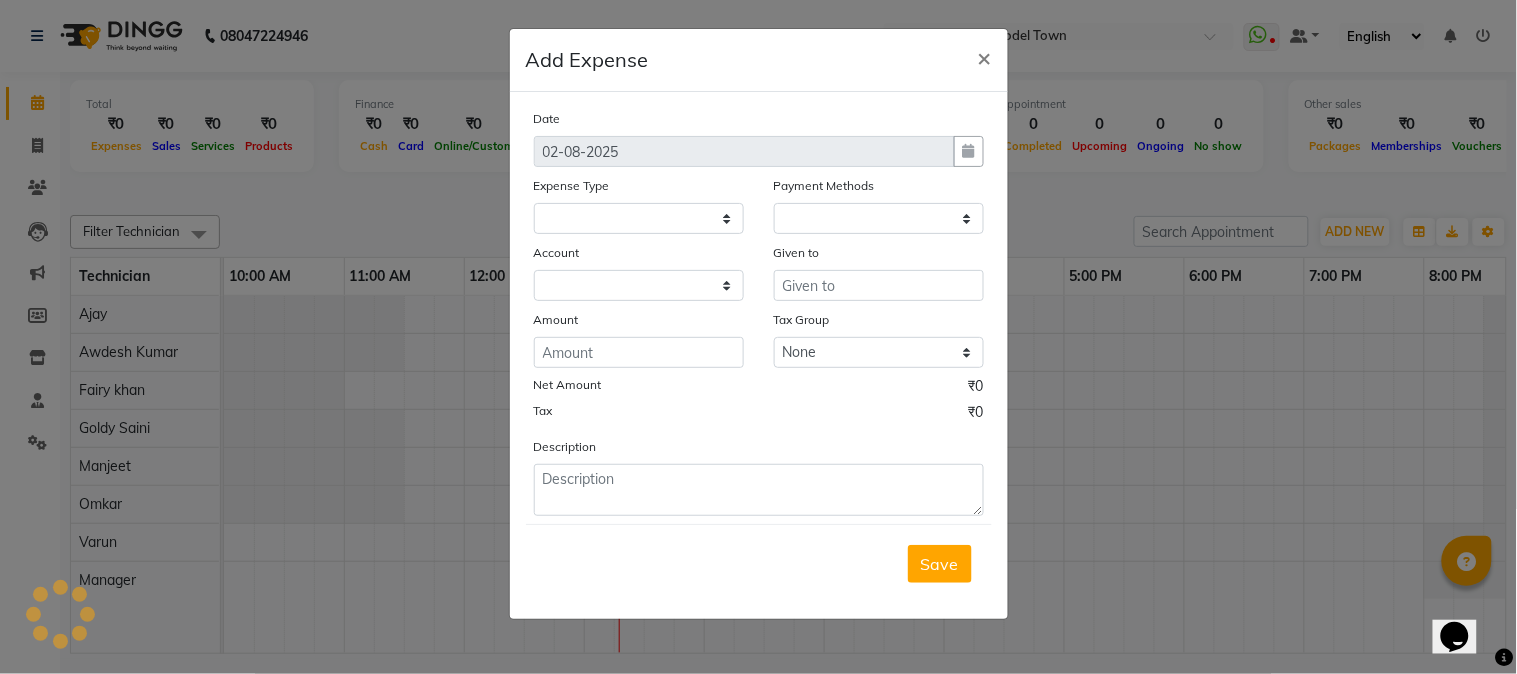 select on "1" 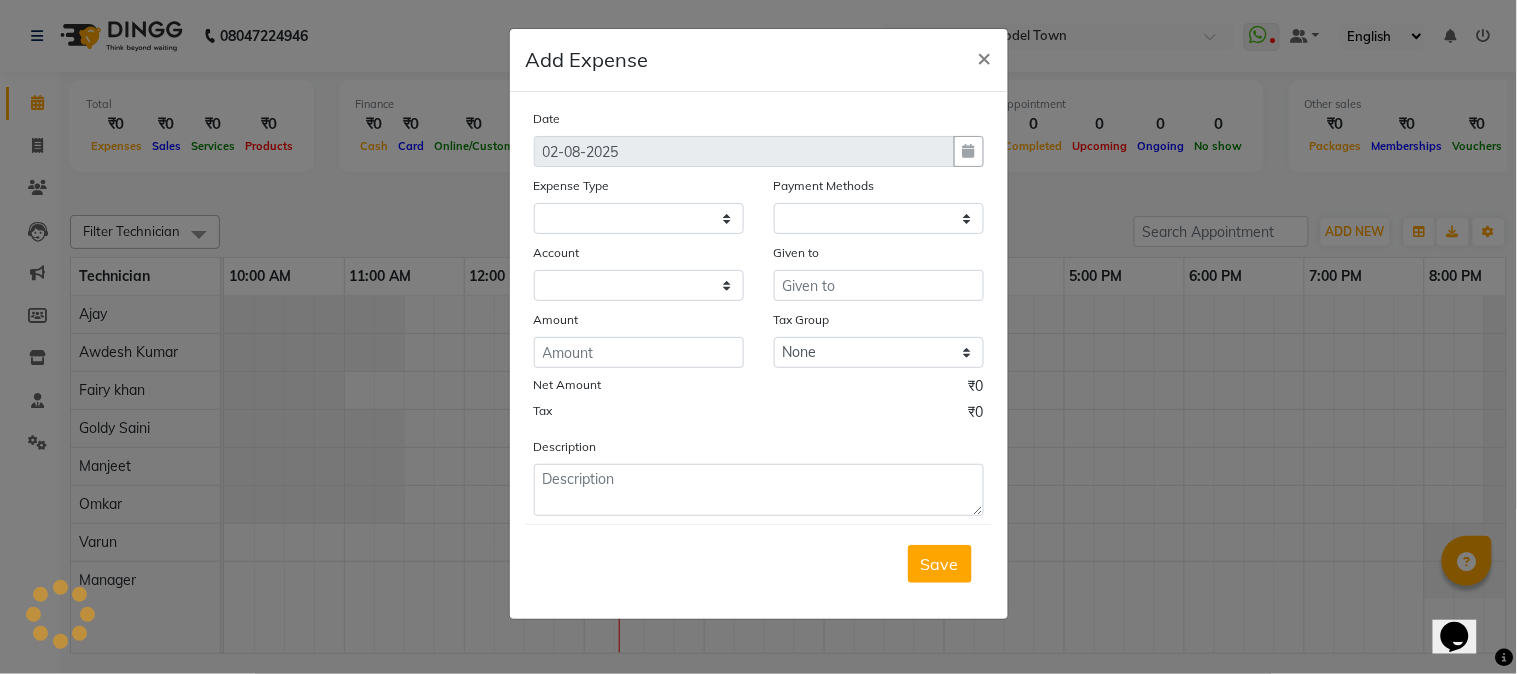 select on "[PHONE]" 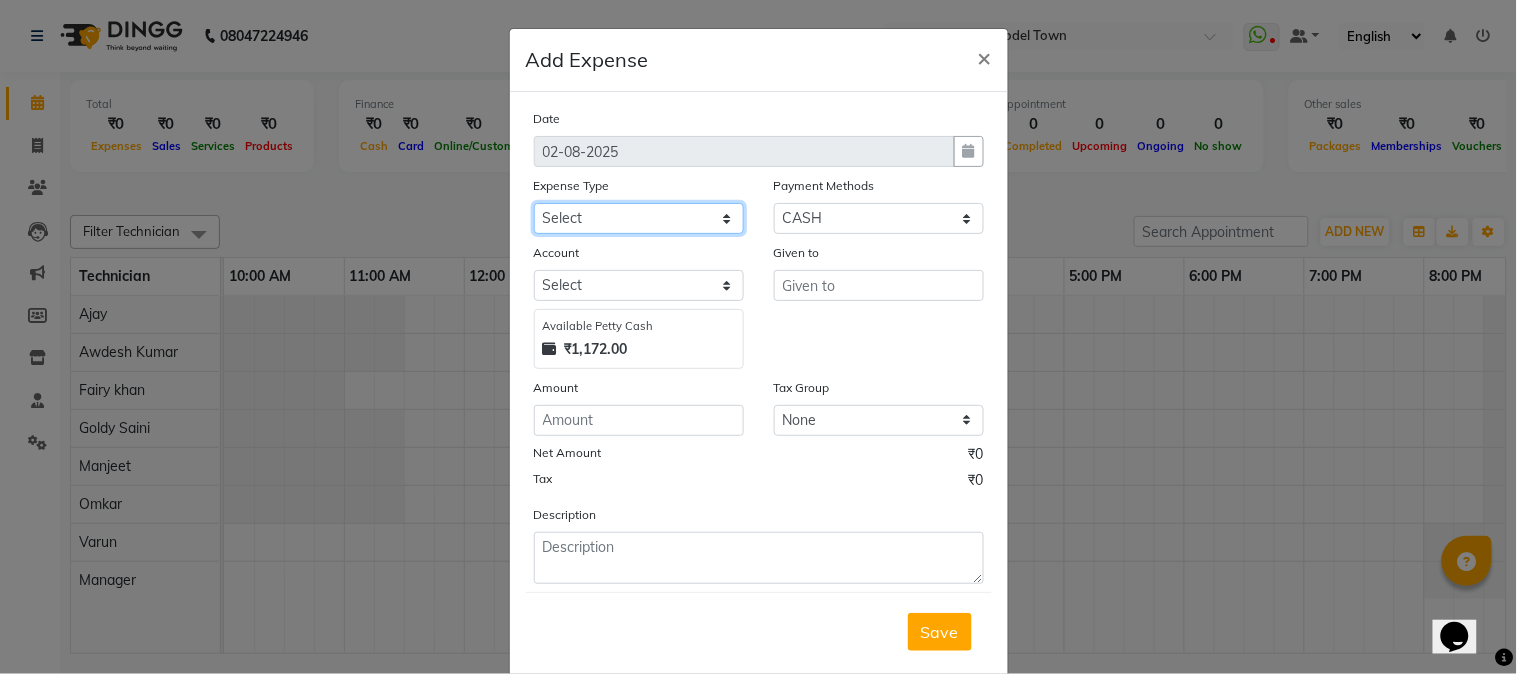 click on "Select Advance Salary Bank charges Car maintenance  Cash transfer to bank Cash transfer to hub Client Snacks Clinical charges Equipment Fuel Govt fee Incentive Insurance International purchase Loan Repayment Maintenance Marketing Milk Miscellaneous MRA Other Pantry Product Rent Salary Staff Snacks Tax Tea & Refreshment Utilities" 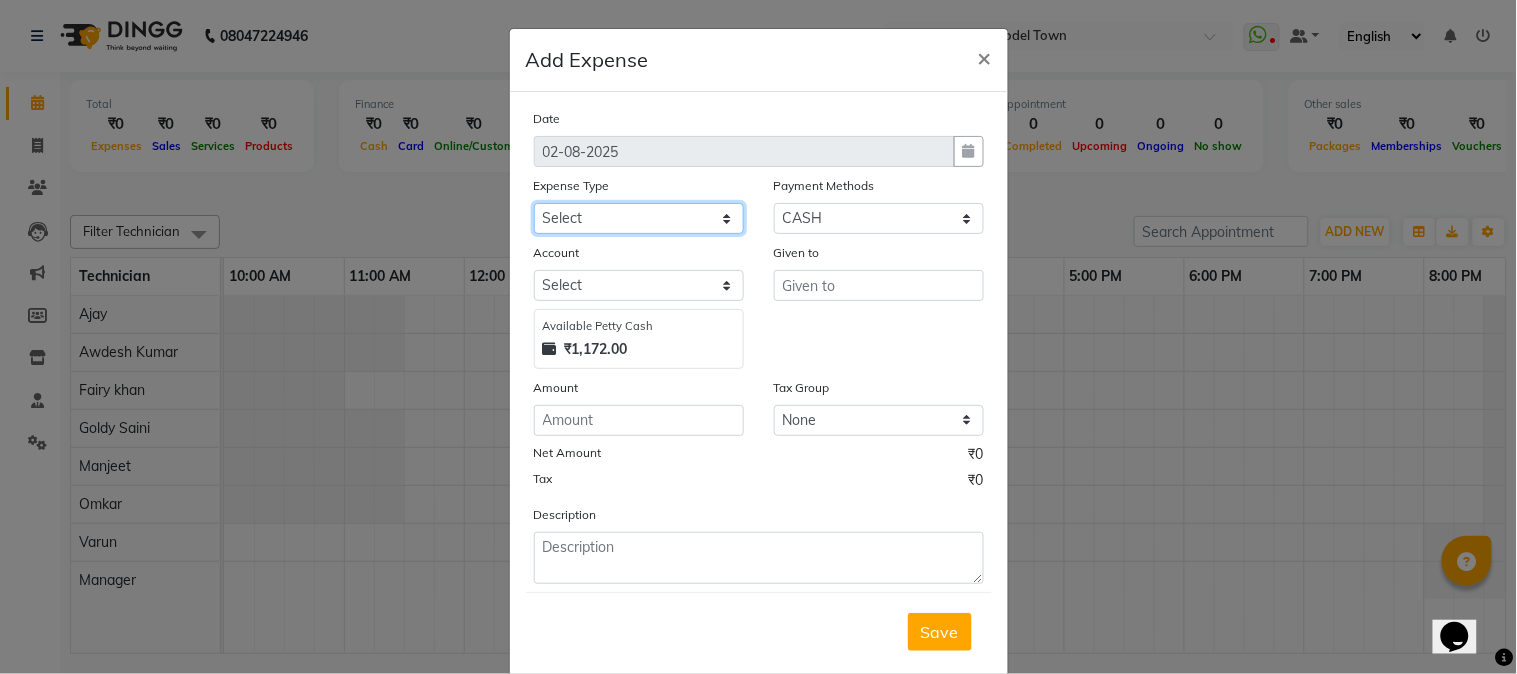 select on "24062" 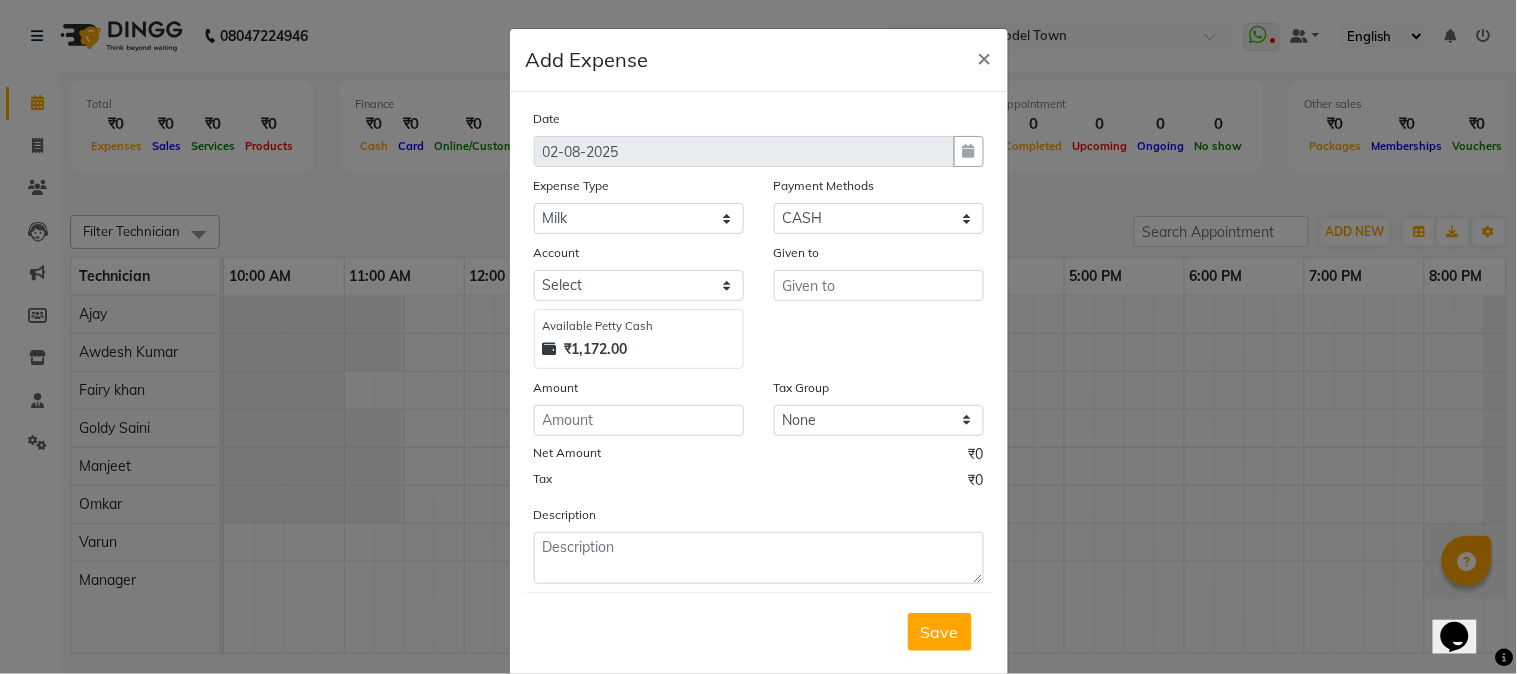 click on "Given to" 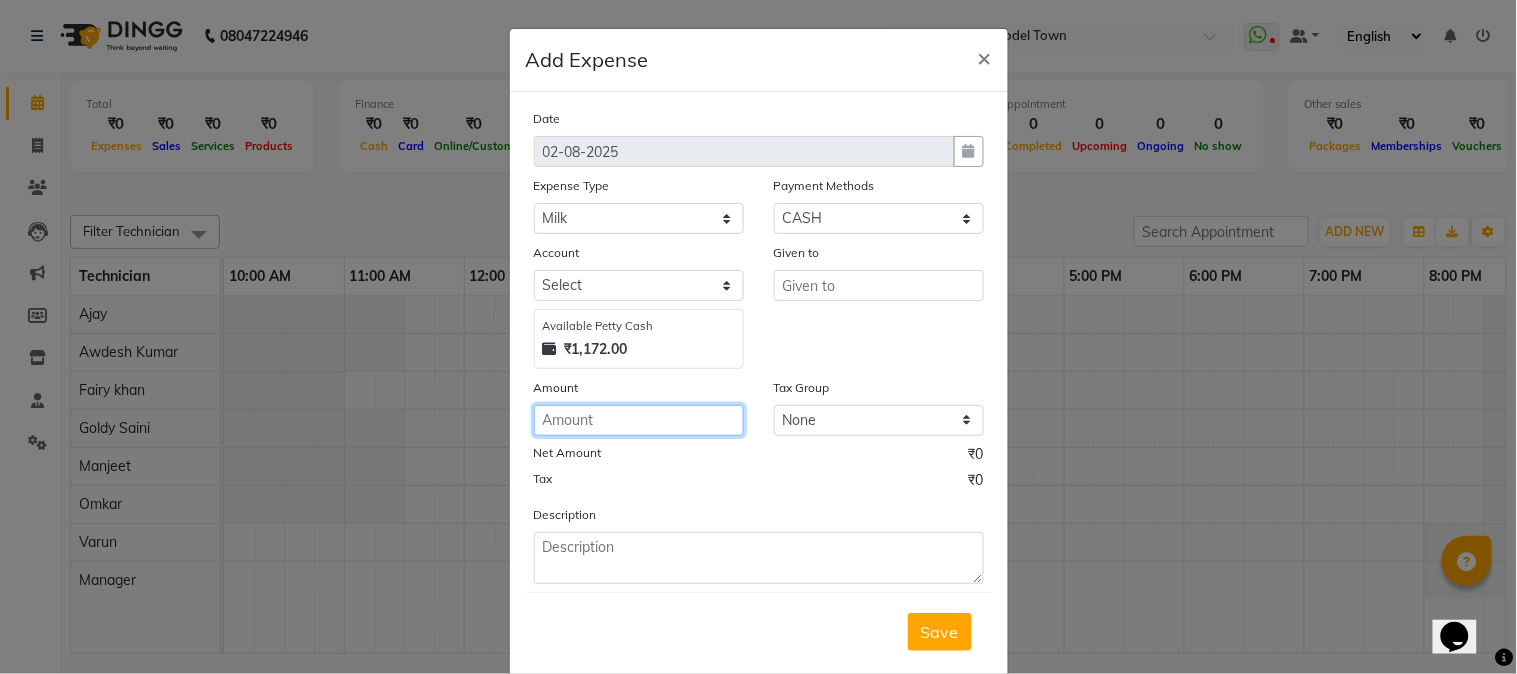 click 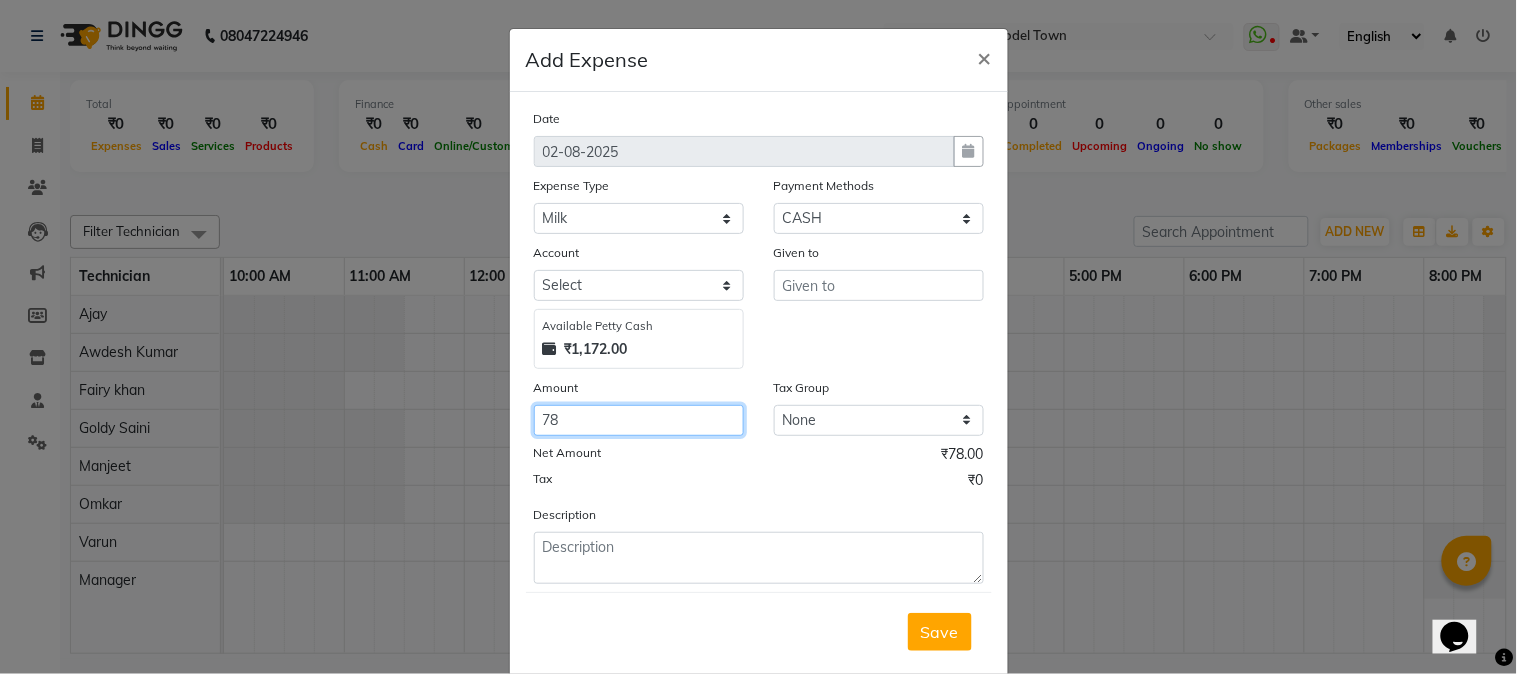 type on "78" 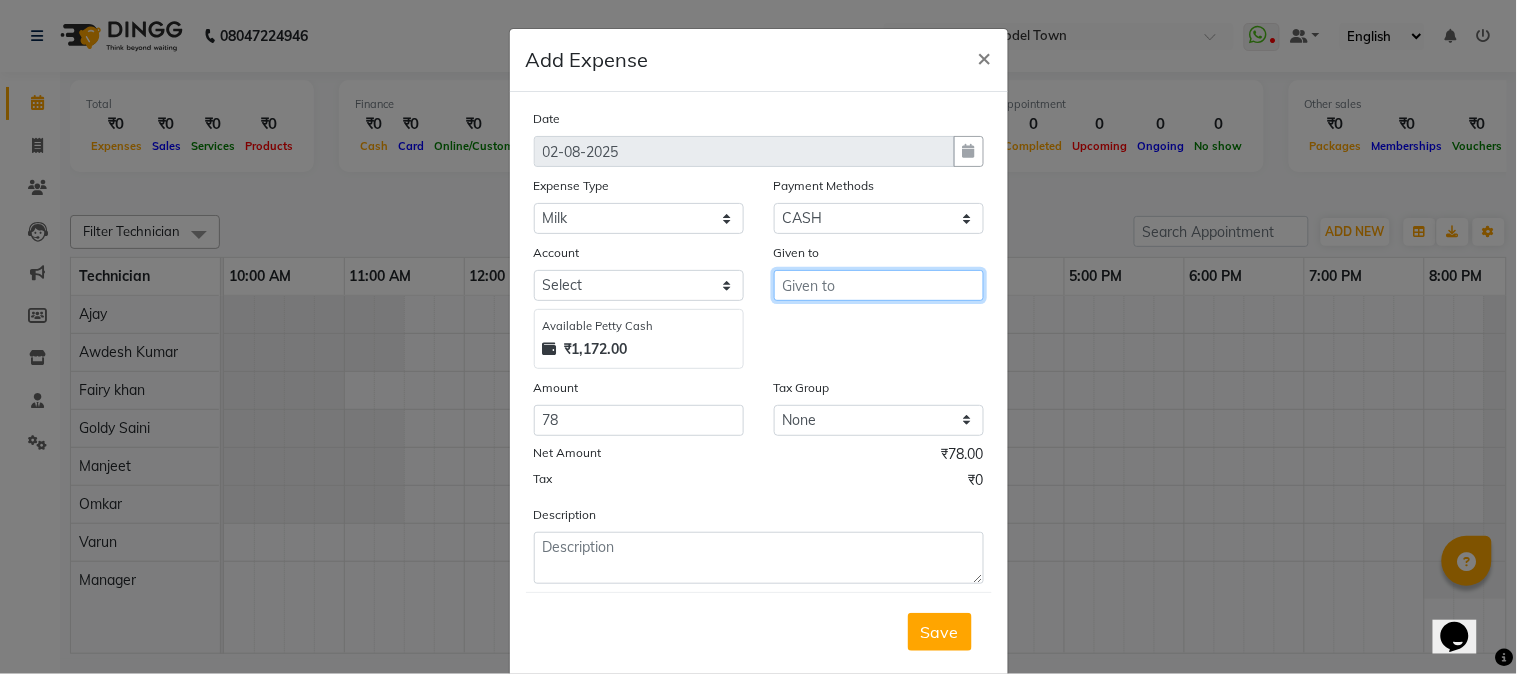 click at bounding box center (879, 285) 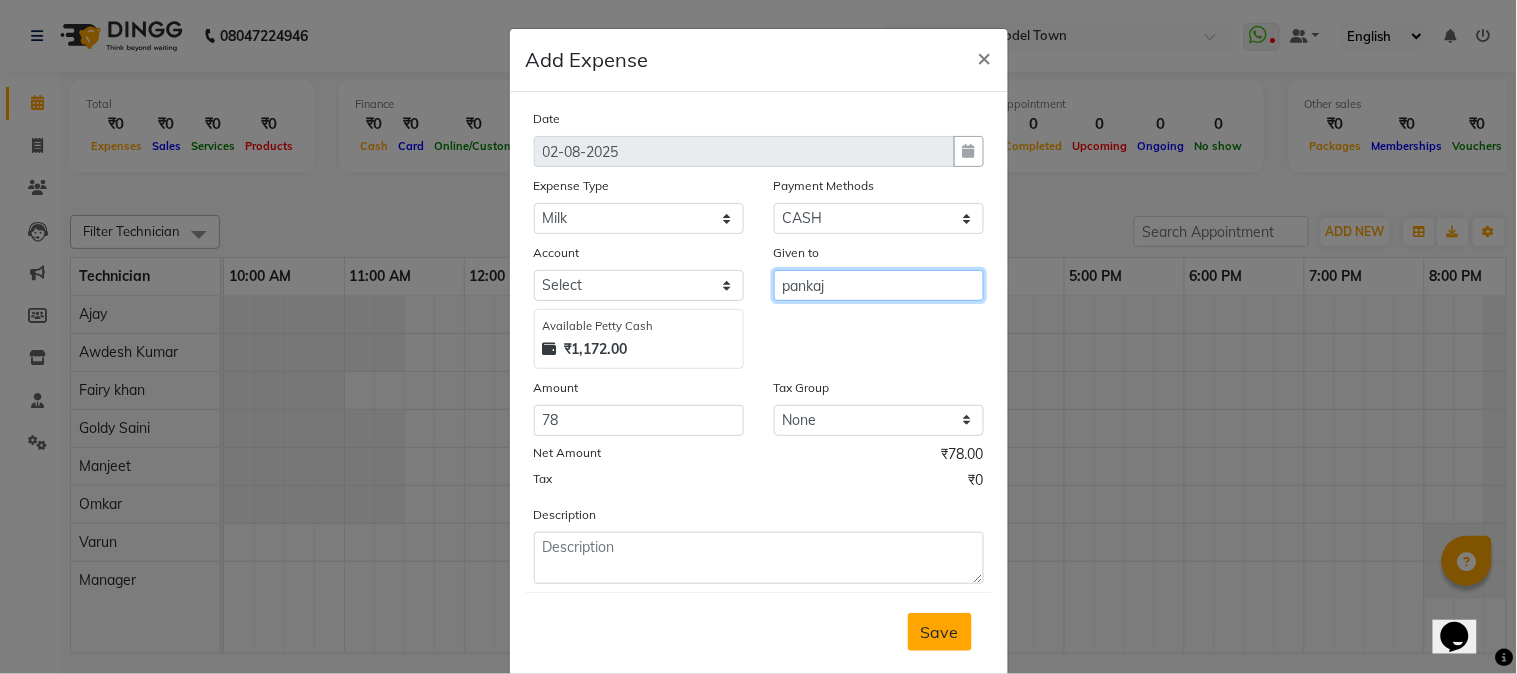 type on "pankaj" 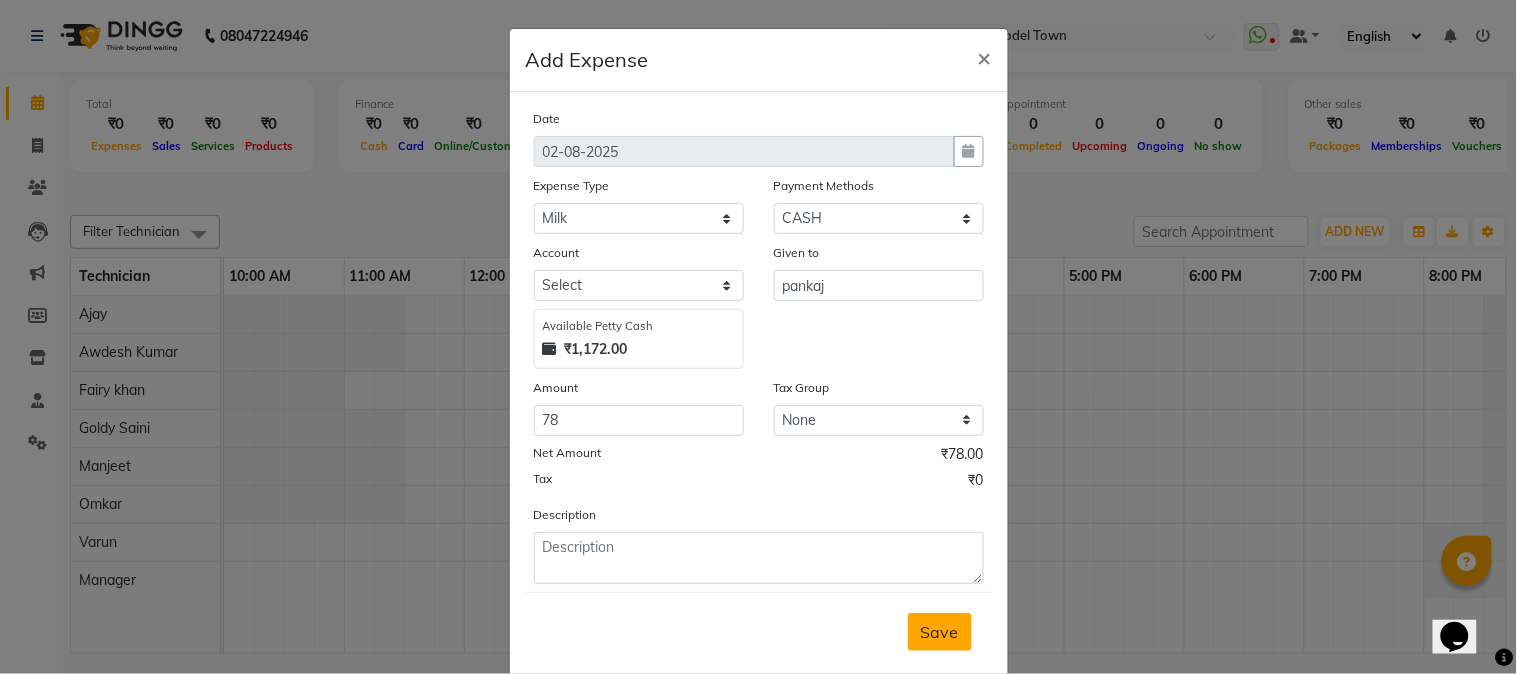 click on "Save" at bounding box center [940, 632] 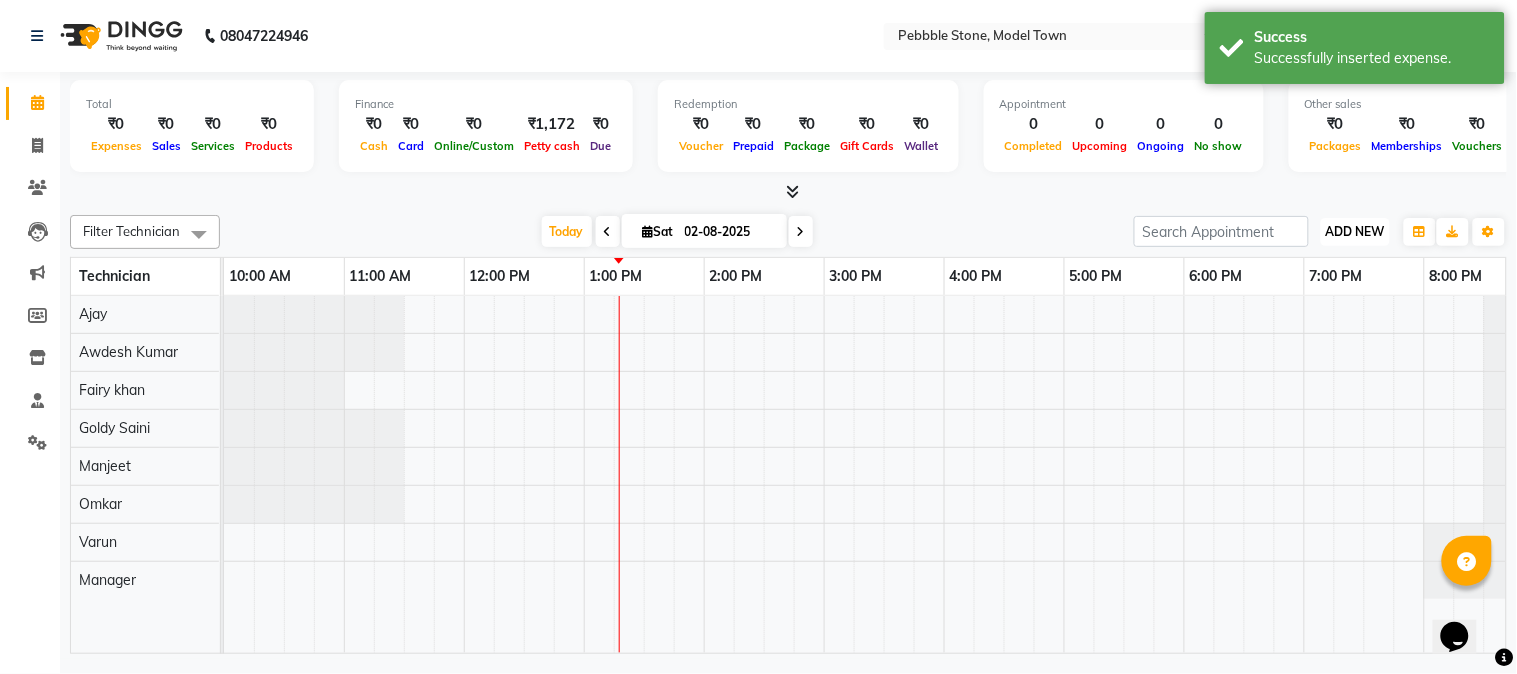 click on "ADD NEW Toggle Dropdown" at bounding box center [1355, 232] 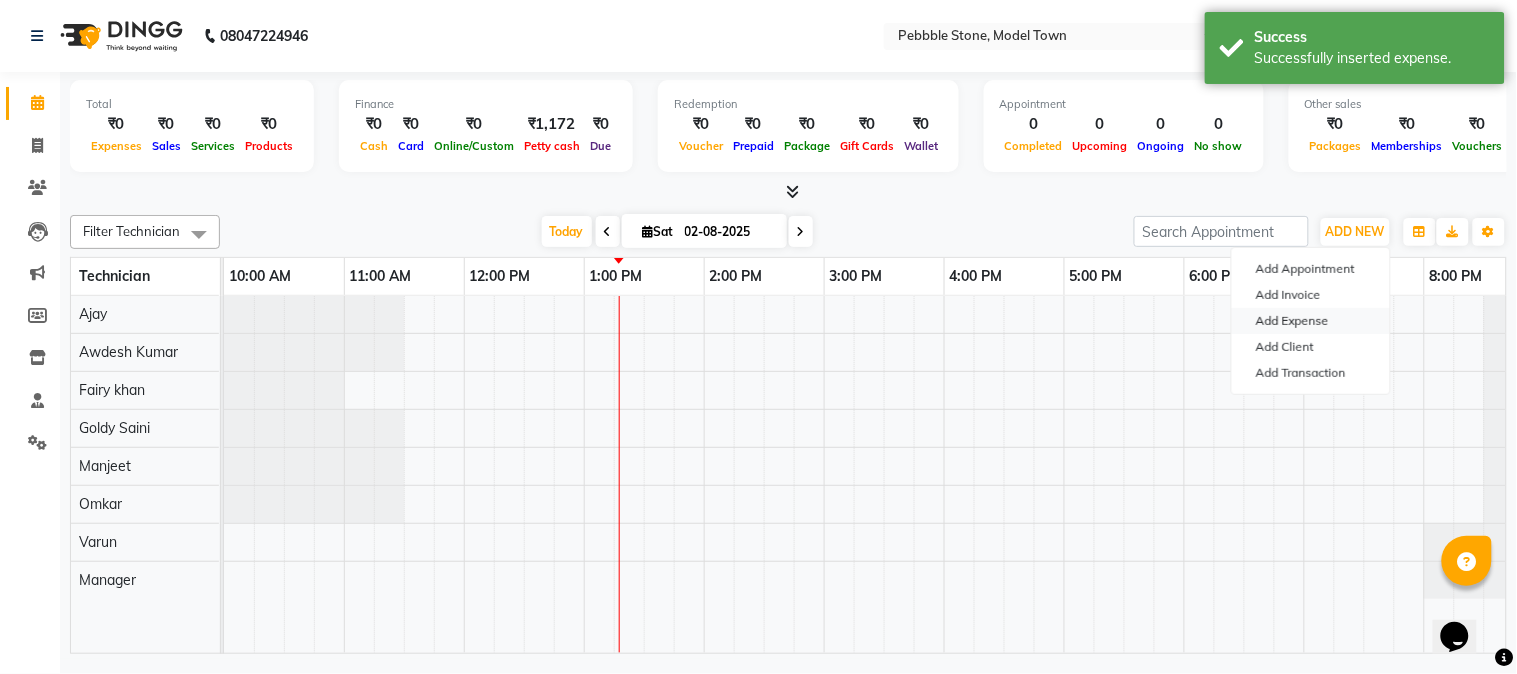 click on "Add Expense" at bounding box center (1311, 321) 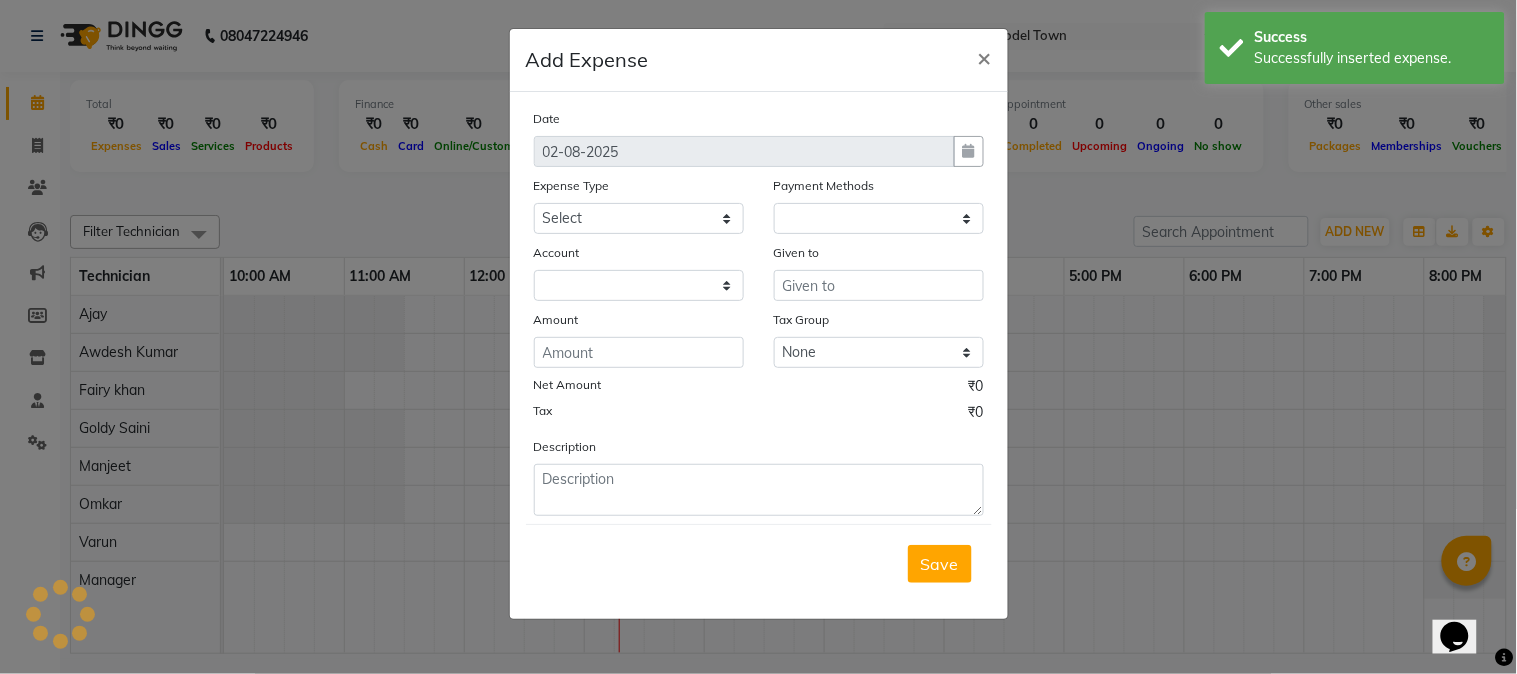 select on "1" 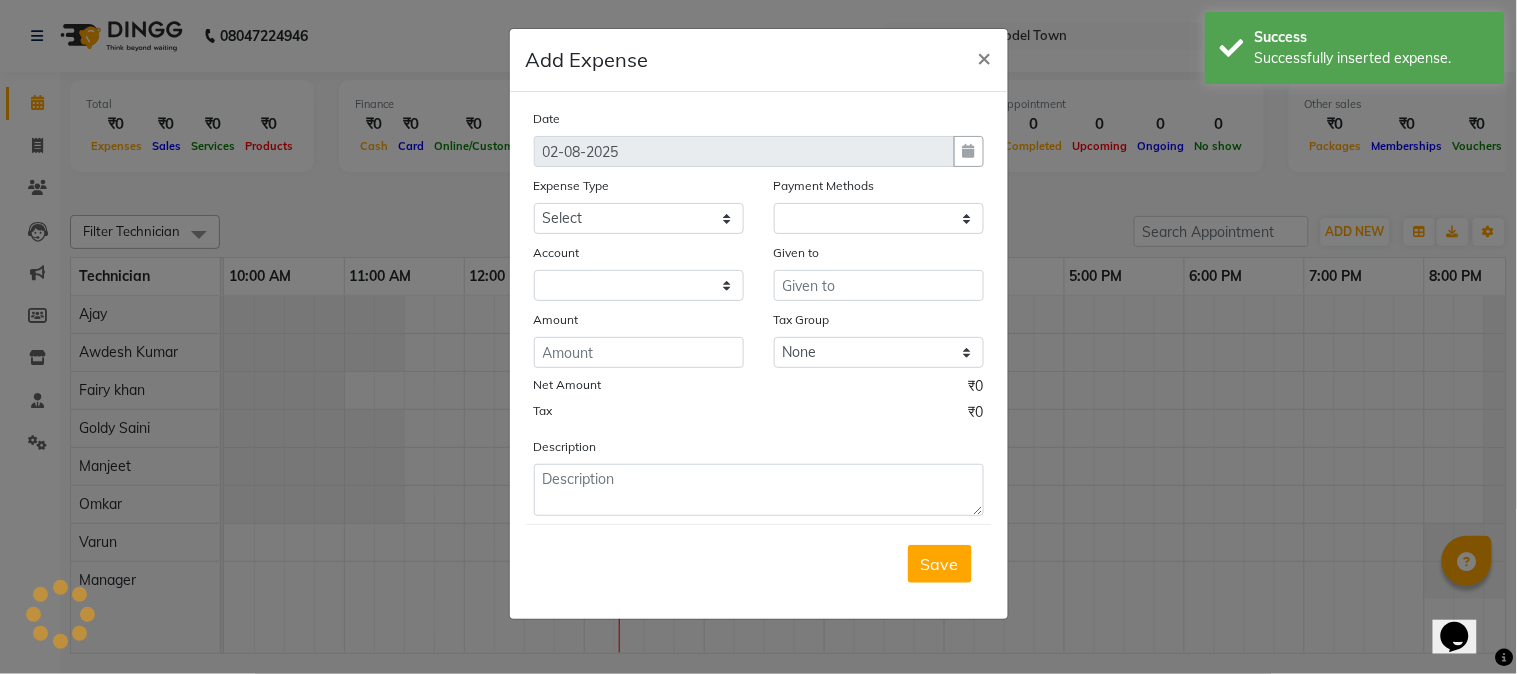 select on "[PHONE]" 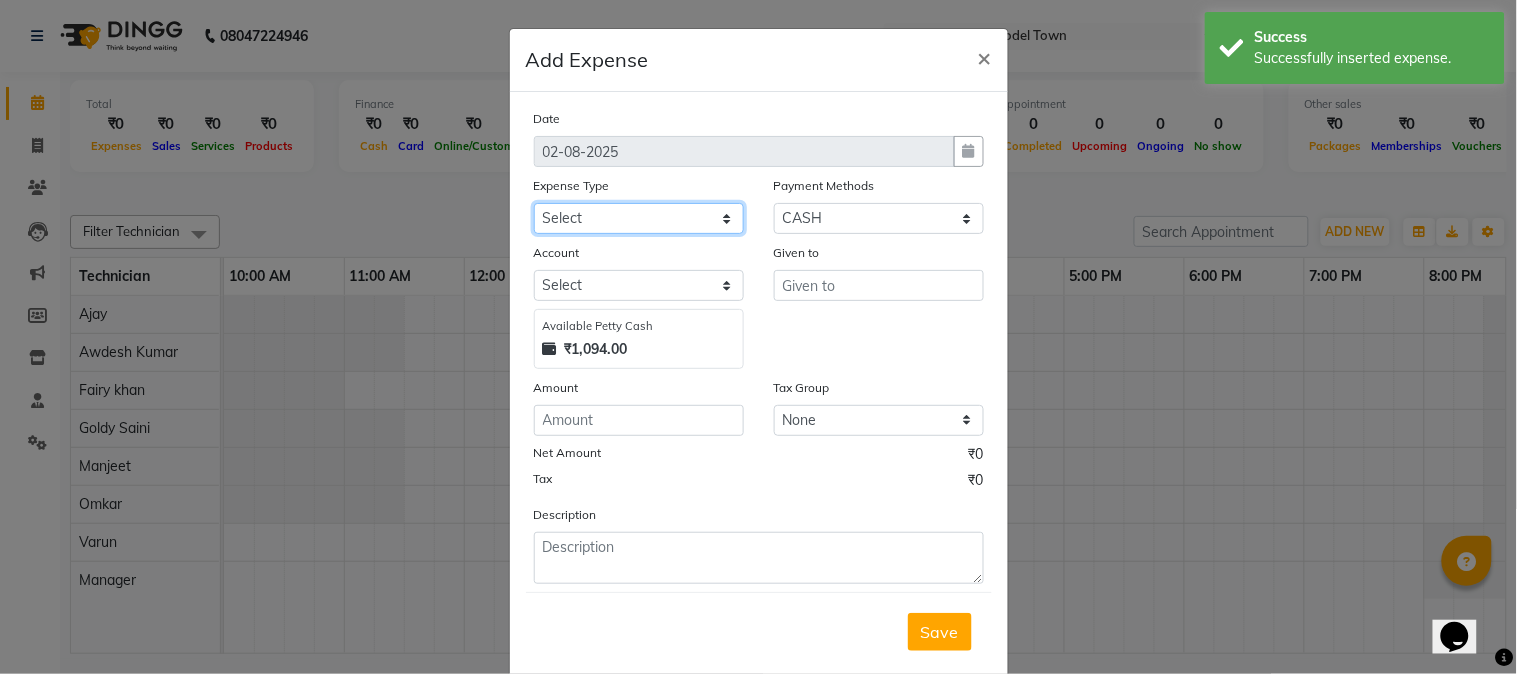 click on "Select Advance Salary Bank charges Car maintenance  Cash transfer to bank Cash transfer to hub Client Snacks Clinical charges Equipment Fuel Govt fee Incentive Insurance International purchase Loan Repayment Maintenance Marketing Milk Miscellaneous MRA Other Pantry Product Rent Salary Staff Snacks Tax Tea & Refreshment Utilities" 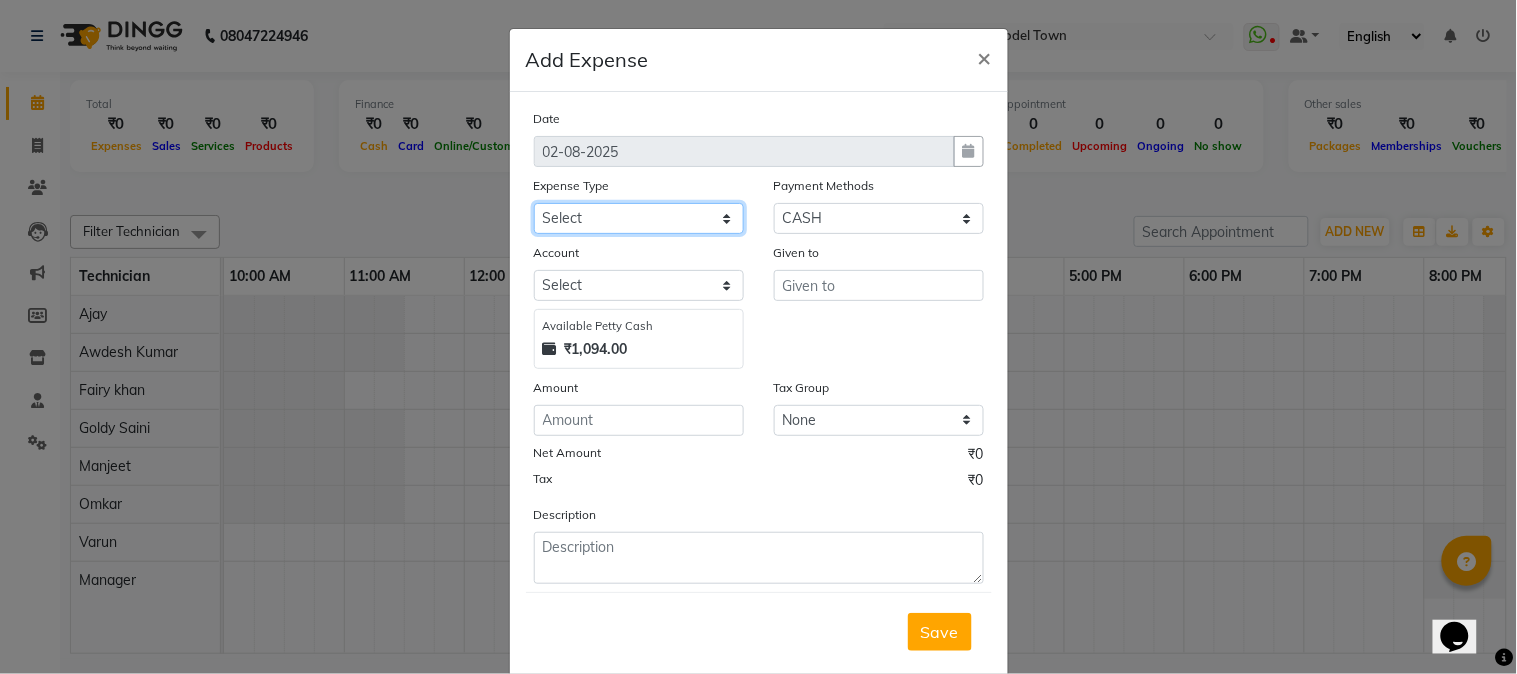 select on "24044" 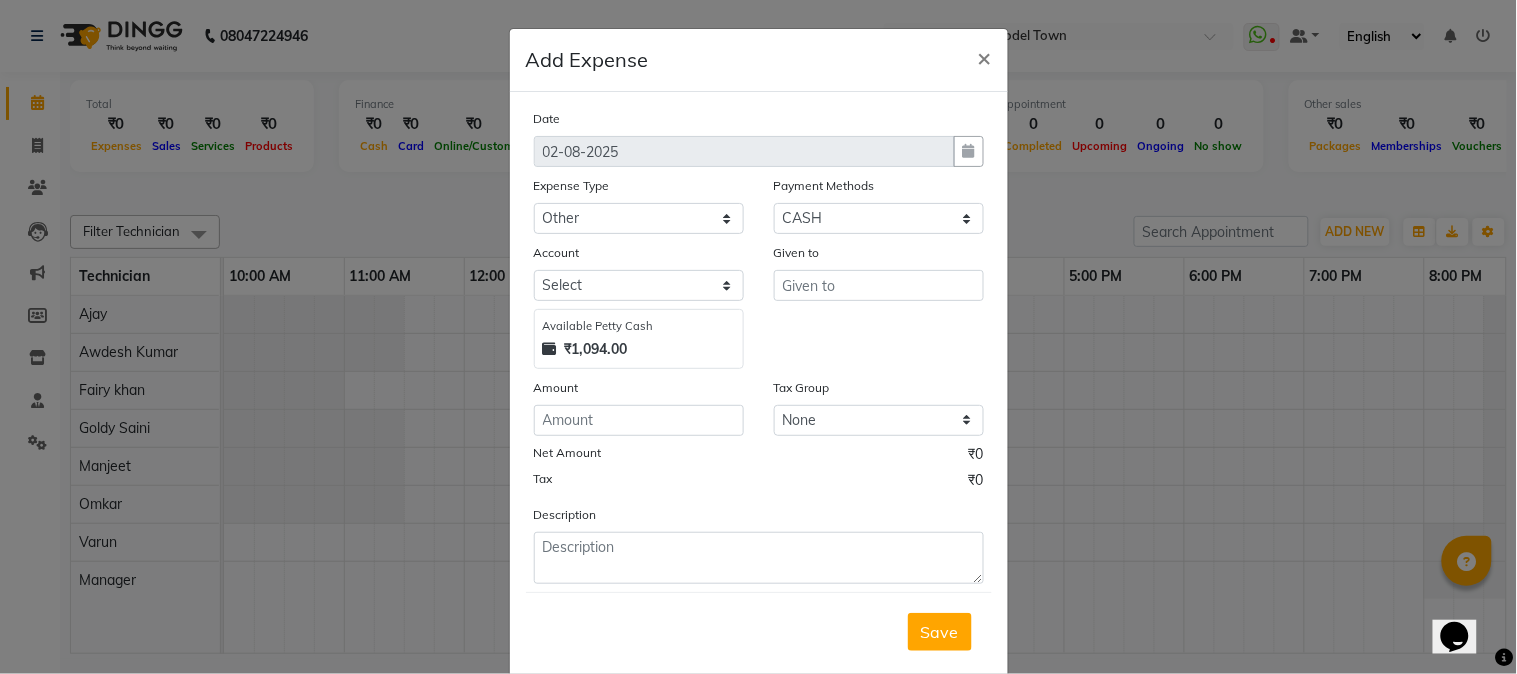 click on "Given to" 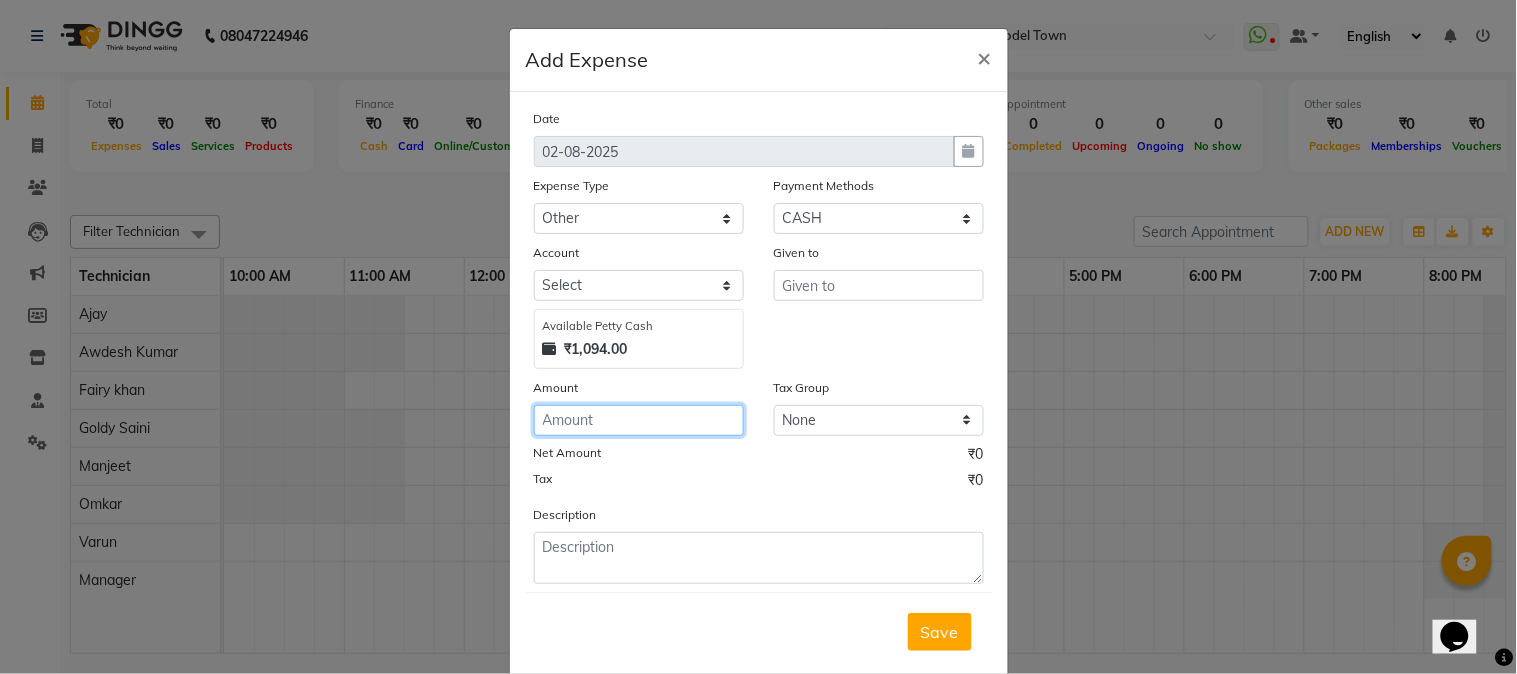click 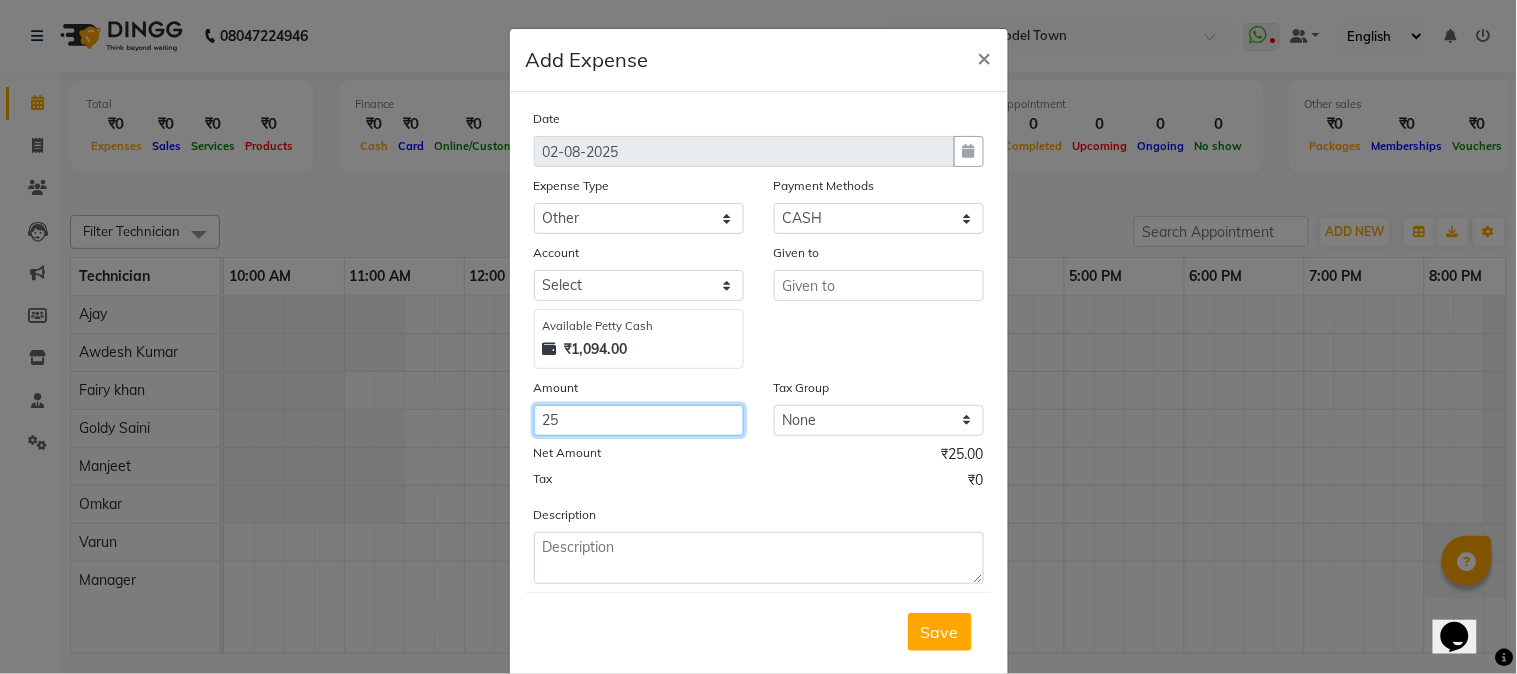 type on "25" 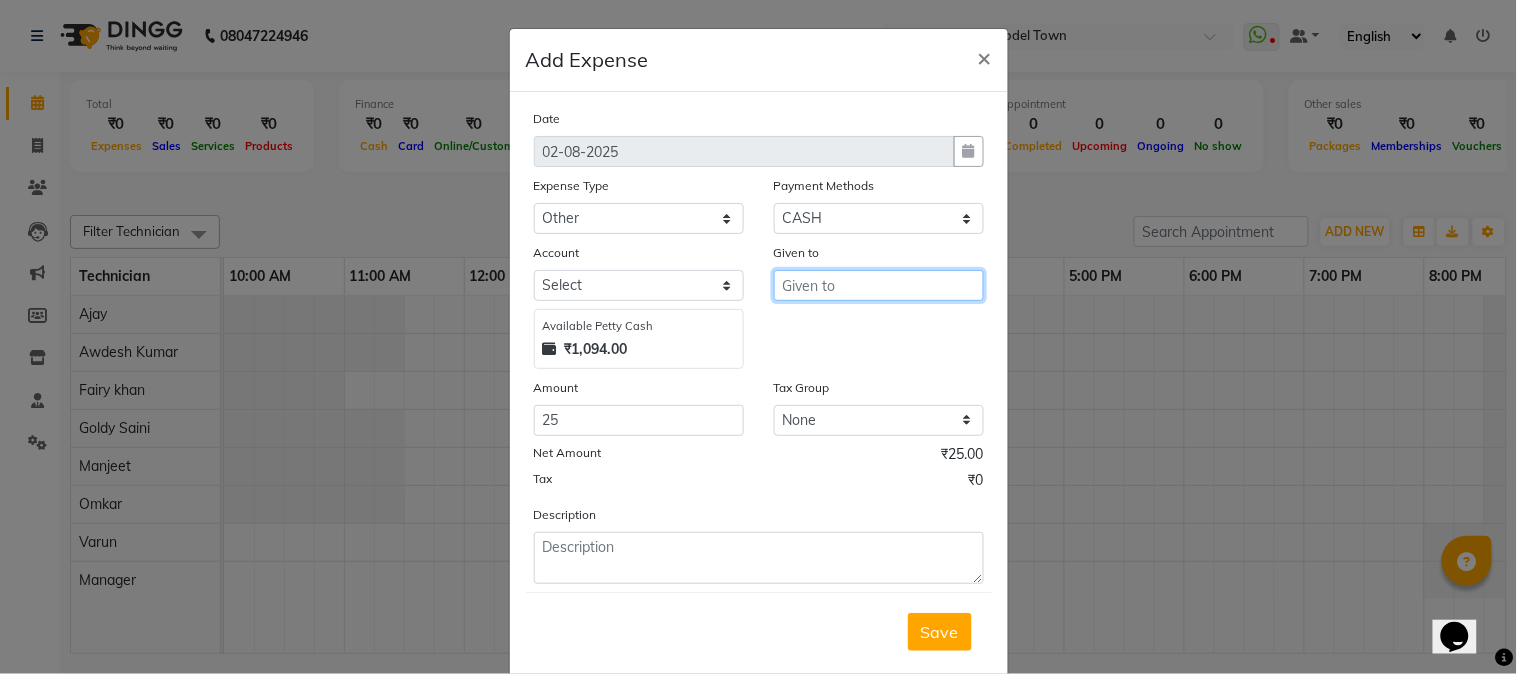 click at bounding box center [879, 285] 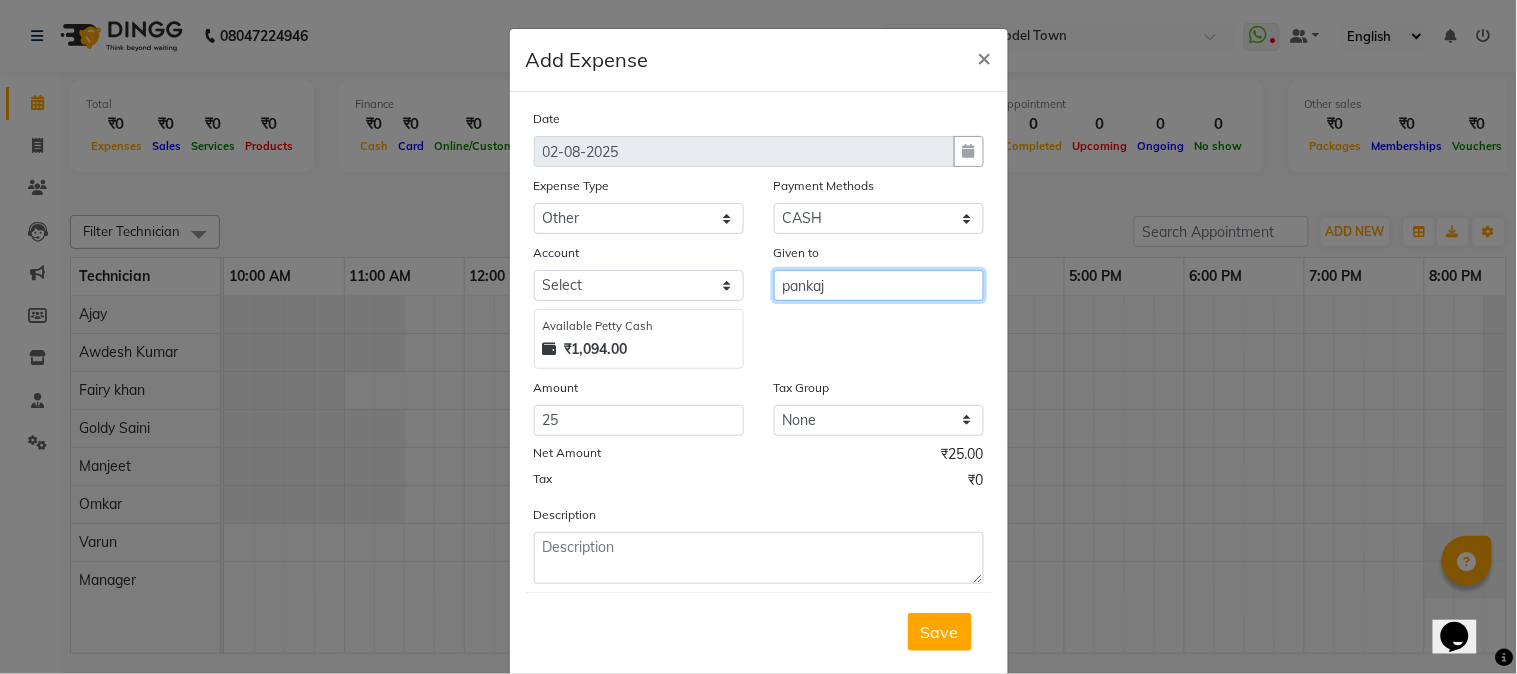 type on "pankaj" 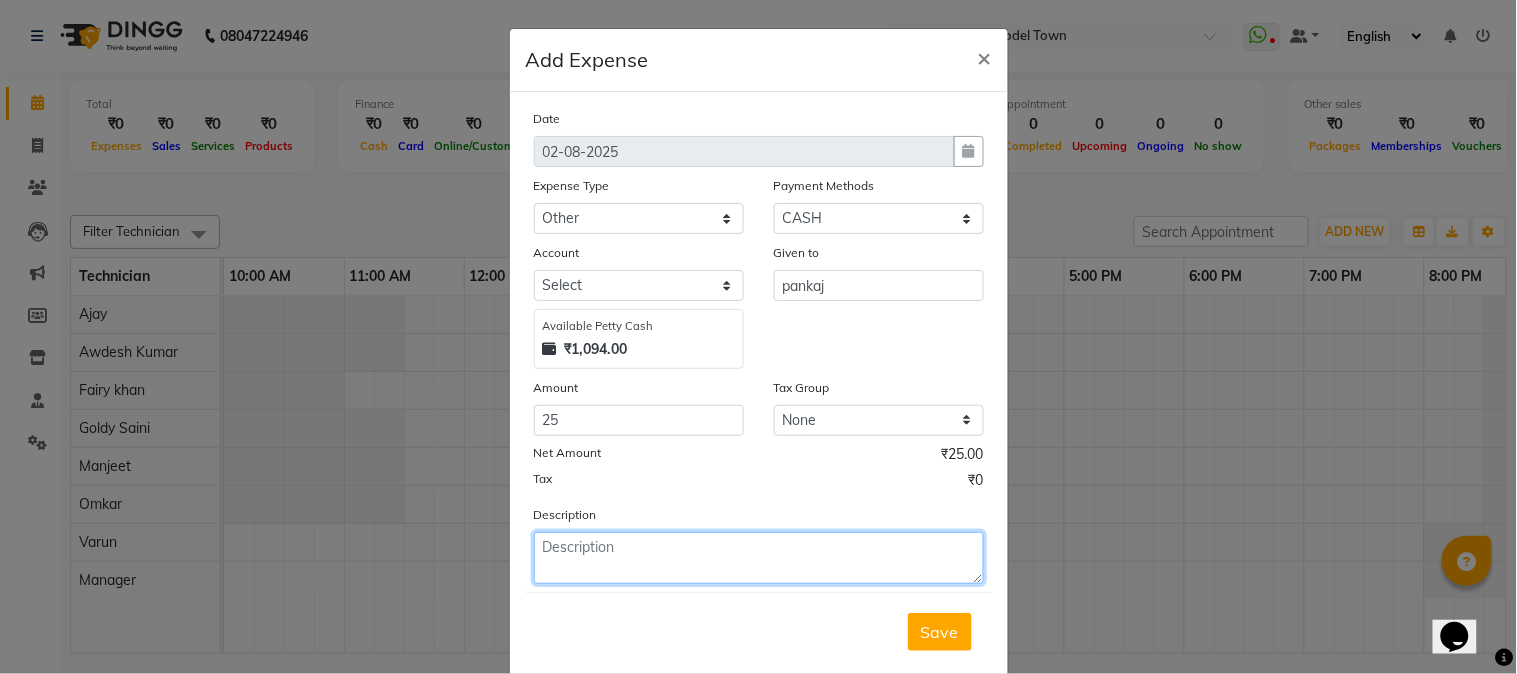 click 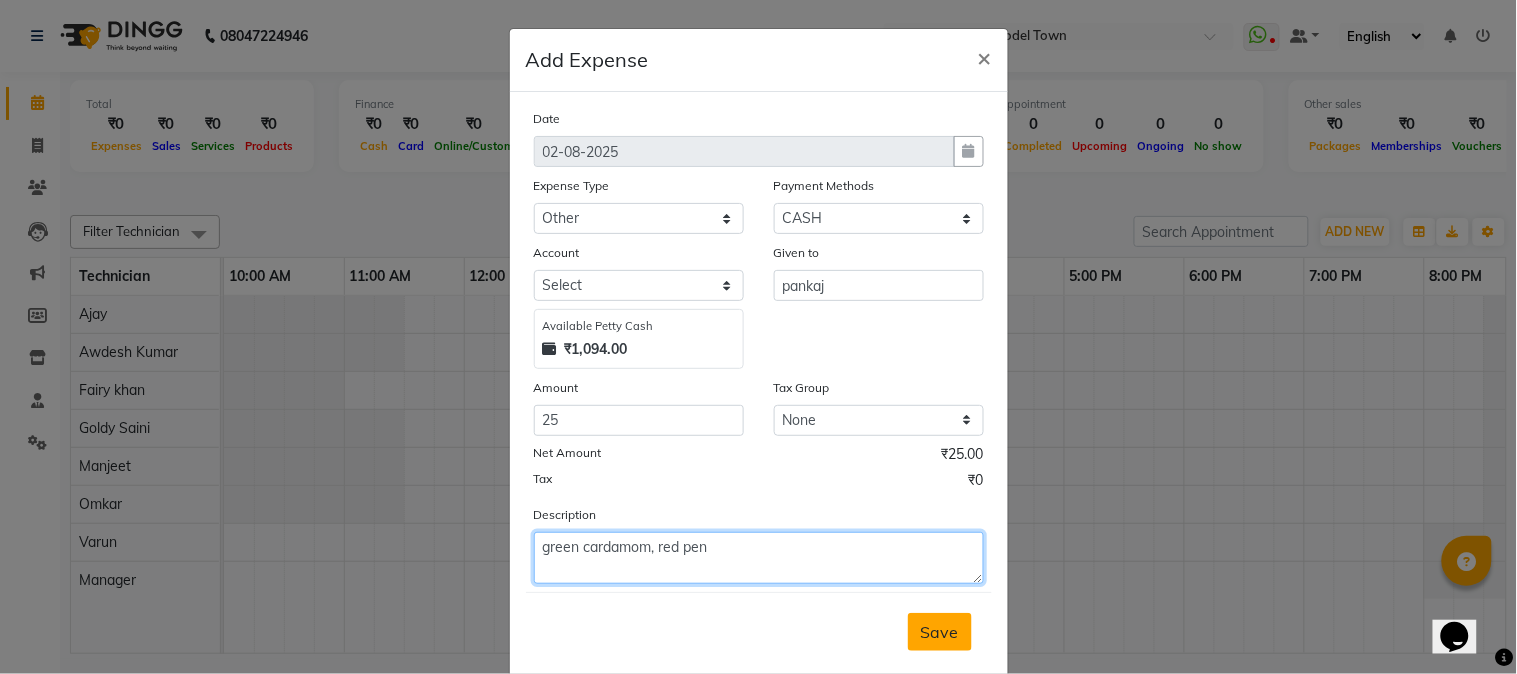 type on "green cardamom, red pen" 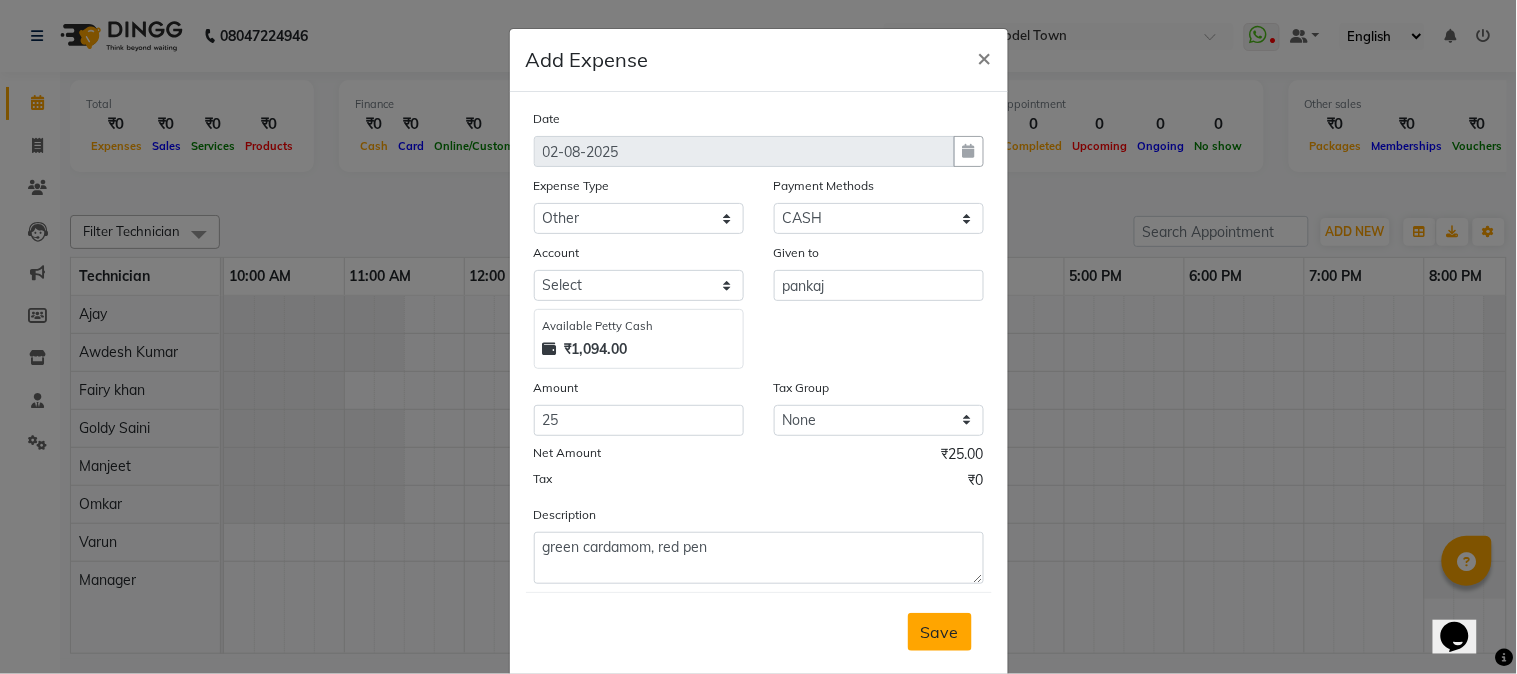 click on "Save" at bounding box center (940, 632) 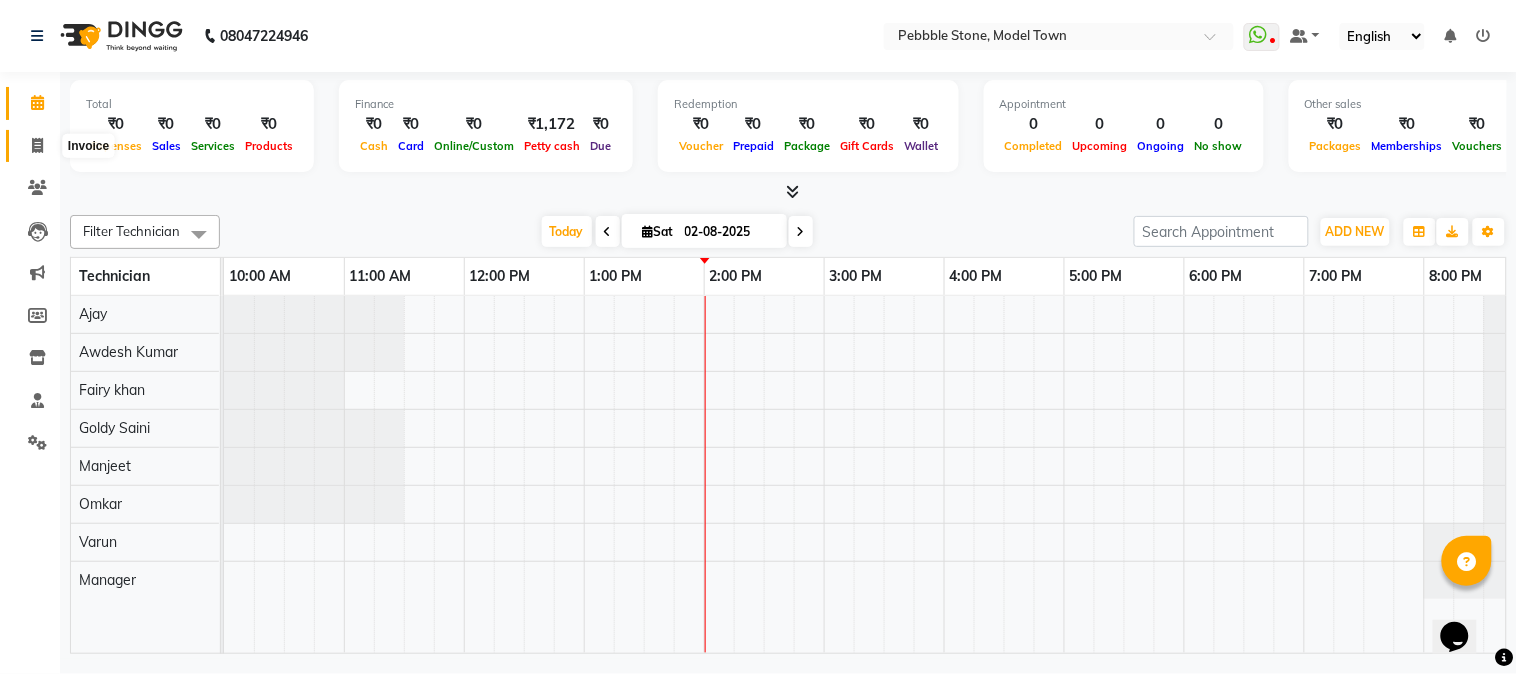 click 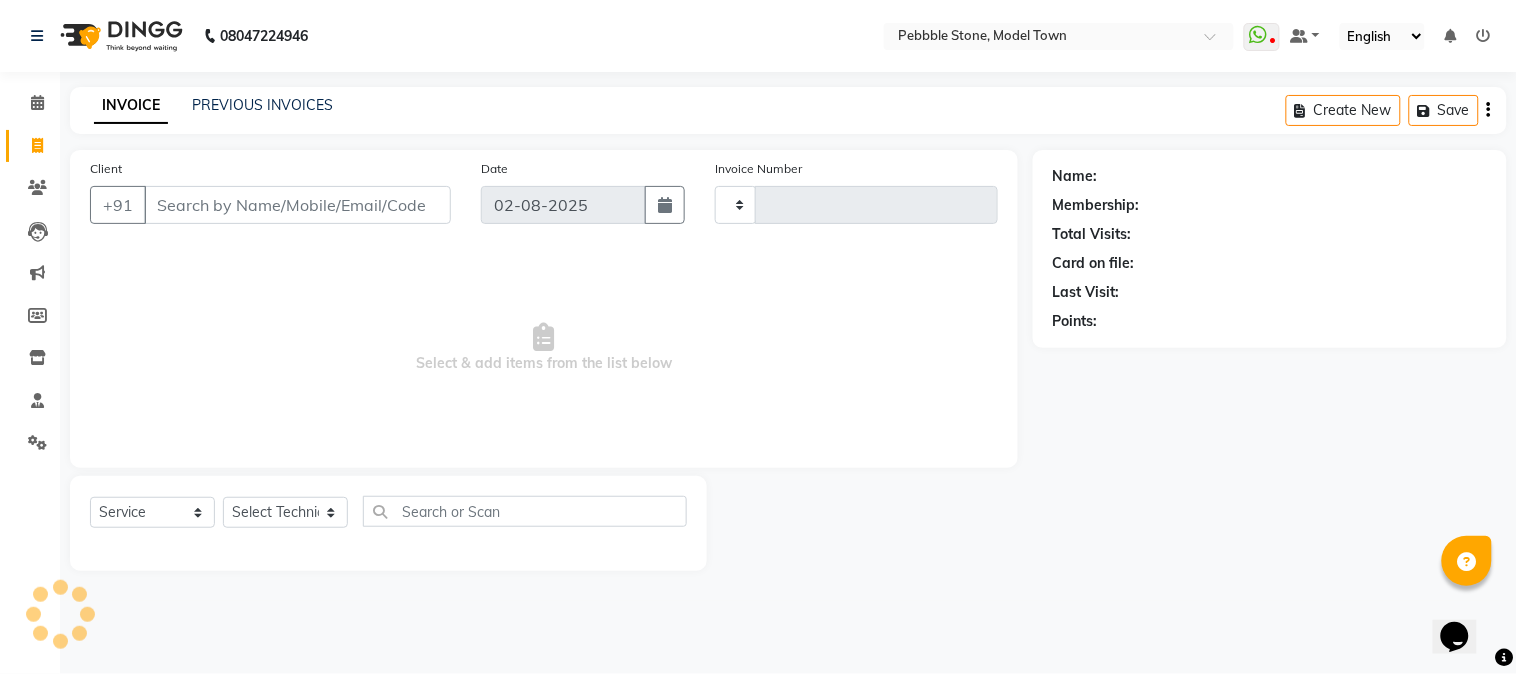 type on "0015" 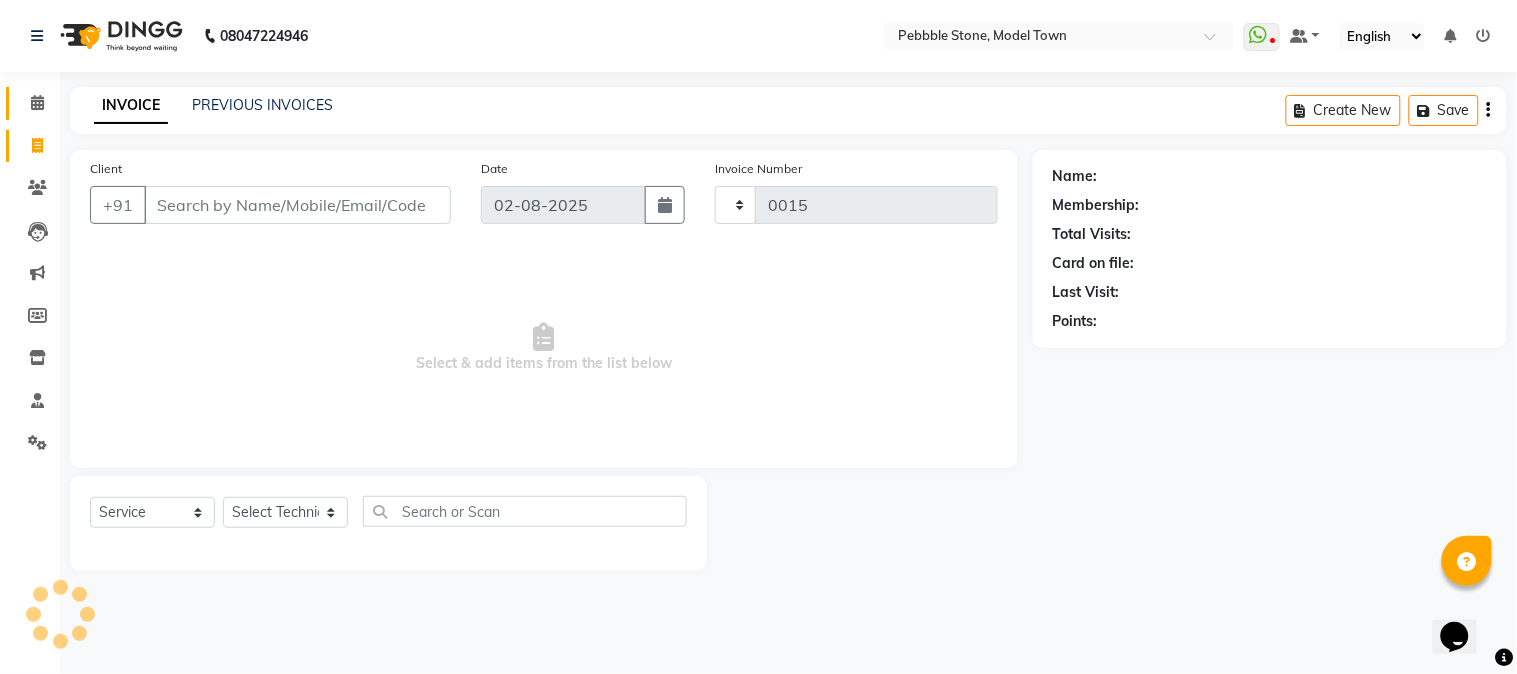 select on "8684" 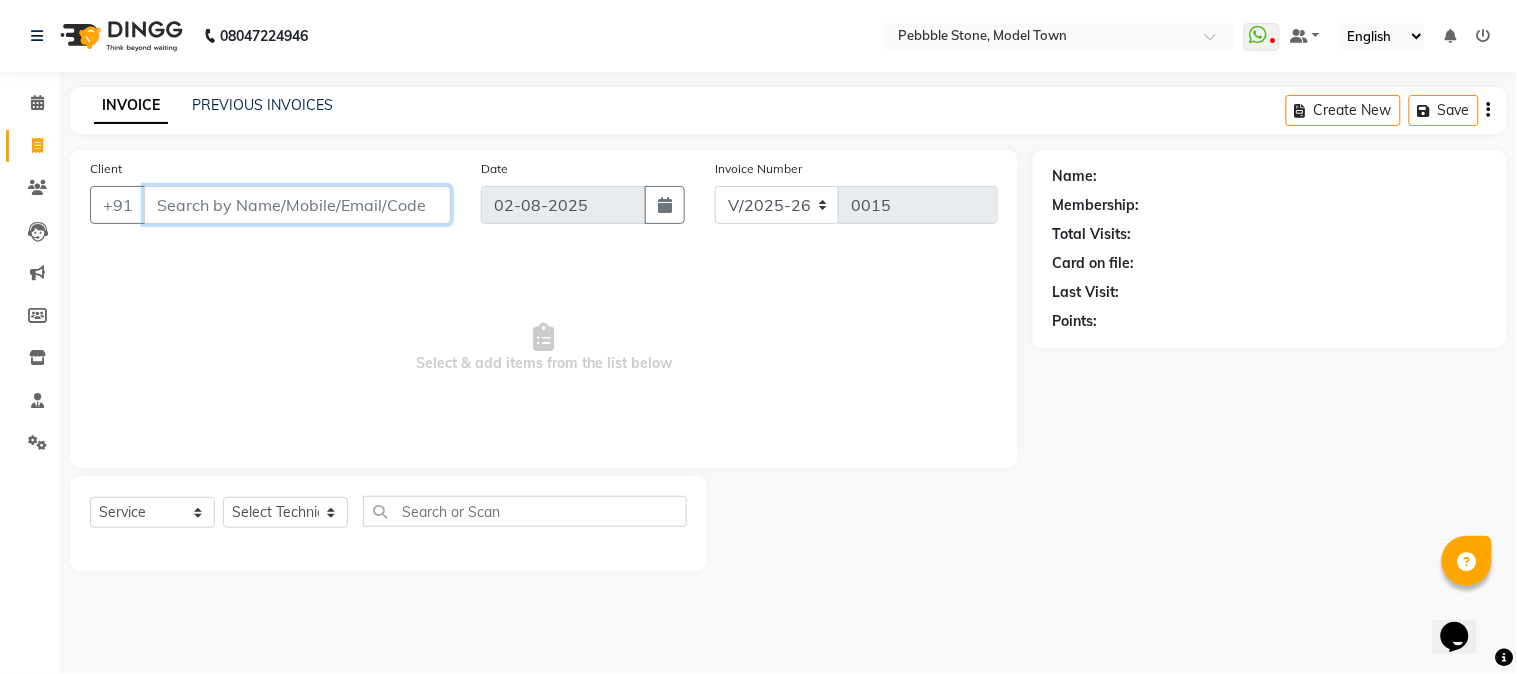 click on "Client" at bounding box center [297, 205] 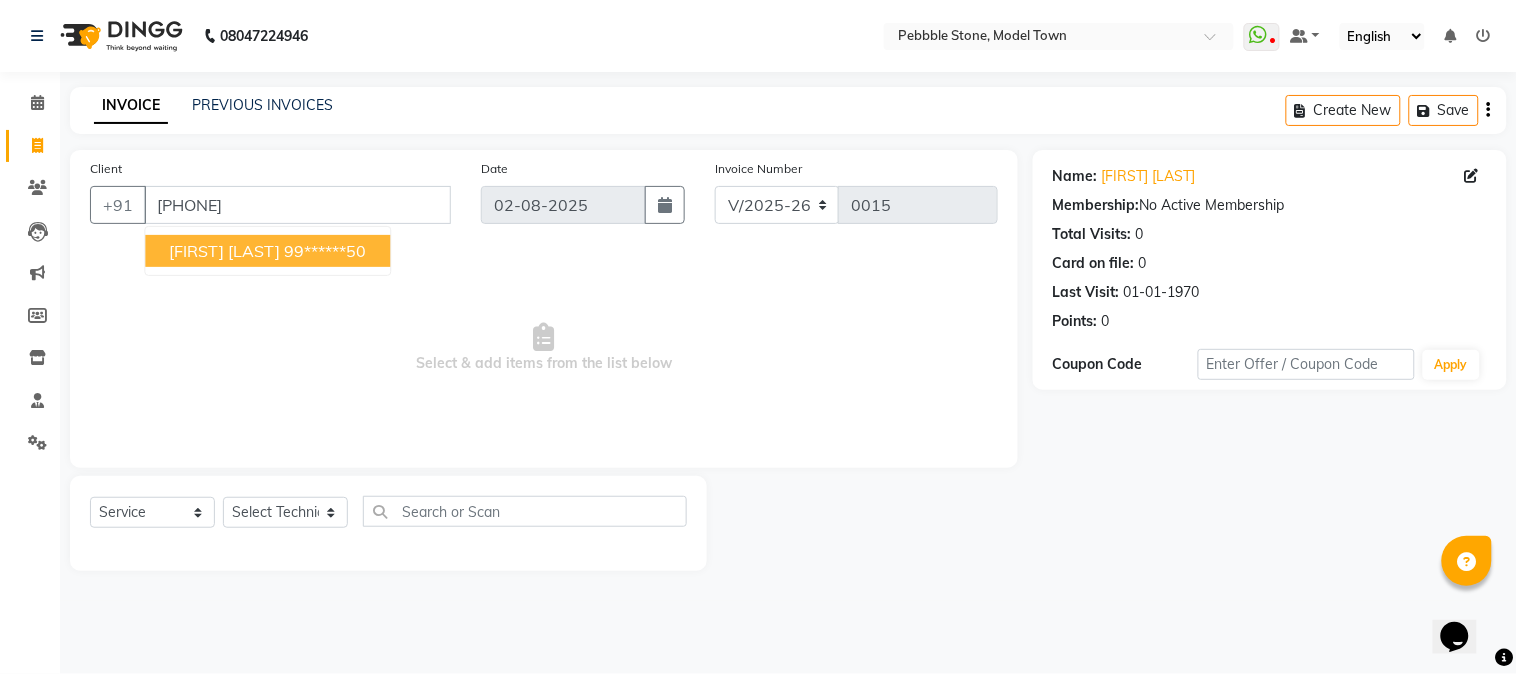 click on "99******50" at bounding box center [325, 251] 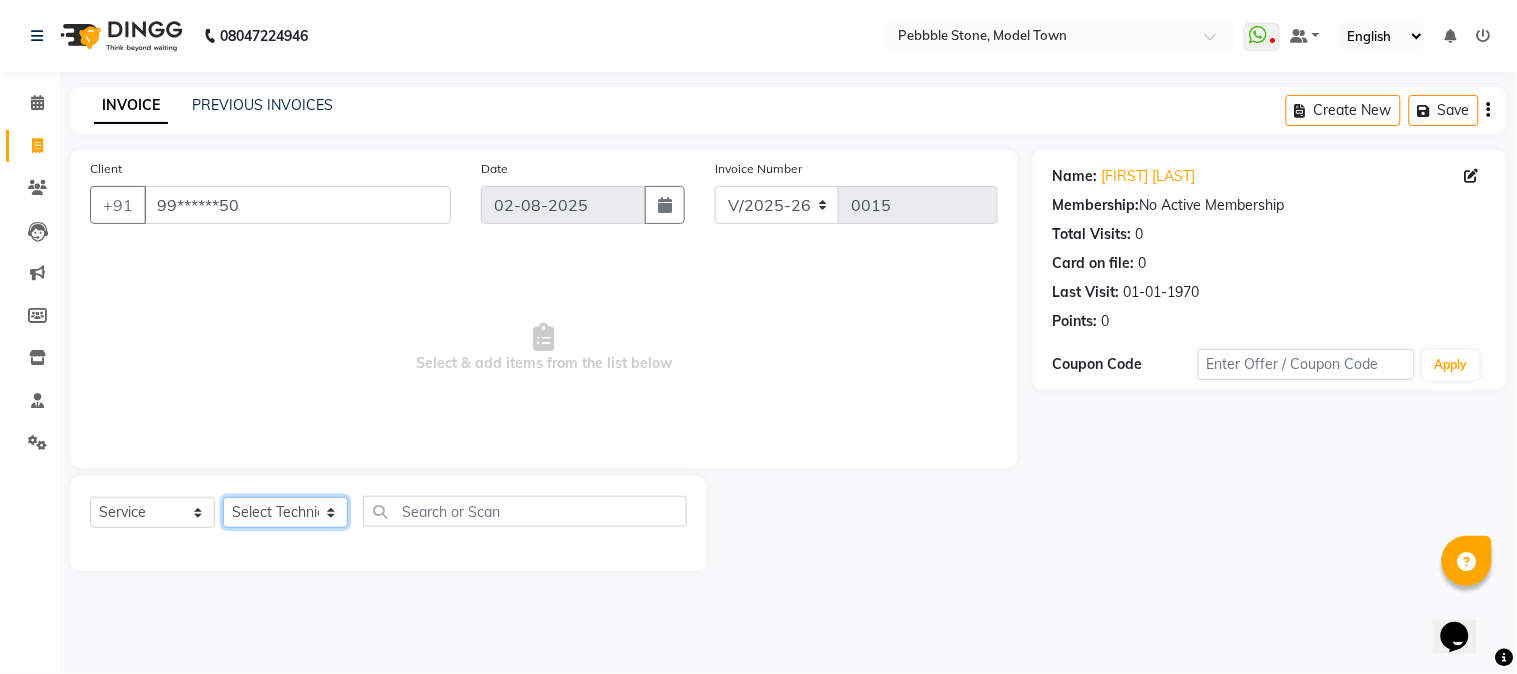 click on "Select Technician Ajay  Awdesh Kumar Fairy khan Goldy Saini Manager Manjeet Omkar Varun" 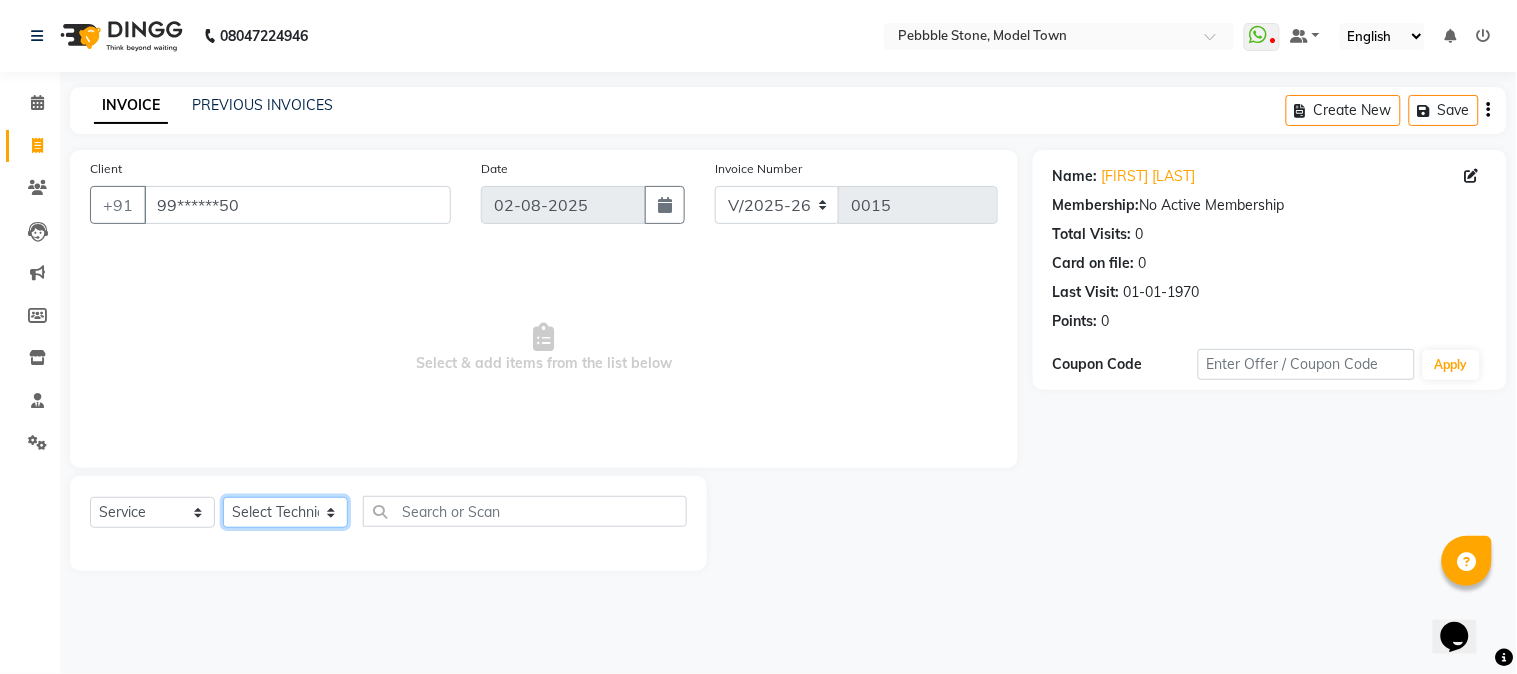 select on "87701" 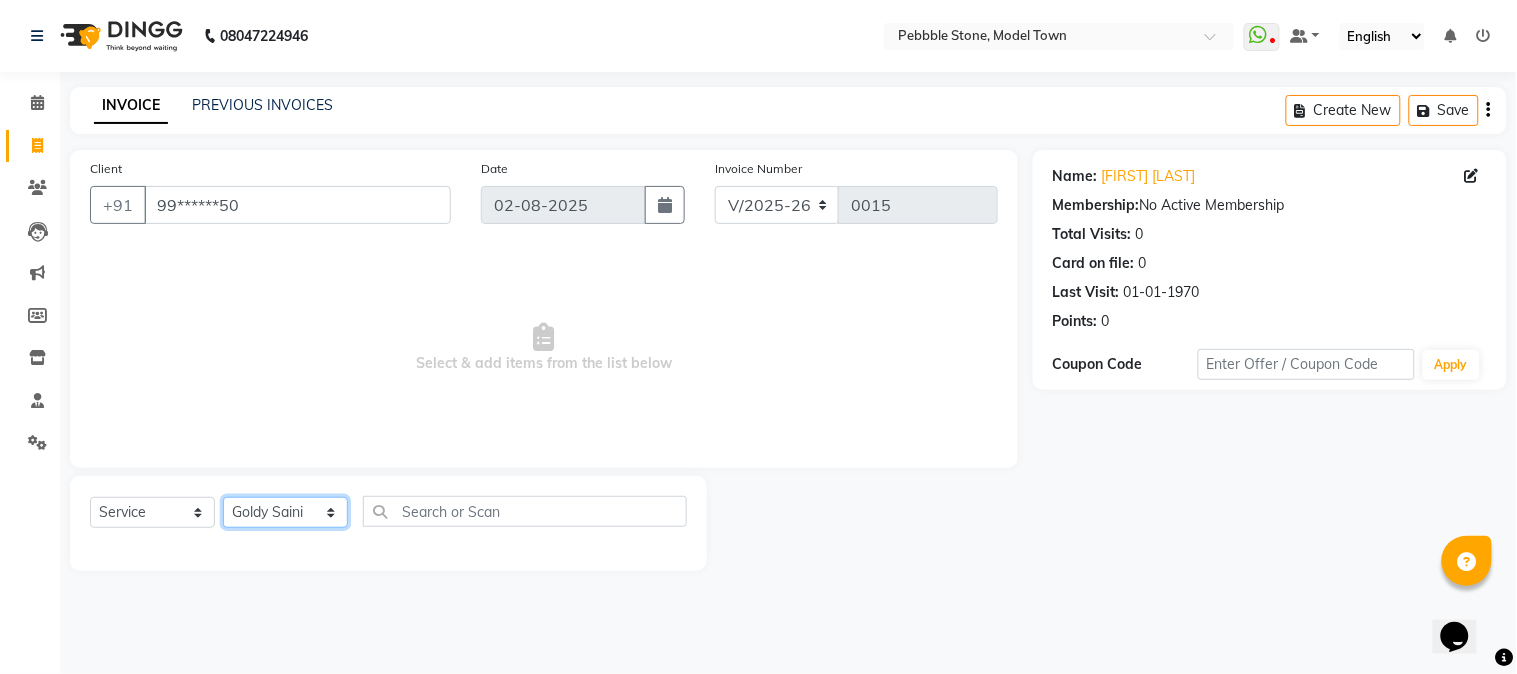 click on "Select Technician Ajay  Awdesh Kumar Fairy khan Goldy Saini Manager Manjeet Omkar Varun" 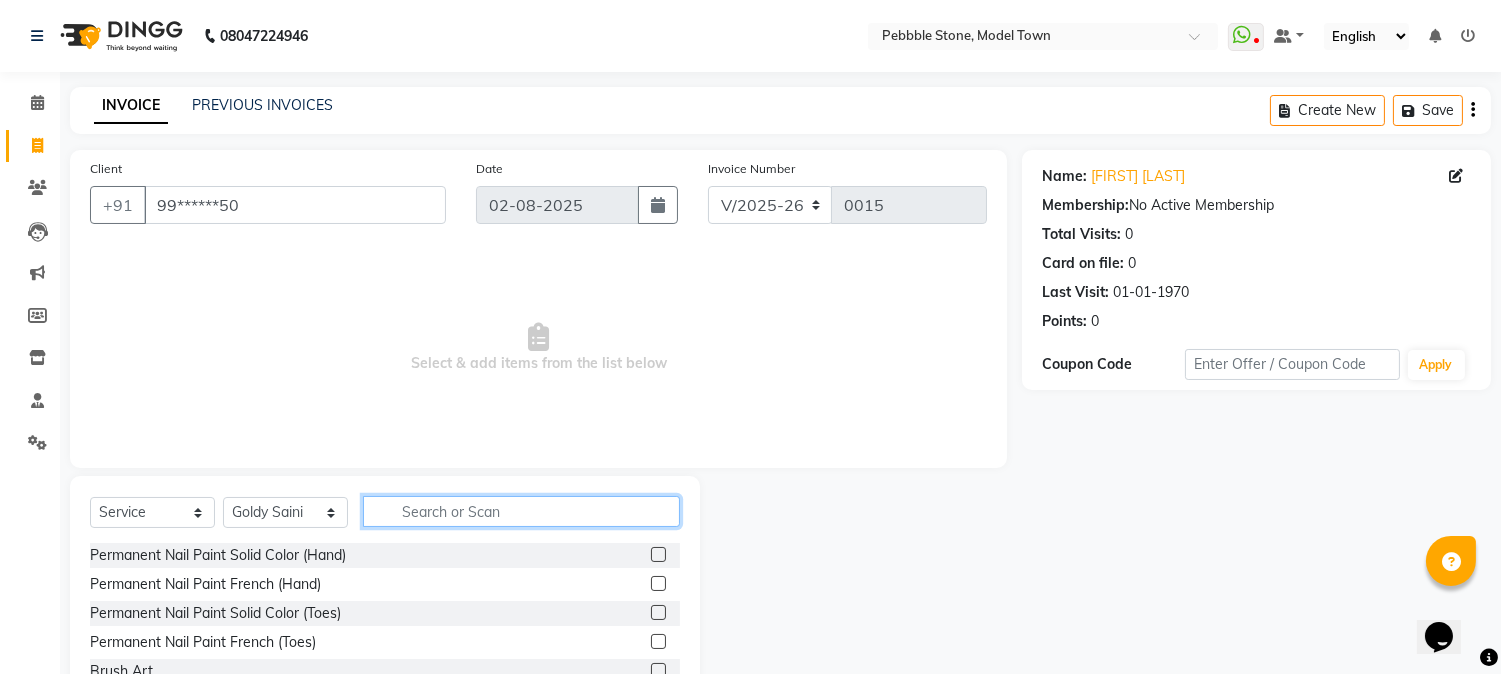 click 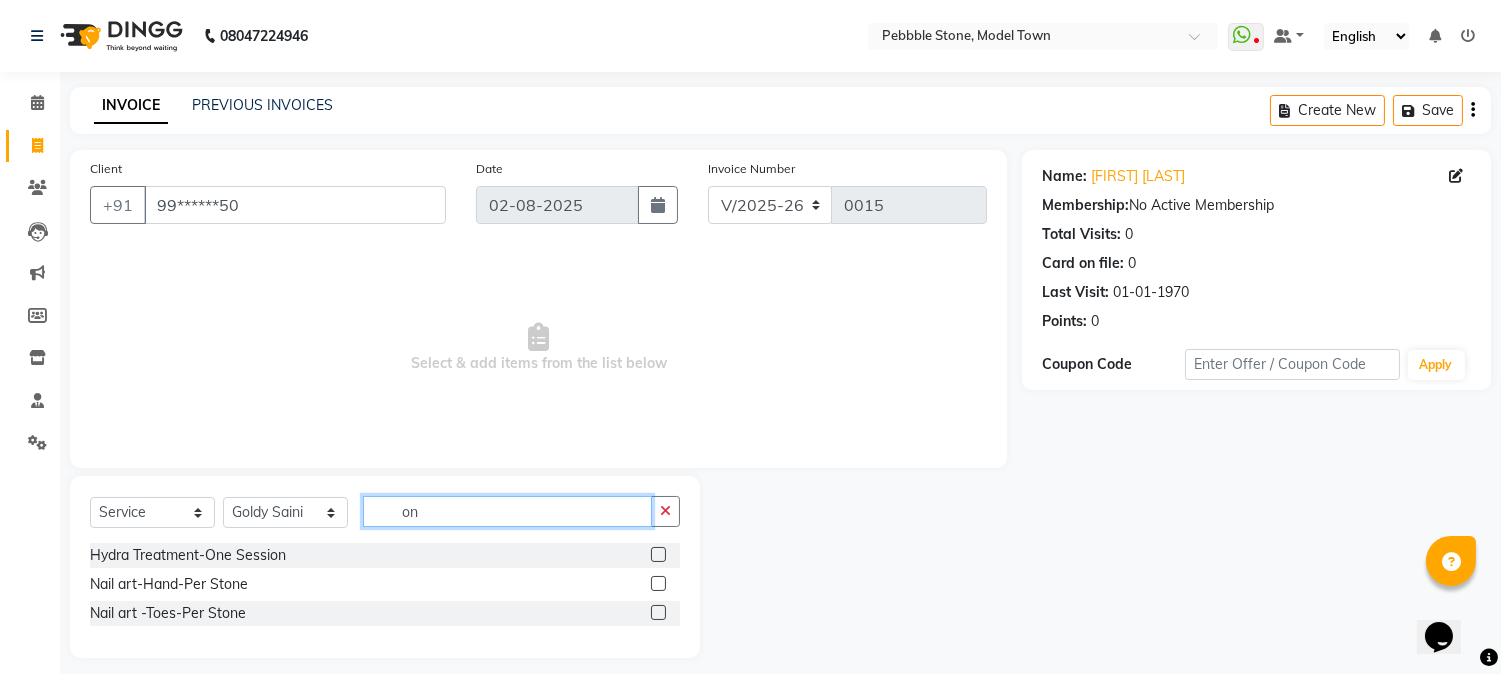 type on "o" 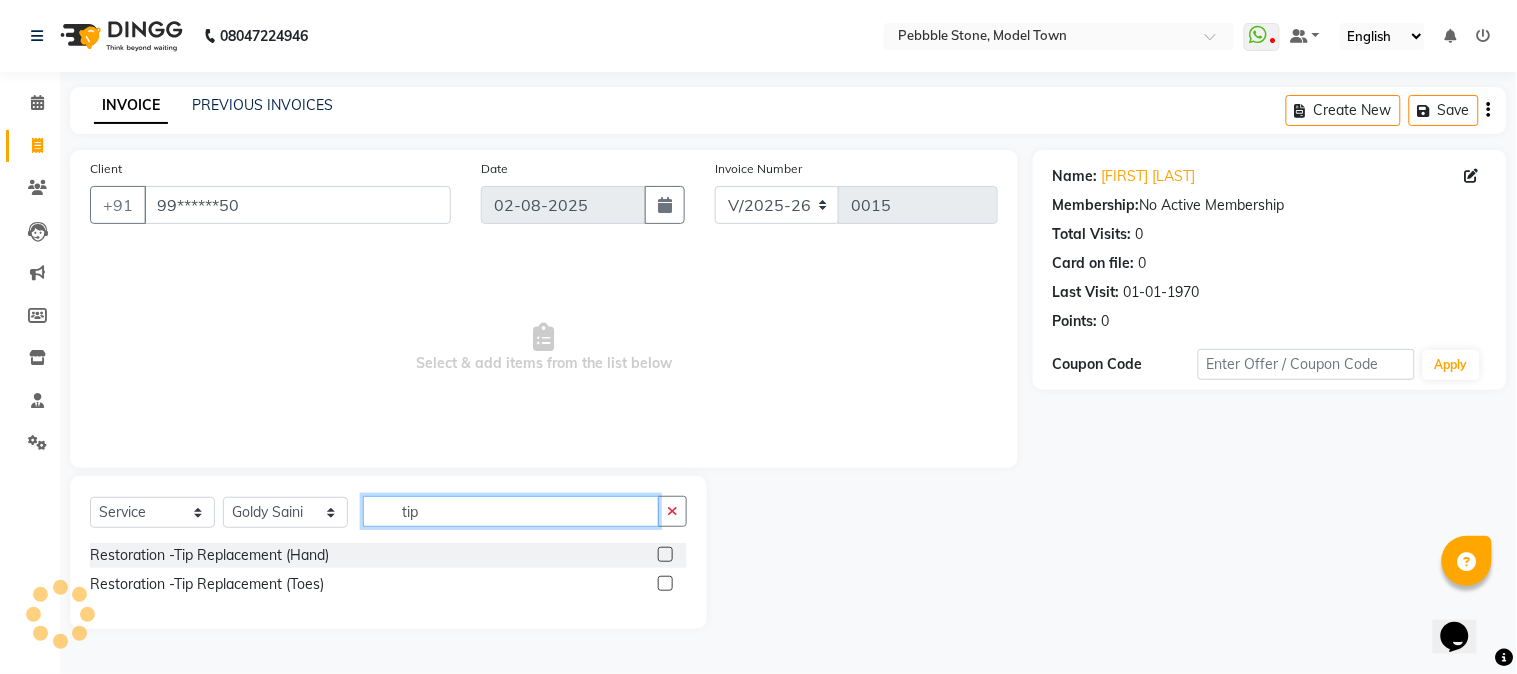 type on "tip" 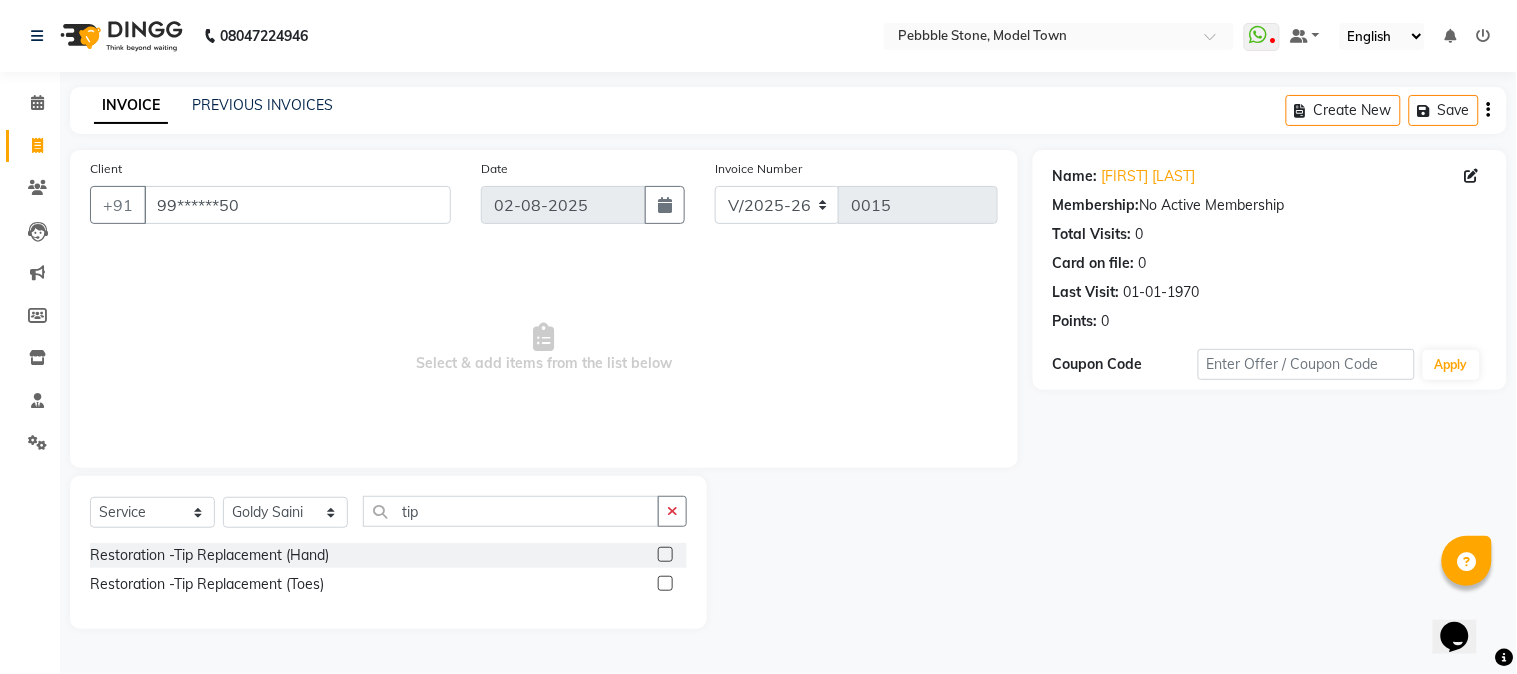 click 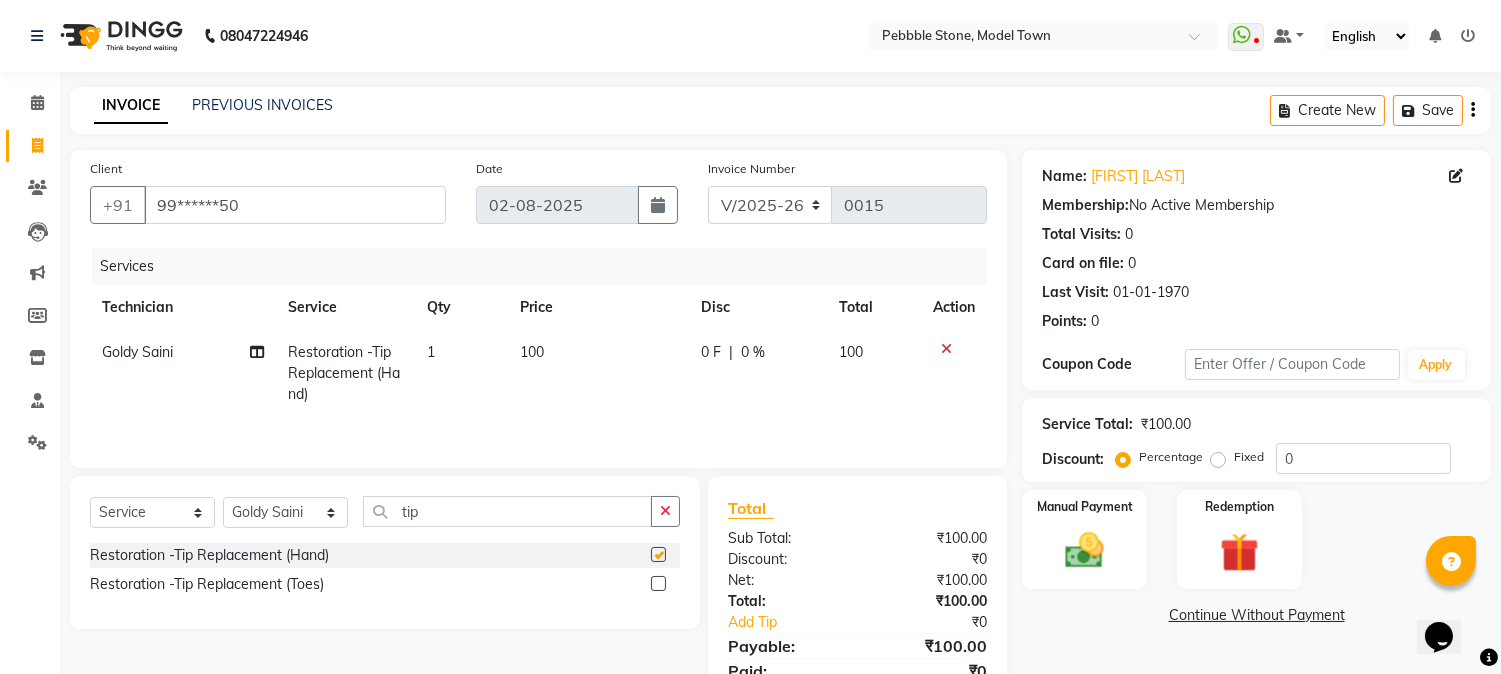 checkbox on "false" 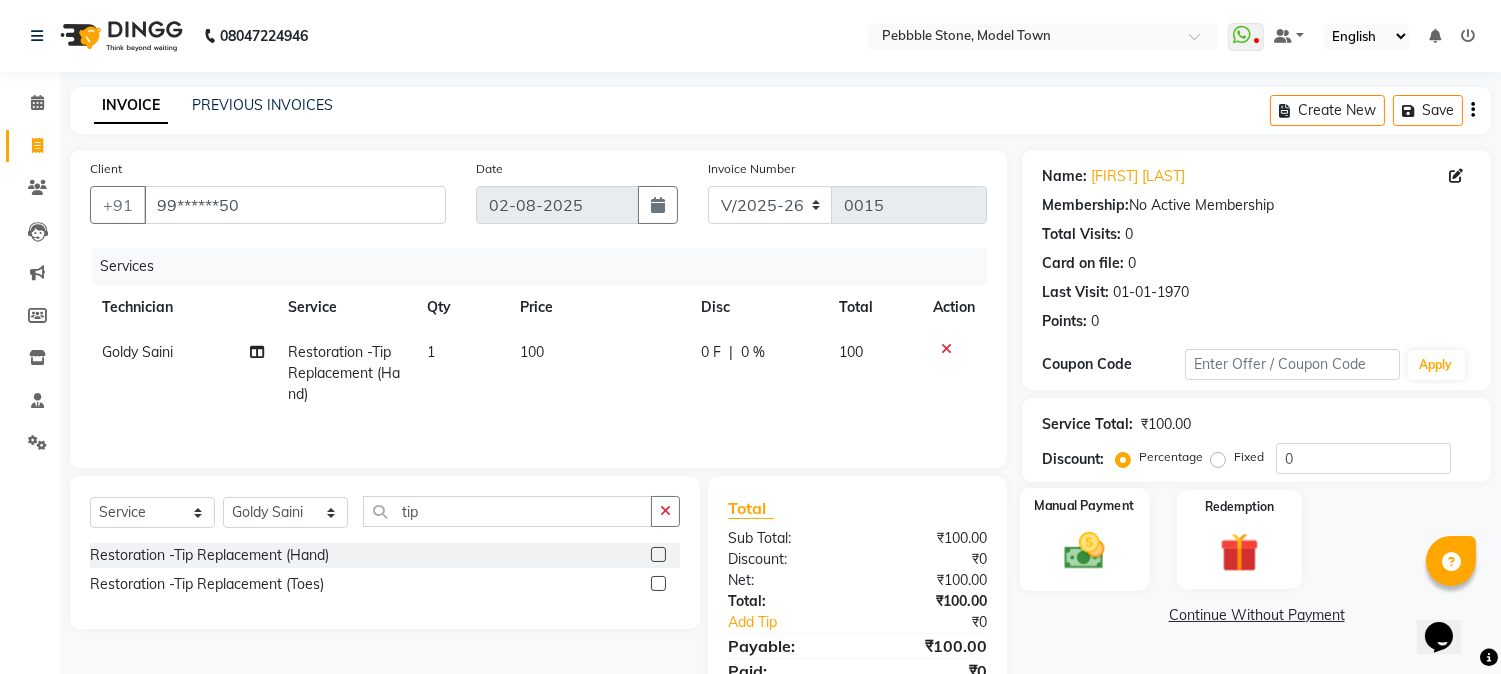 click on "Manual Payment" 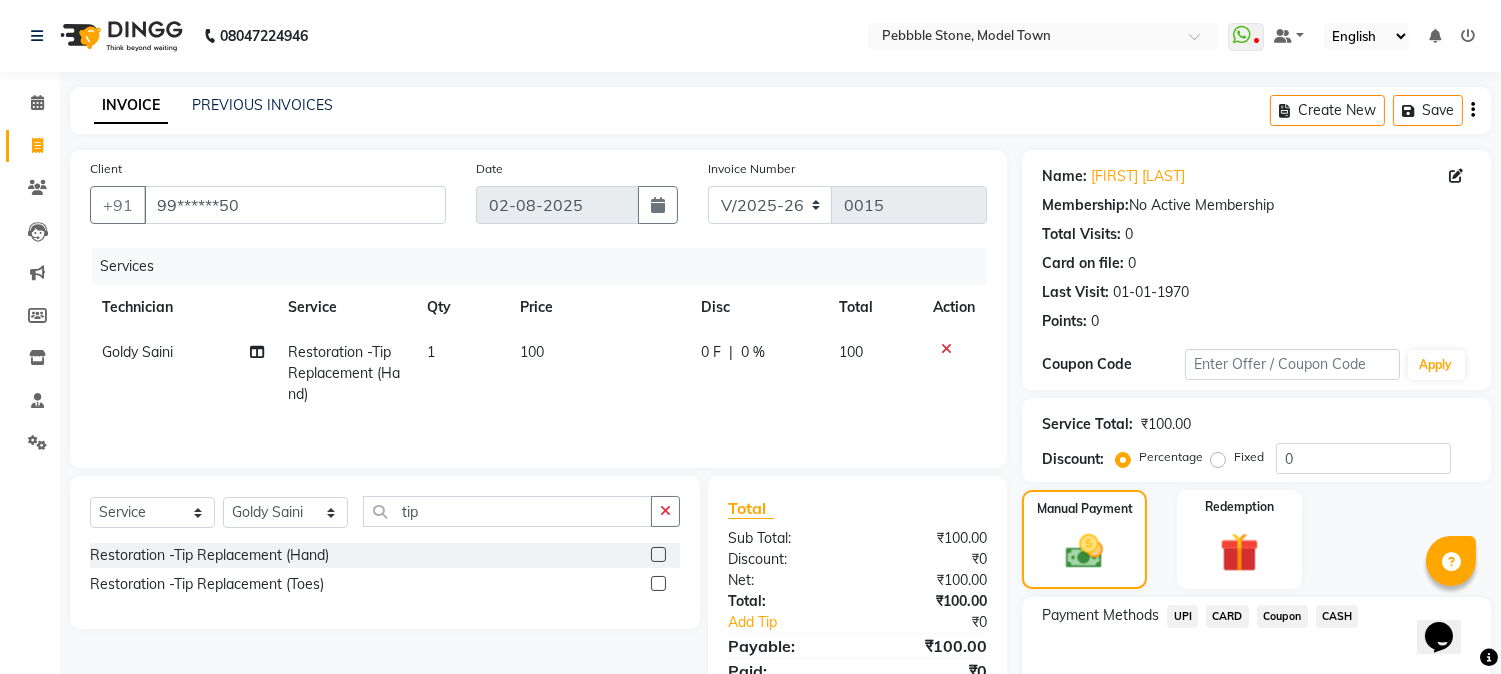 click on "UPI" 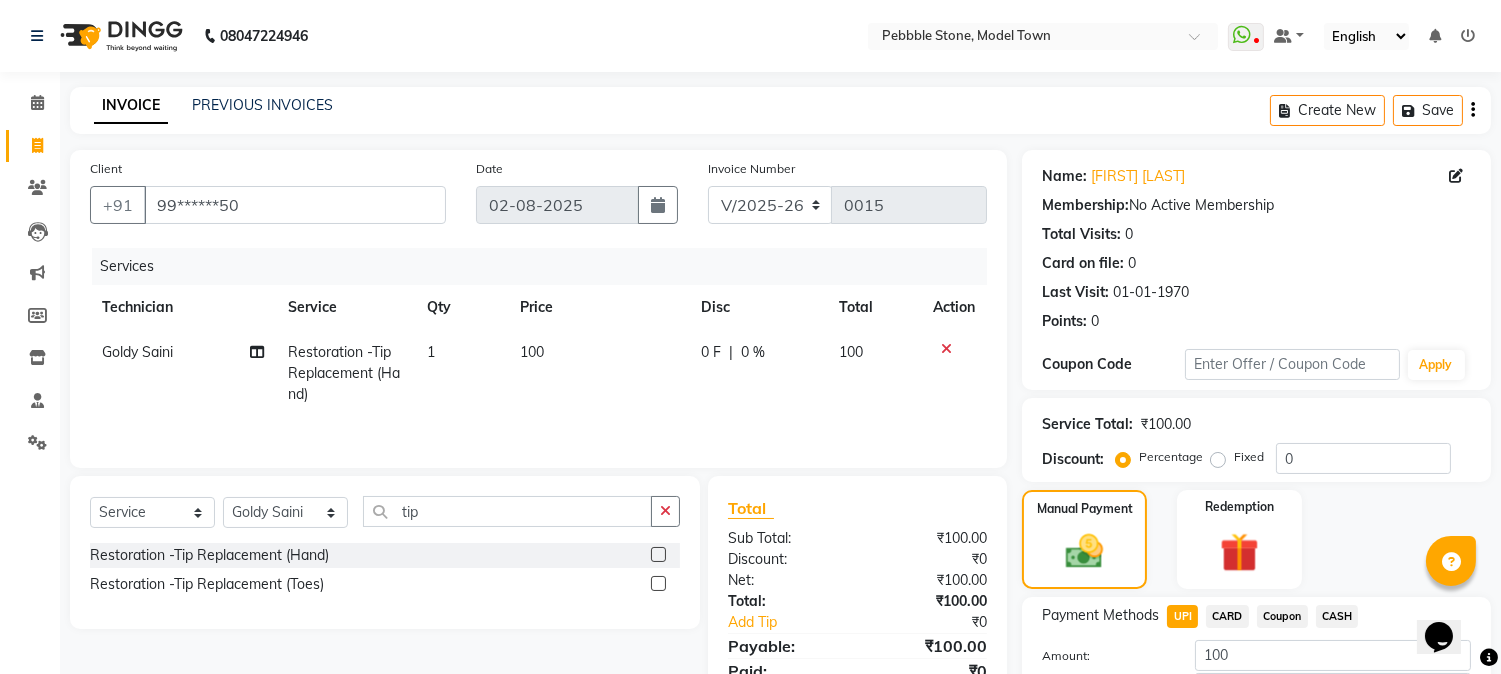 scroll, scrollTop: 142, scrollLeft: 0, axis: vertical 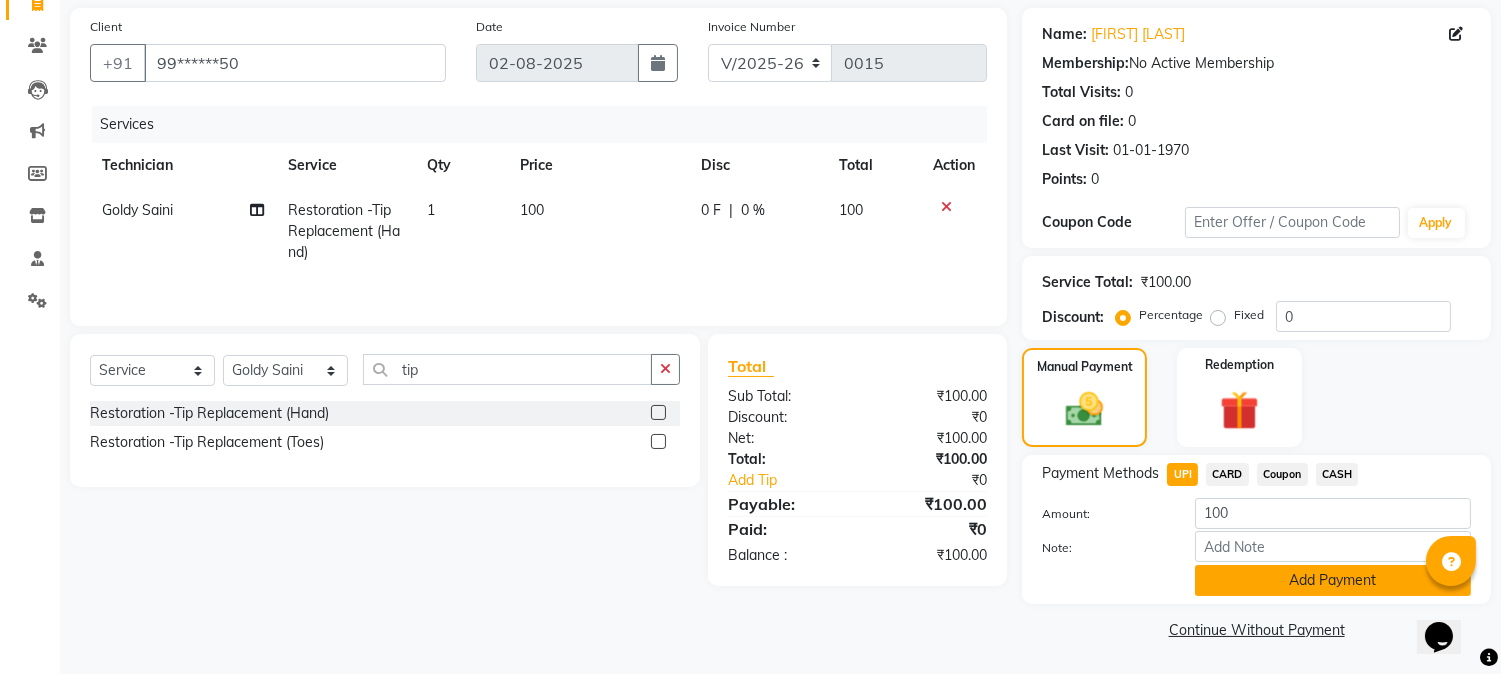 click on "Add Payment" 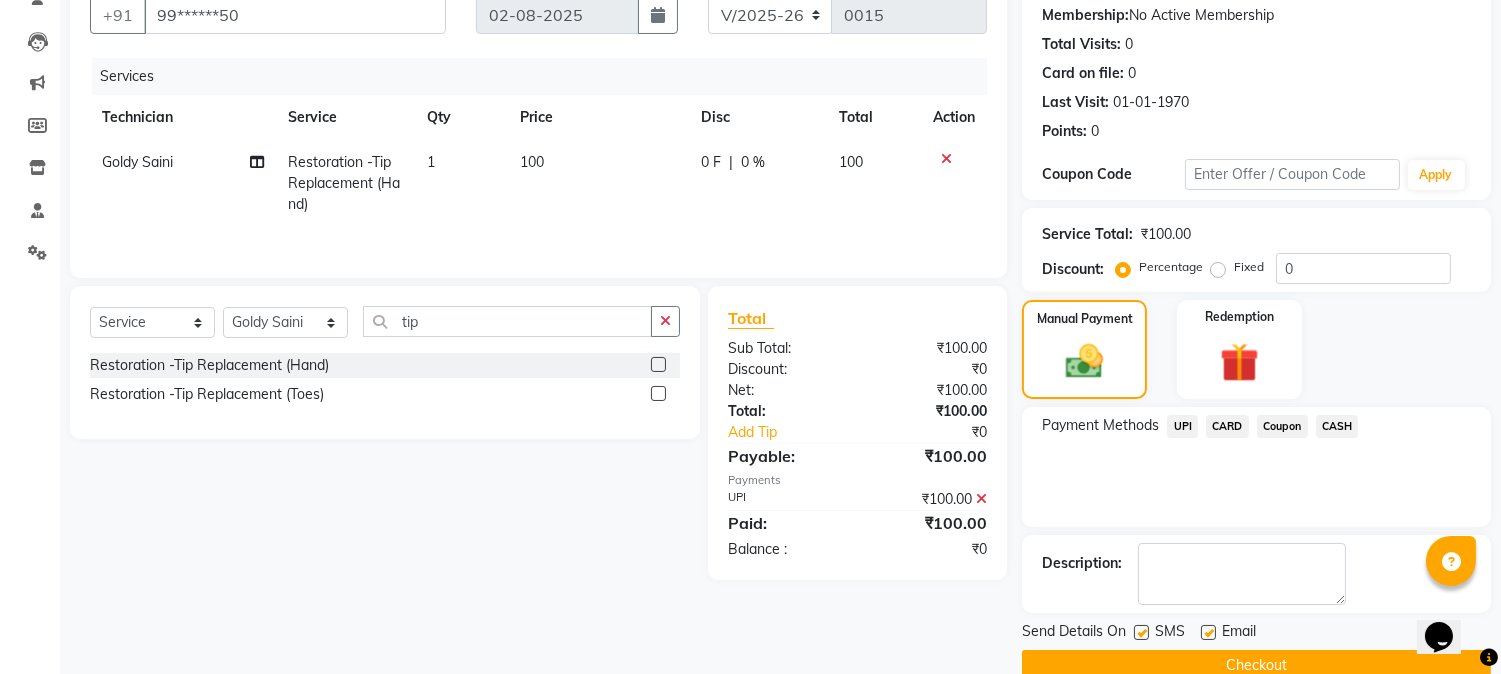 scroll, scrollTop: 225, scrollLeft: 0, axis: vertical 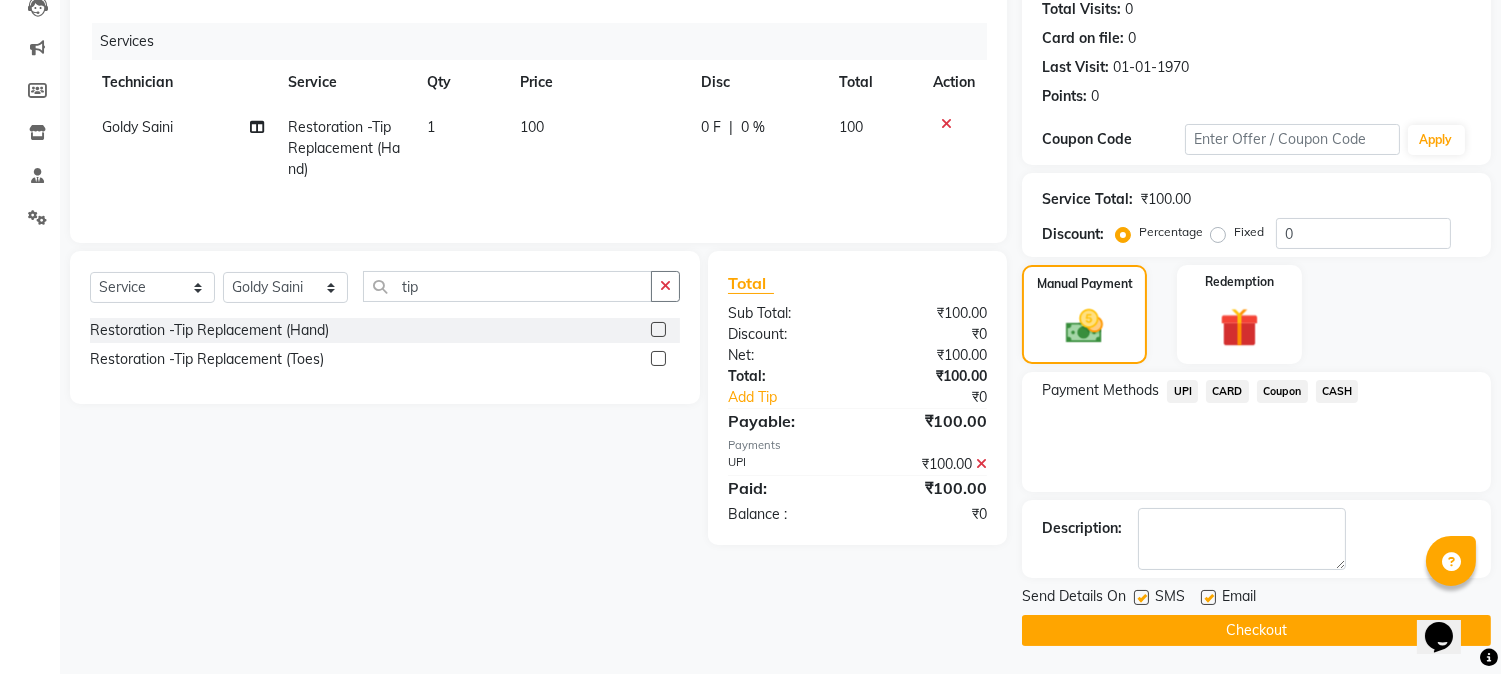 click on "Checkout" 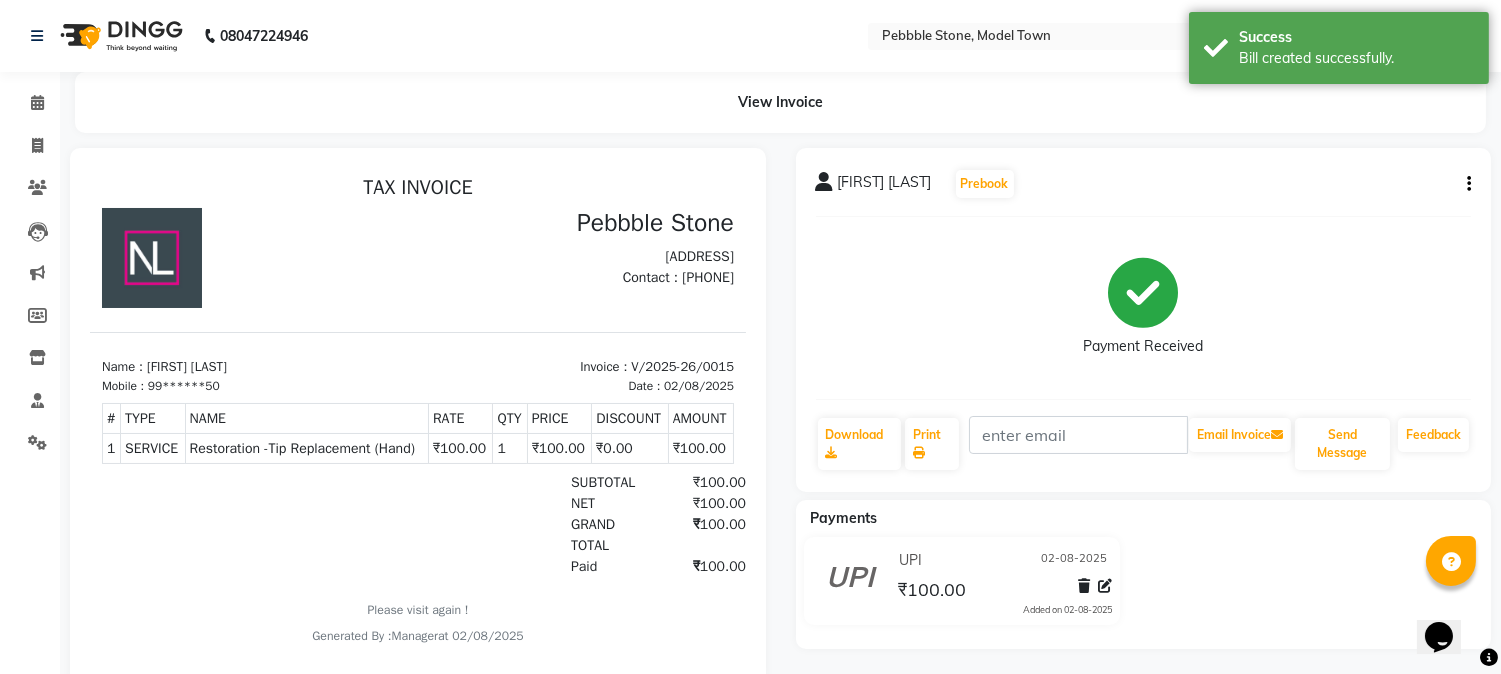 scroll, scrollTop: 0, scrollLeft: 0, axis: both 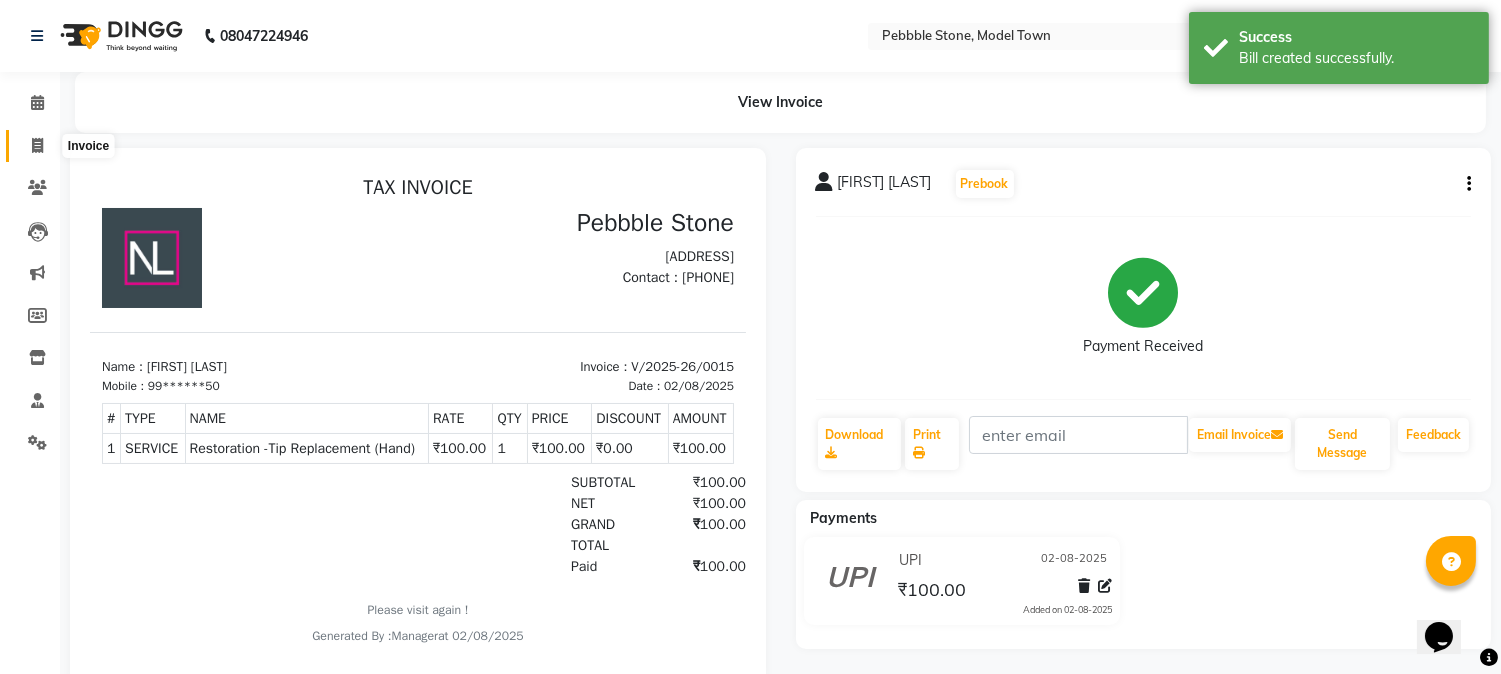 click 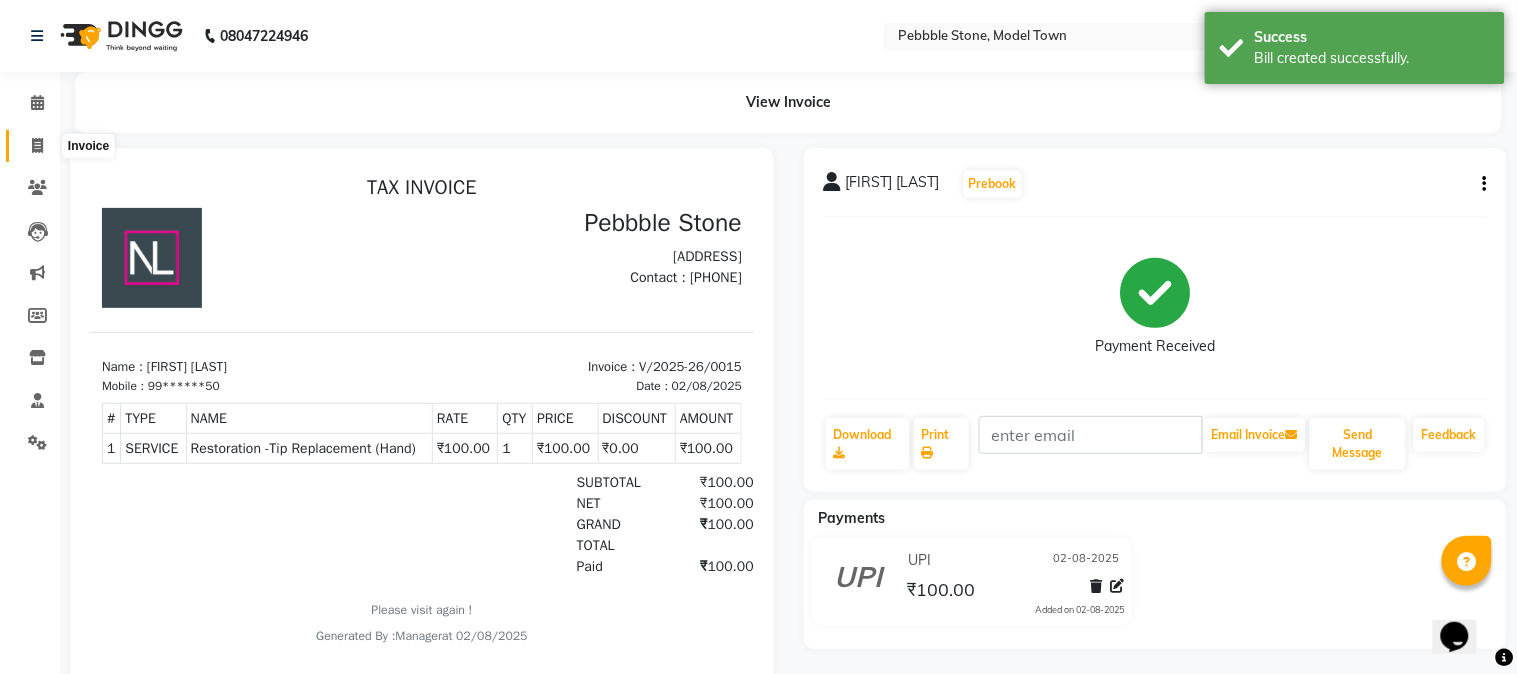 select on "service" 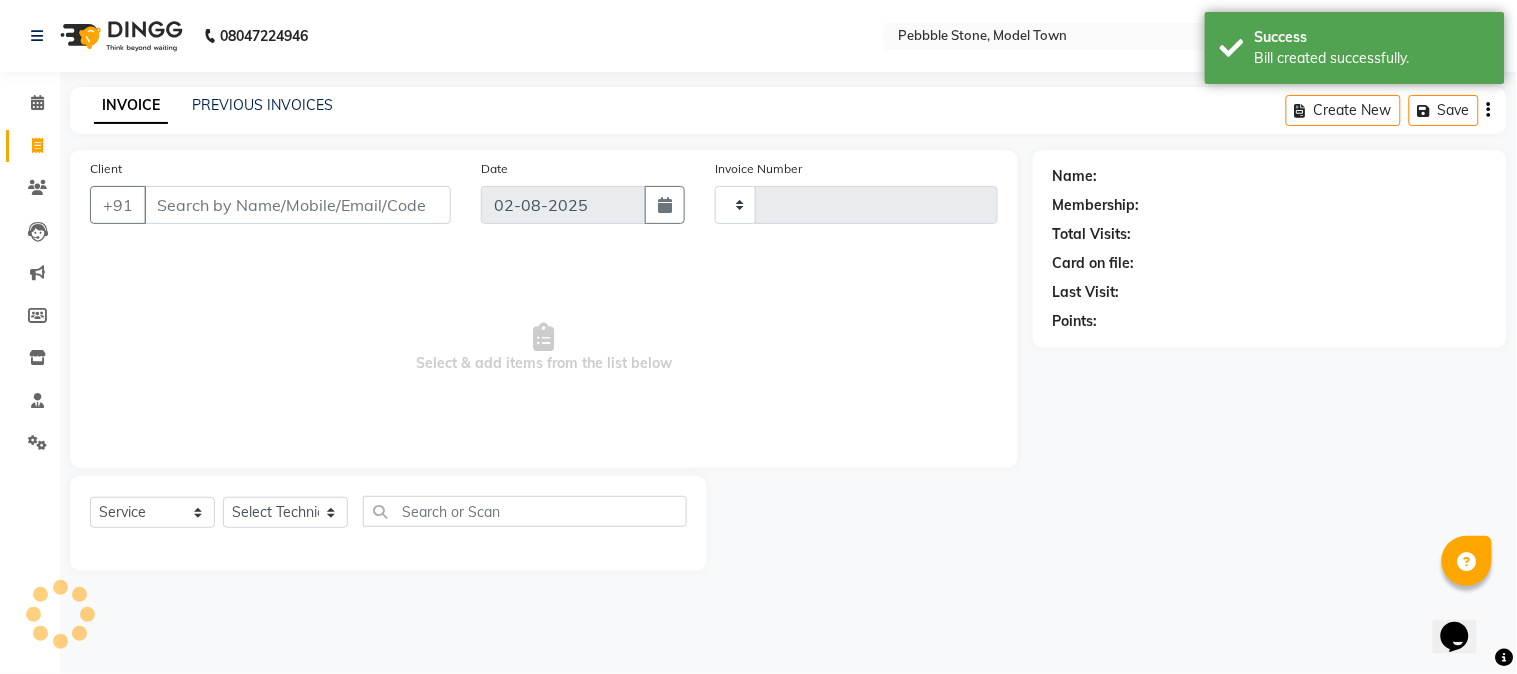 type on "0016" 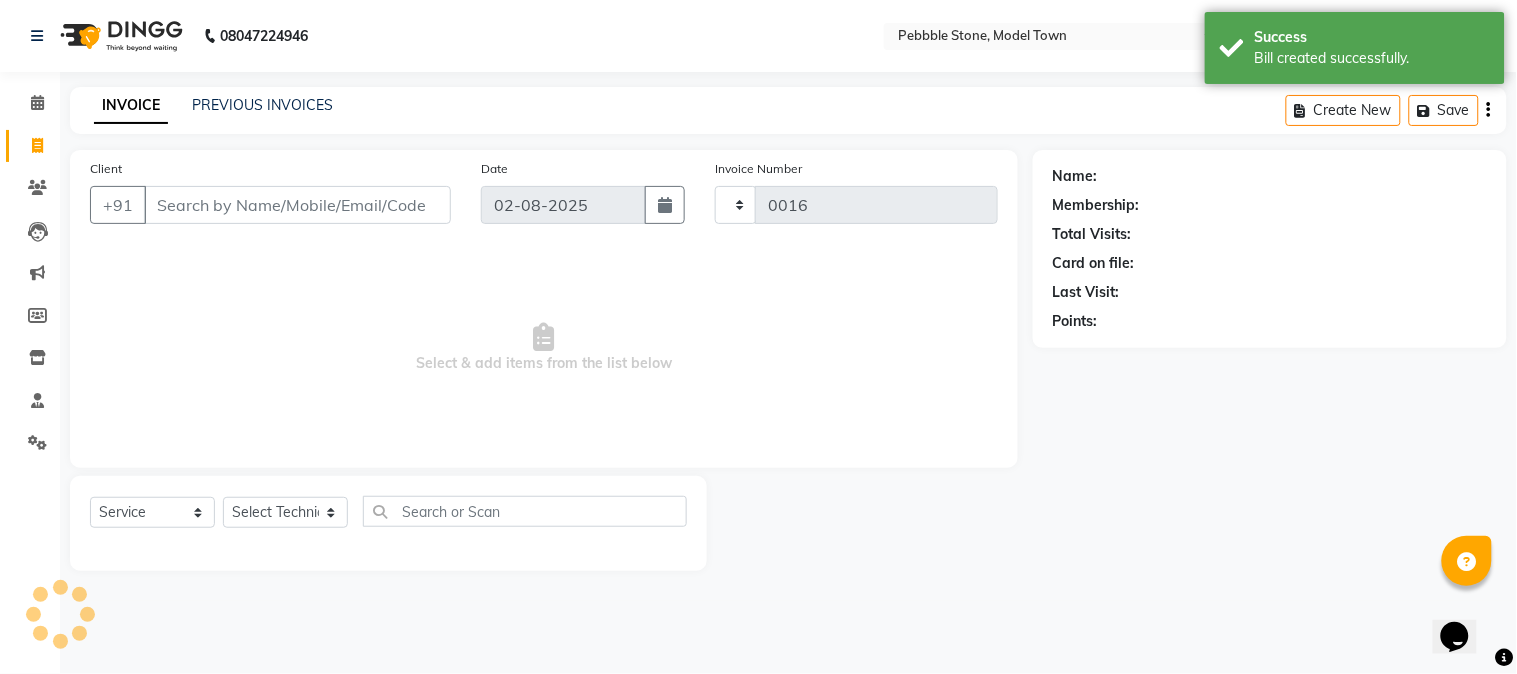select on "8684" 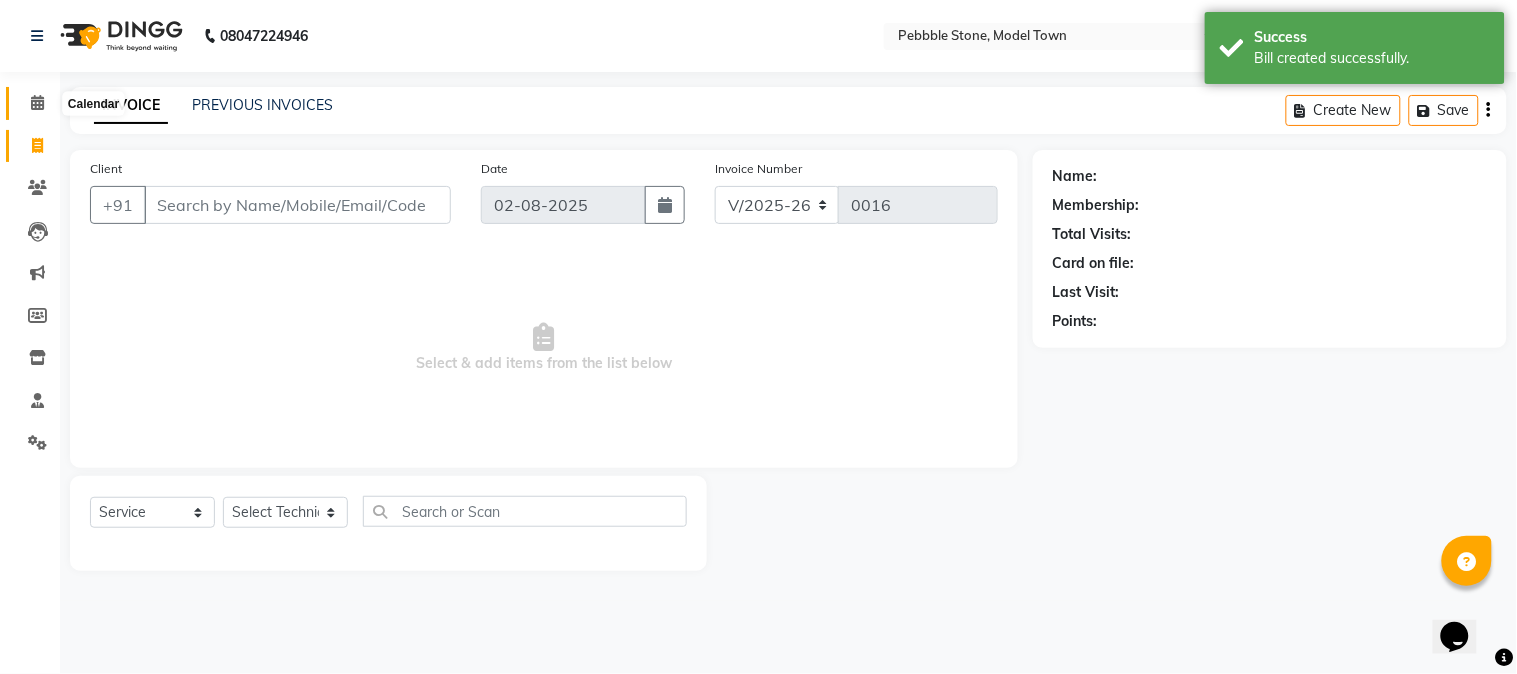 click 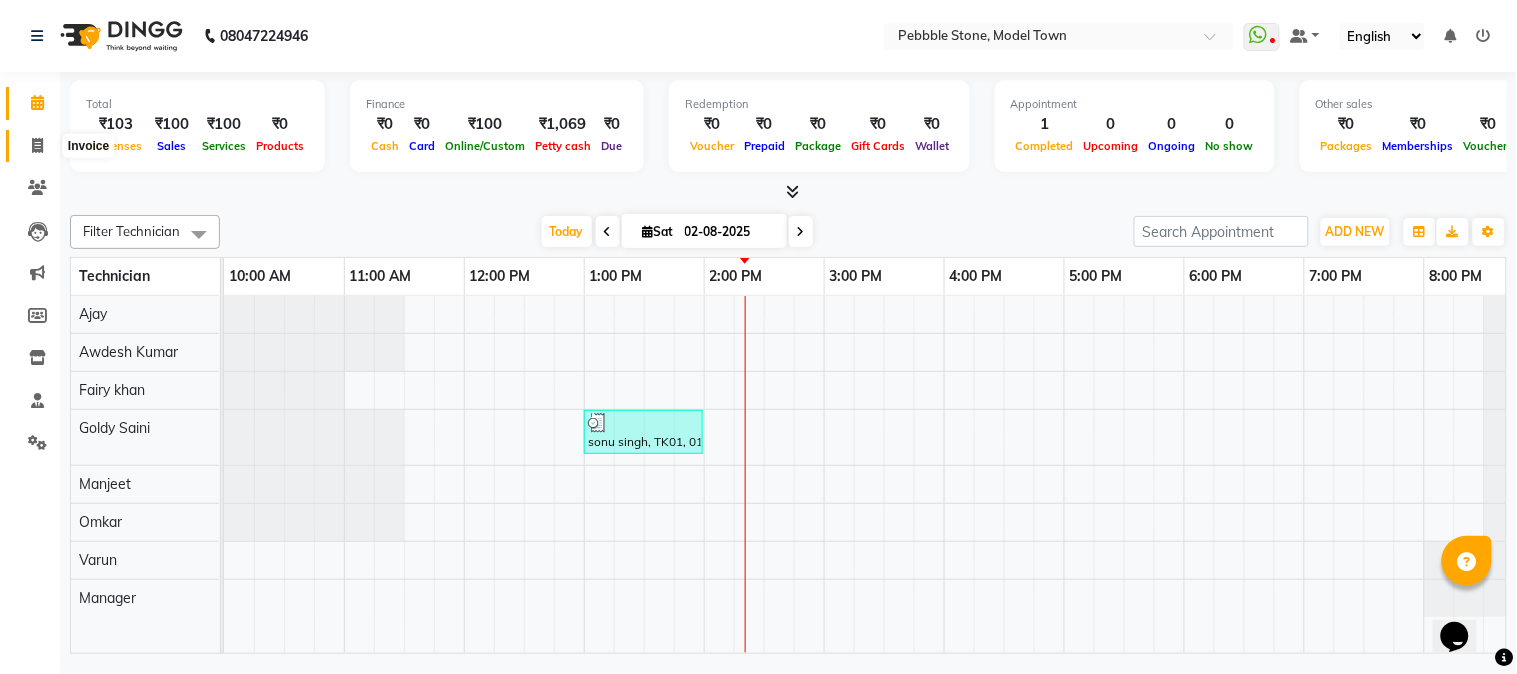 click 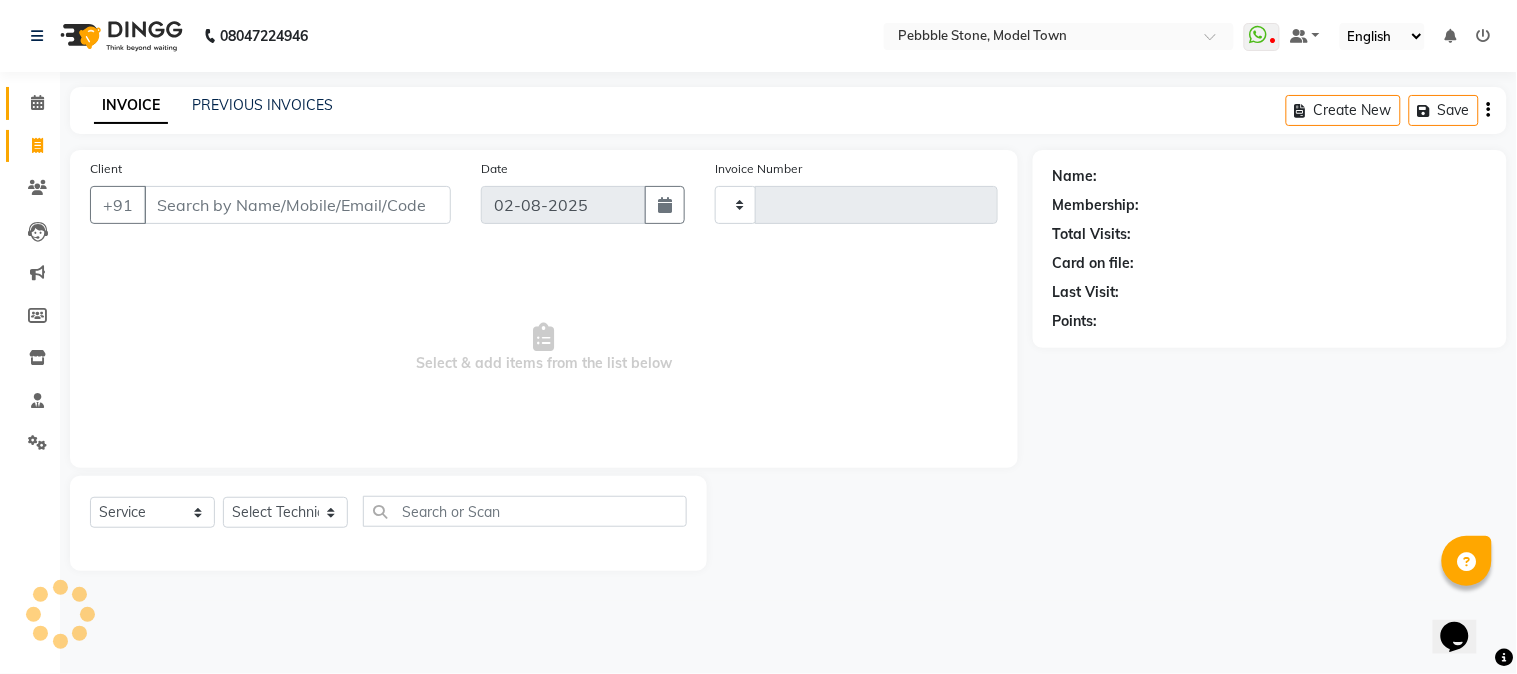type on "0016" 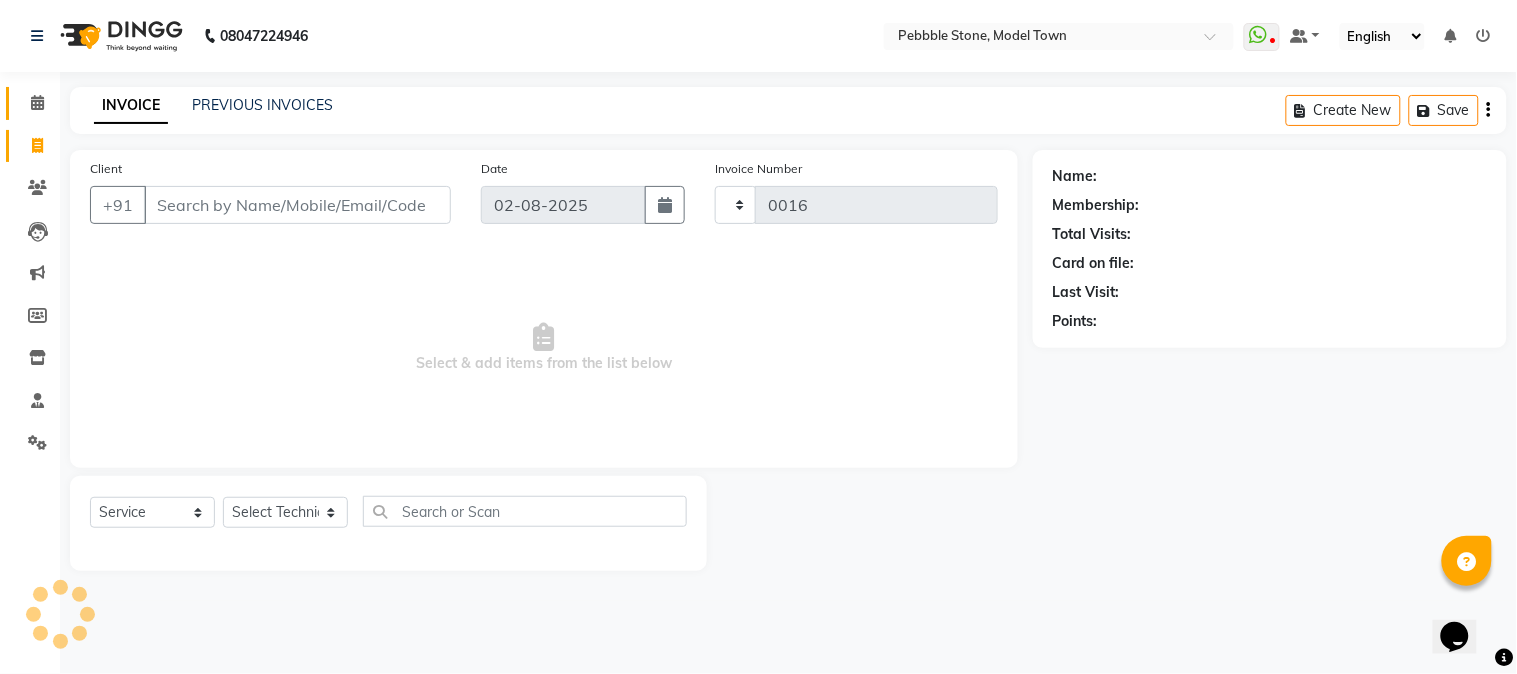 select on "8684" 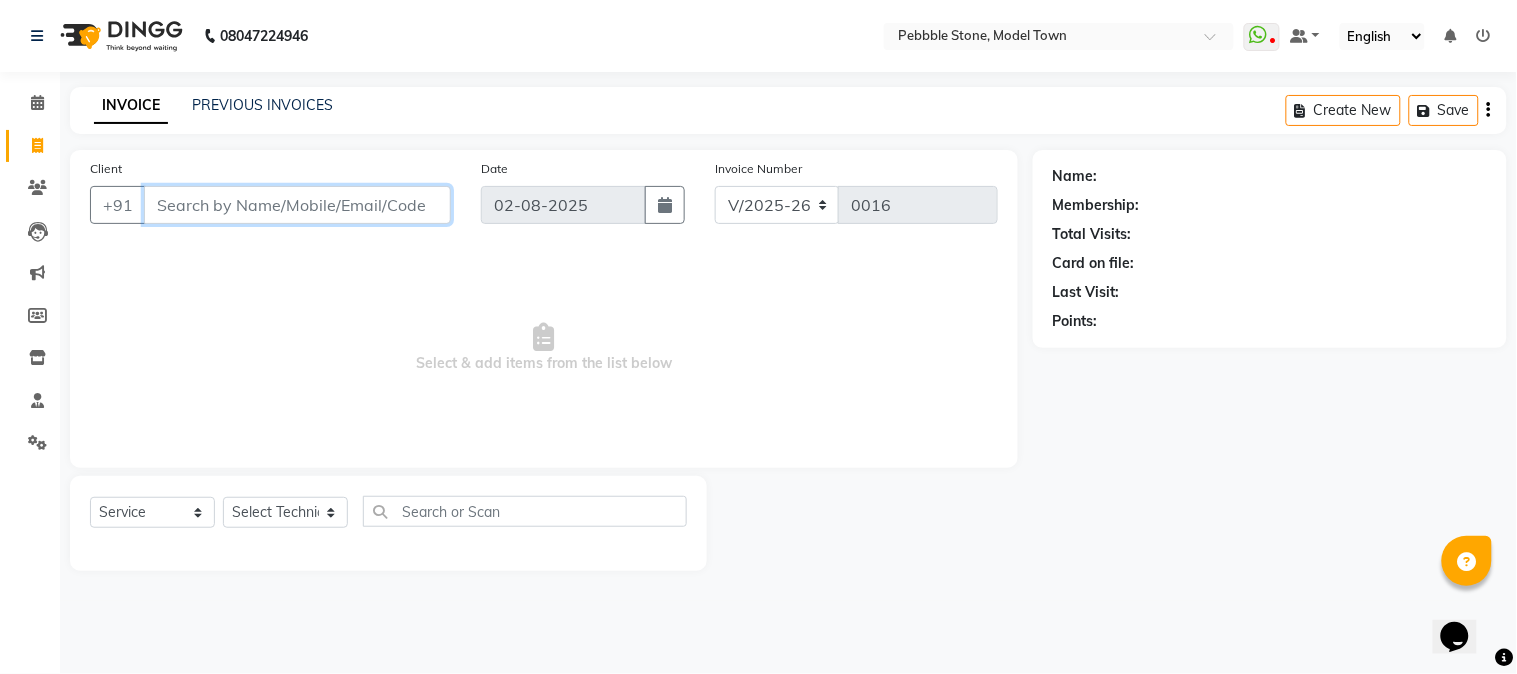 click on "Client" at bounding box center (297, 205) 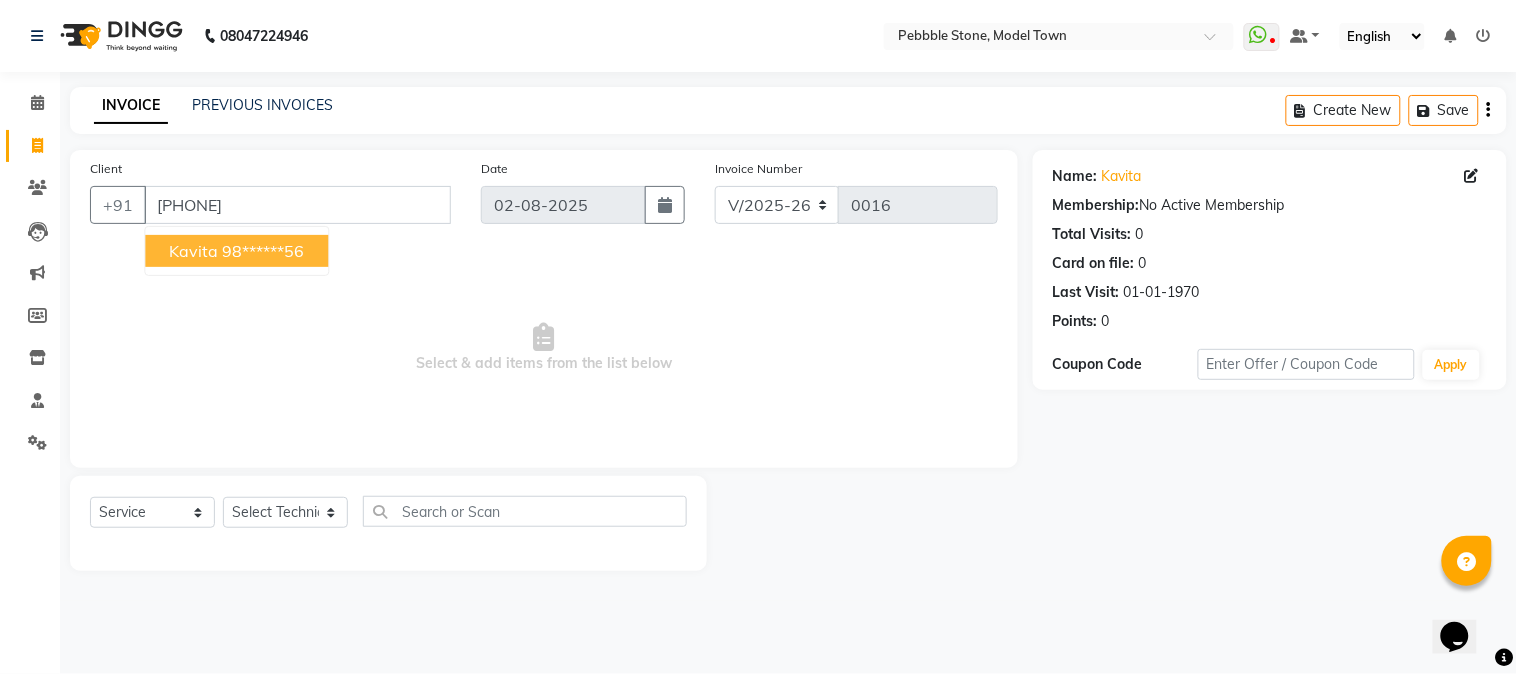 click on "98******56" at bounding box center [263, 251] 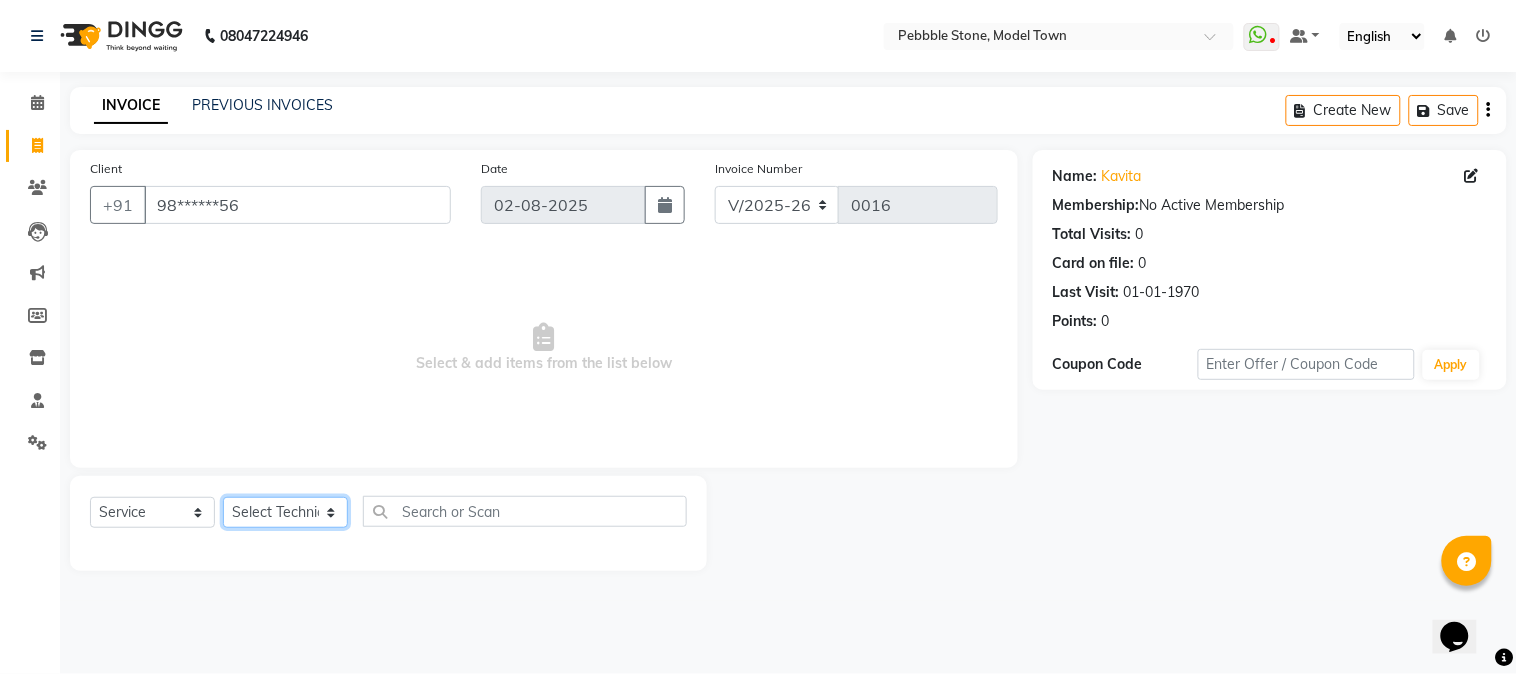 click on "Select Technician Ajay  Awdesh Kumar Fairy khan Goldy Saini Manager Manjeet Omkar Varun" 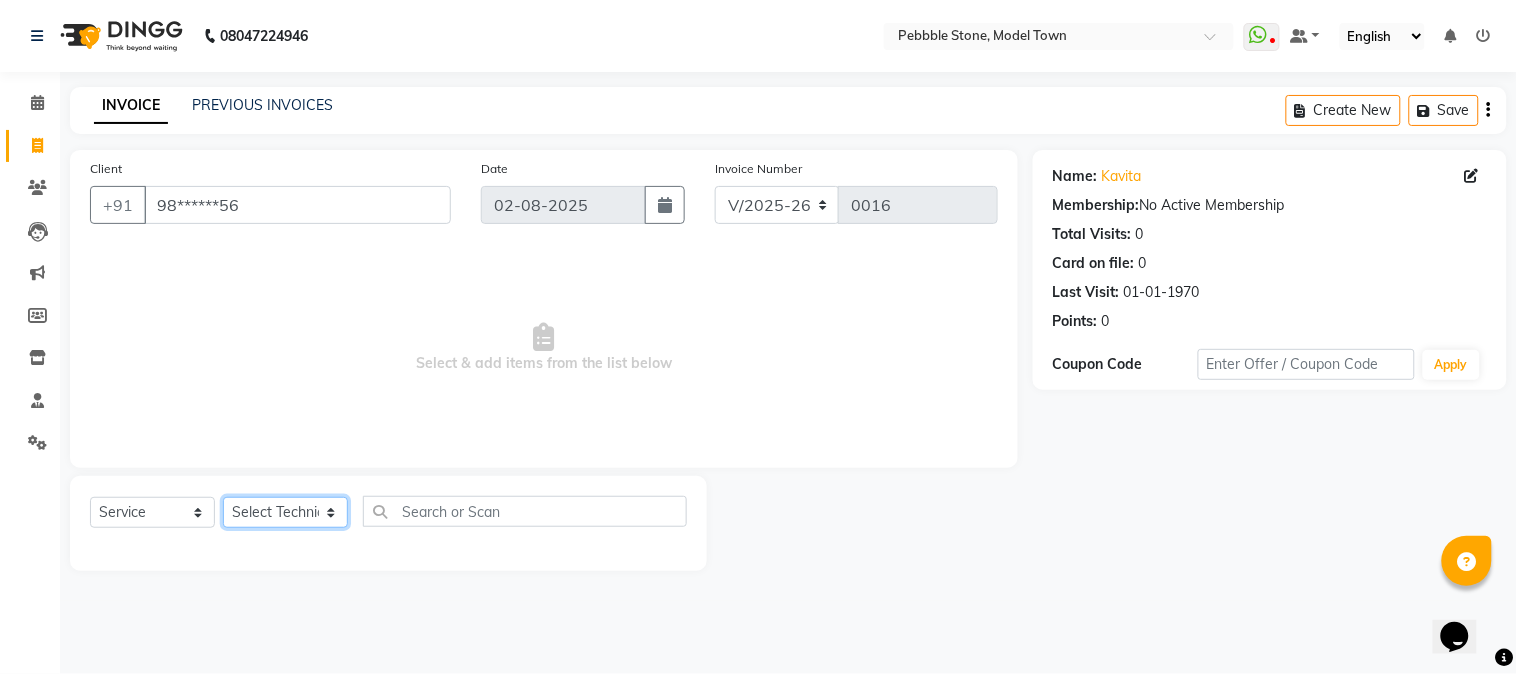 select on "87627" 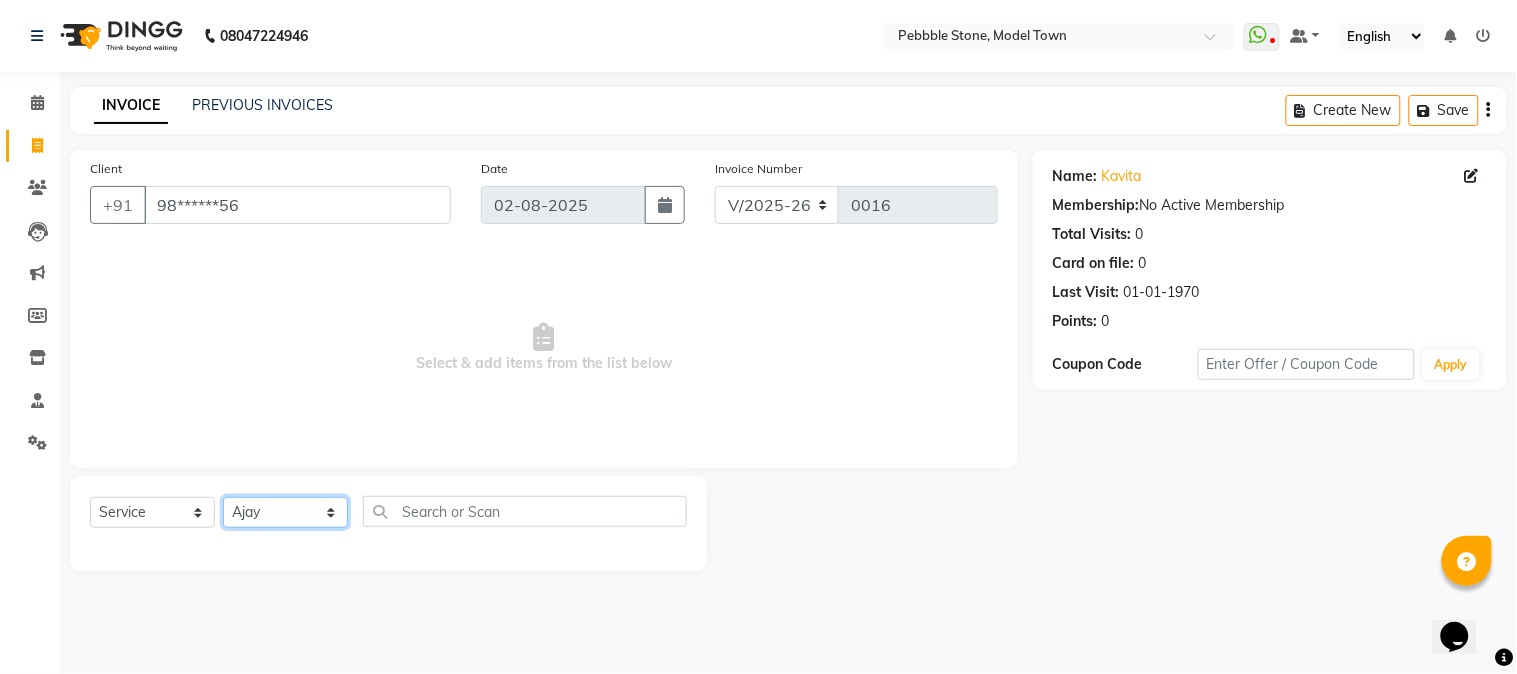 click on "Select Technician Ajay  Awdesh Kumar Fairy khan Goldy Saini Manager Manjeet Omkar Varun" 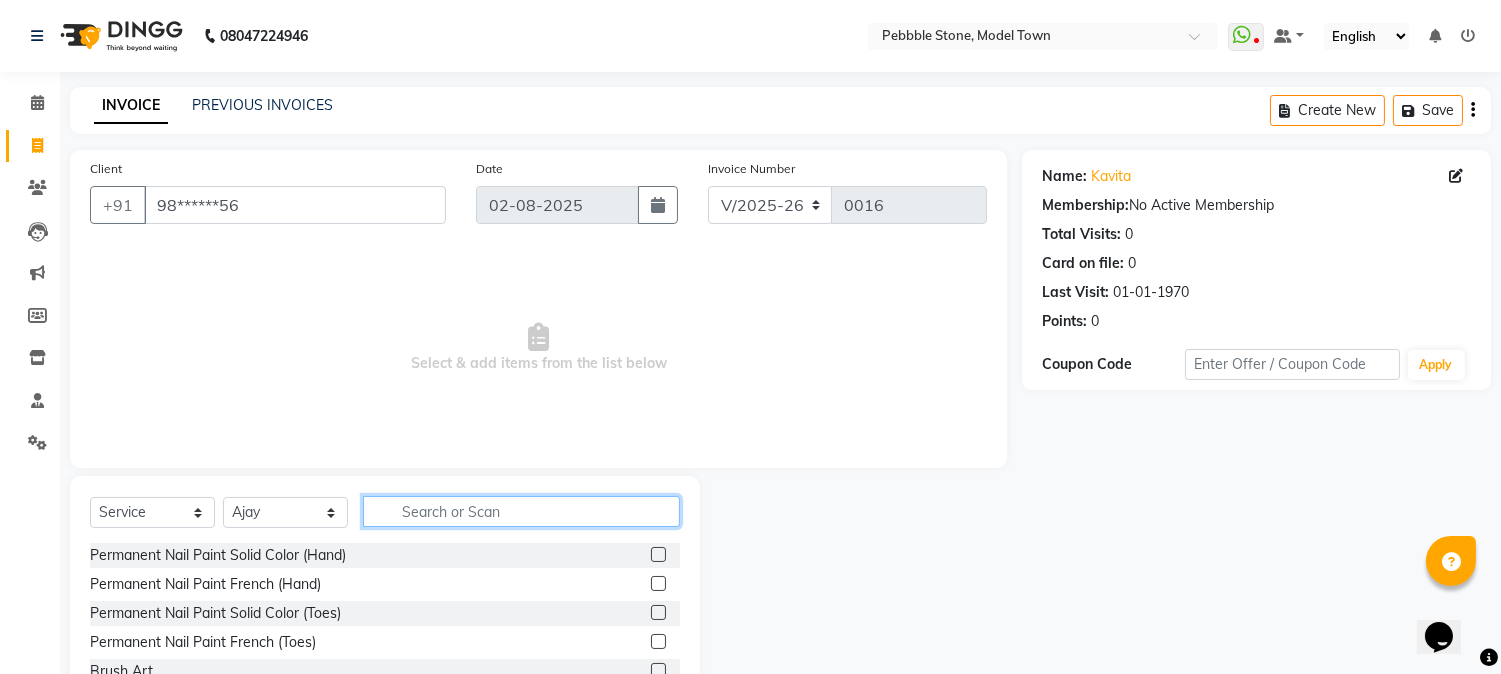 click 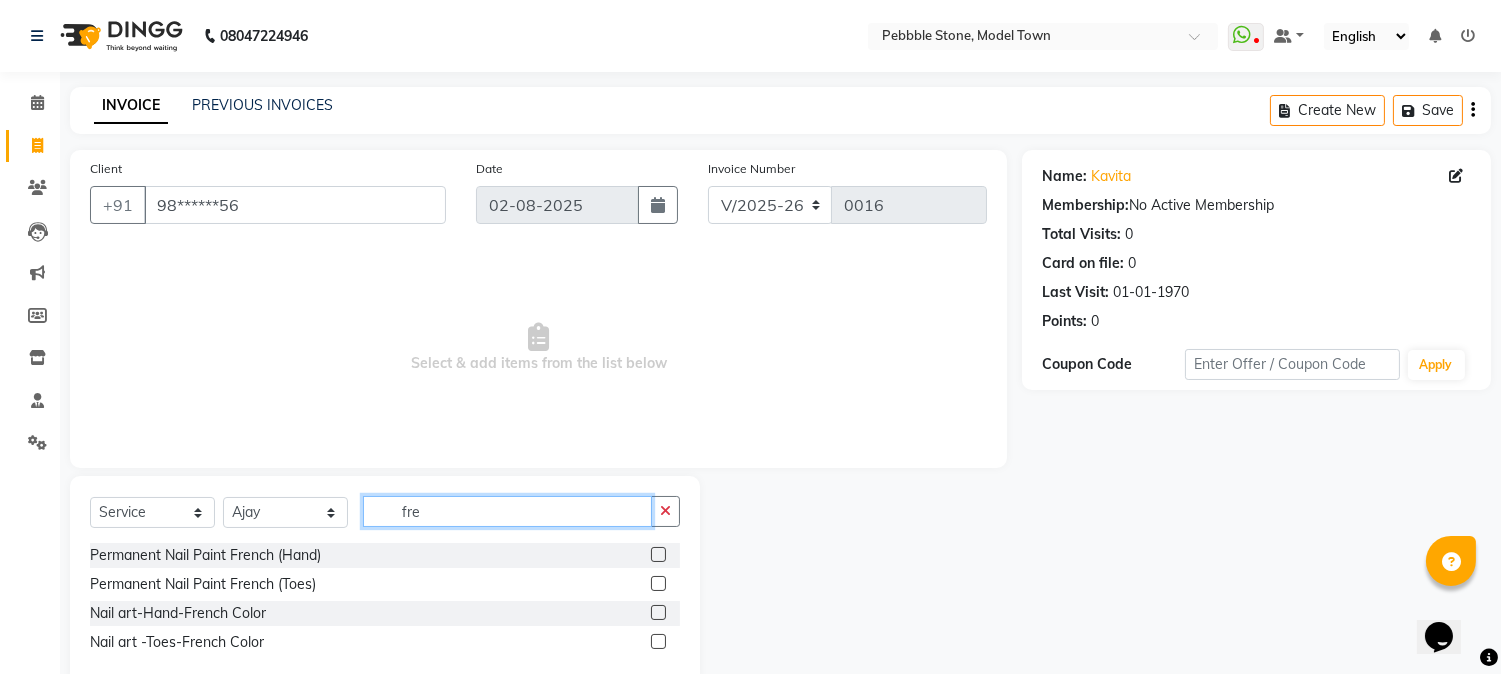 type on "fre" 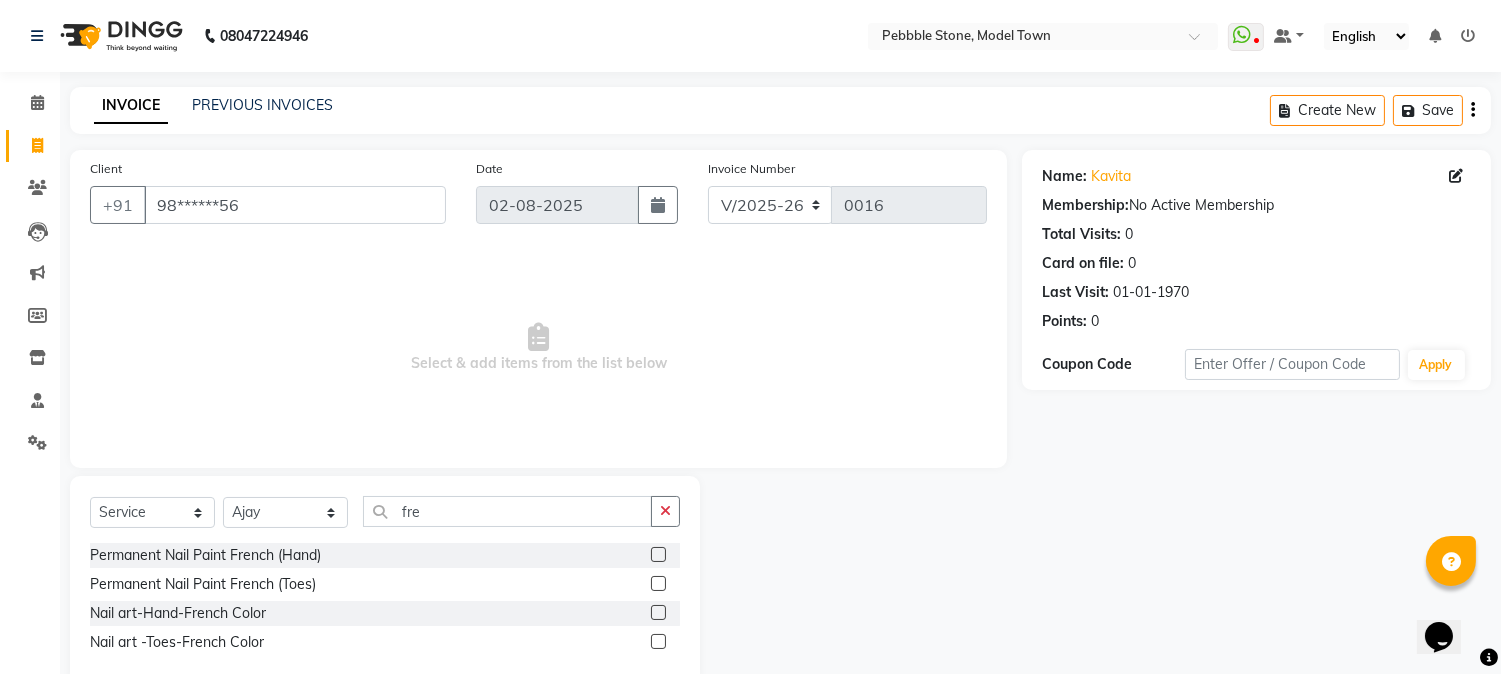 click 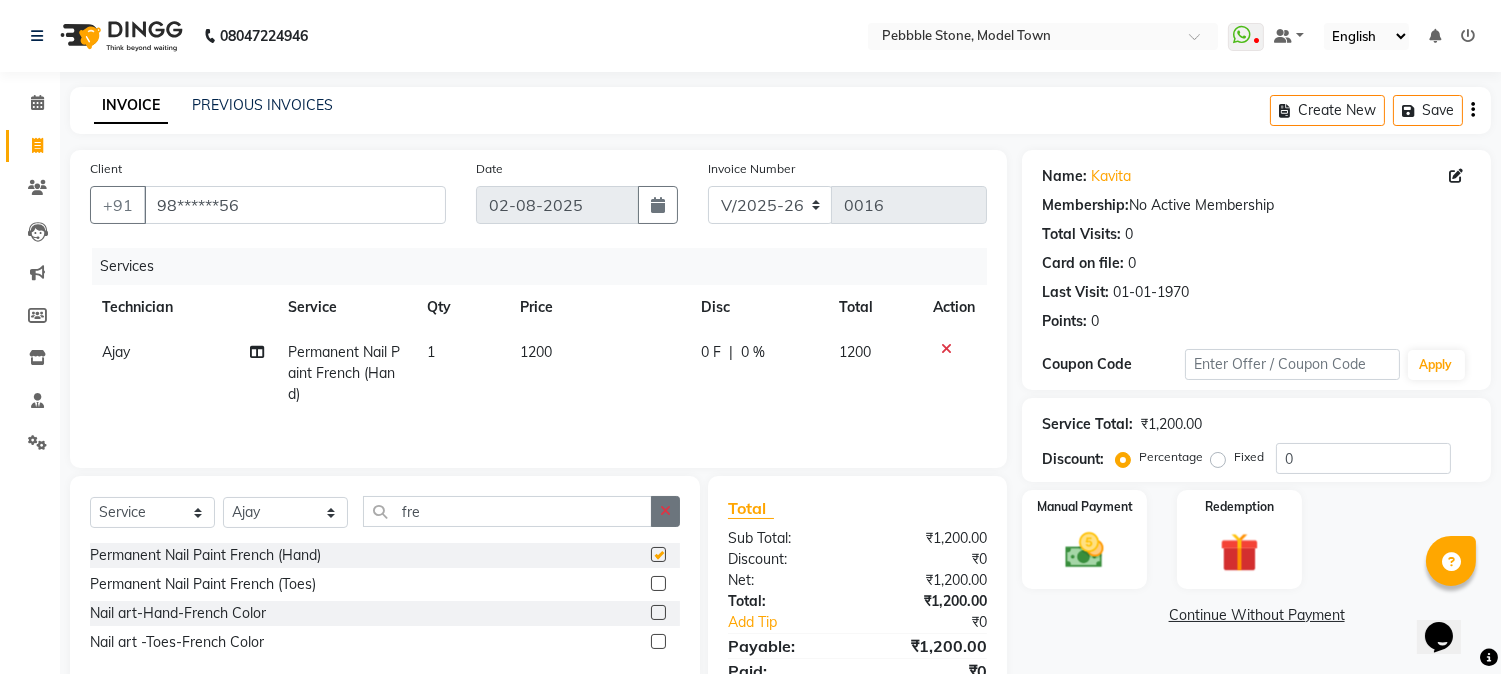 checkbox on "false" 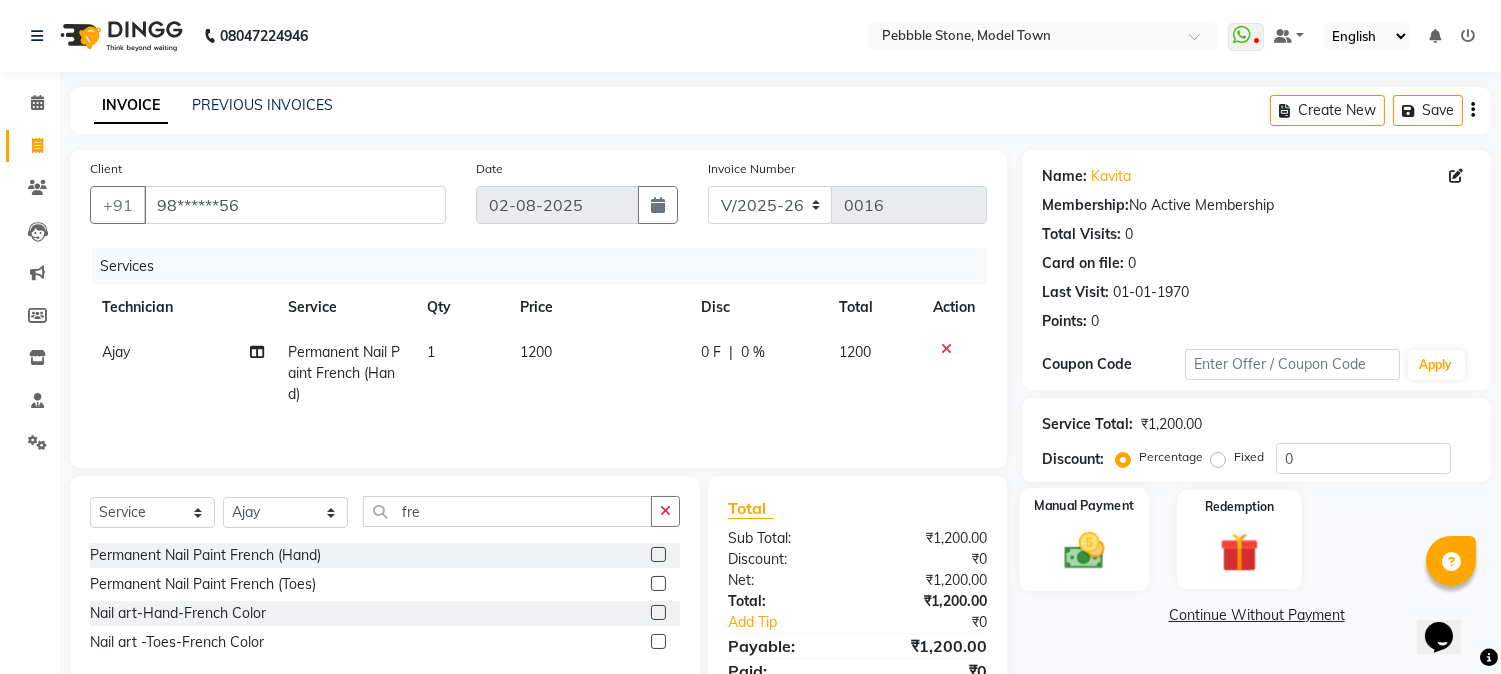 click 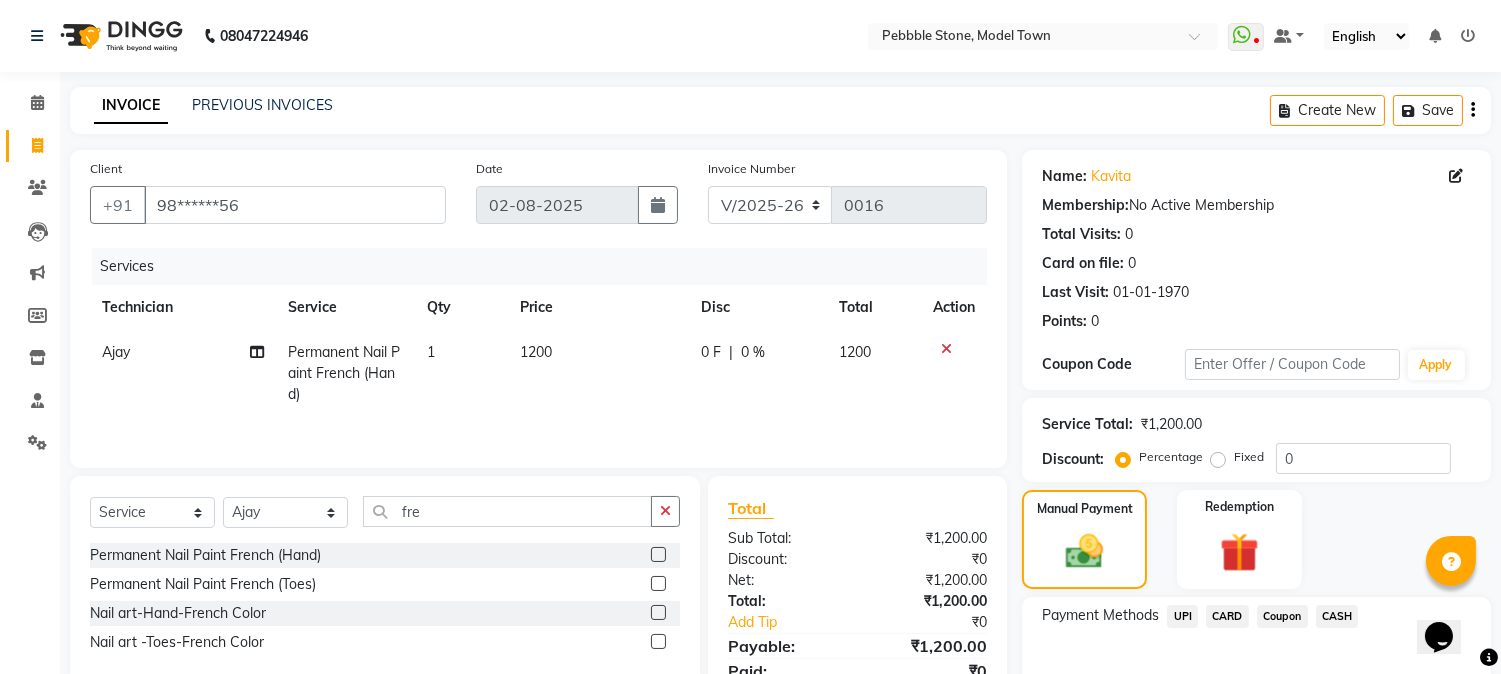 click on "CASH" 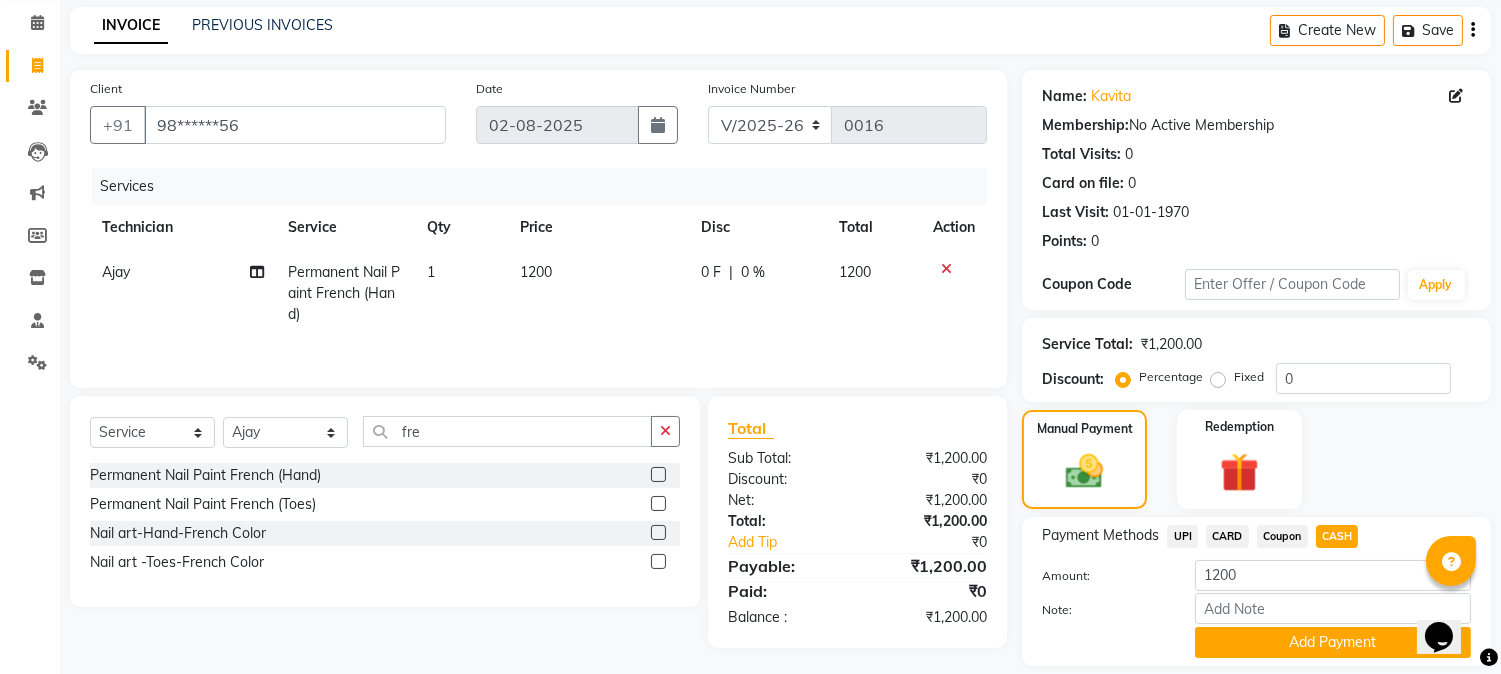 scroll, scrollTop: 142, scrollLeft: 0, axis: vertical 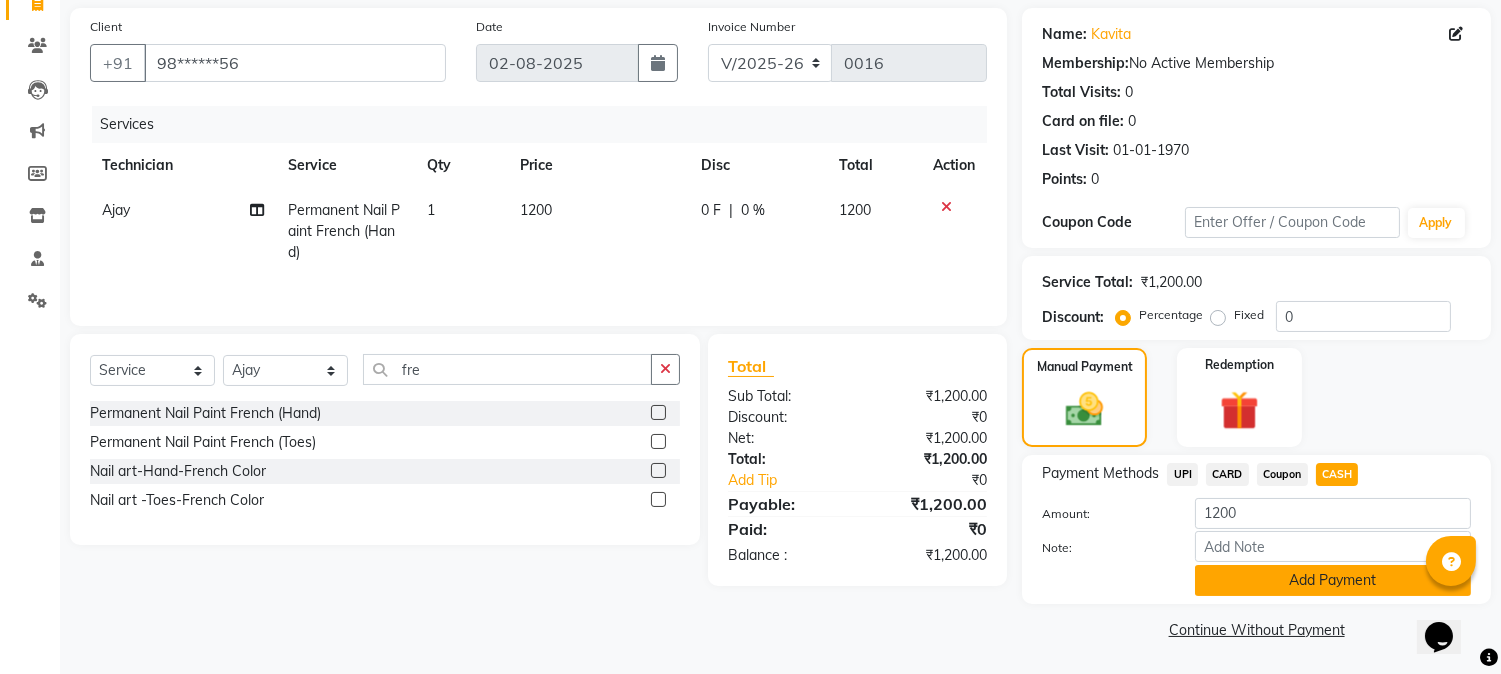 click on "Add Payment" 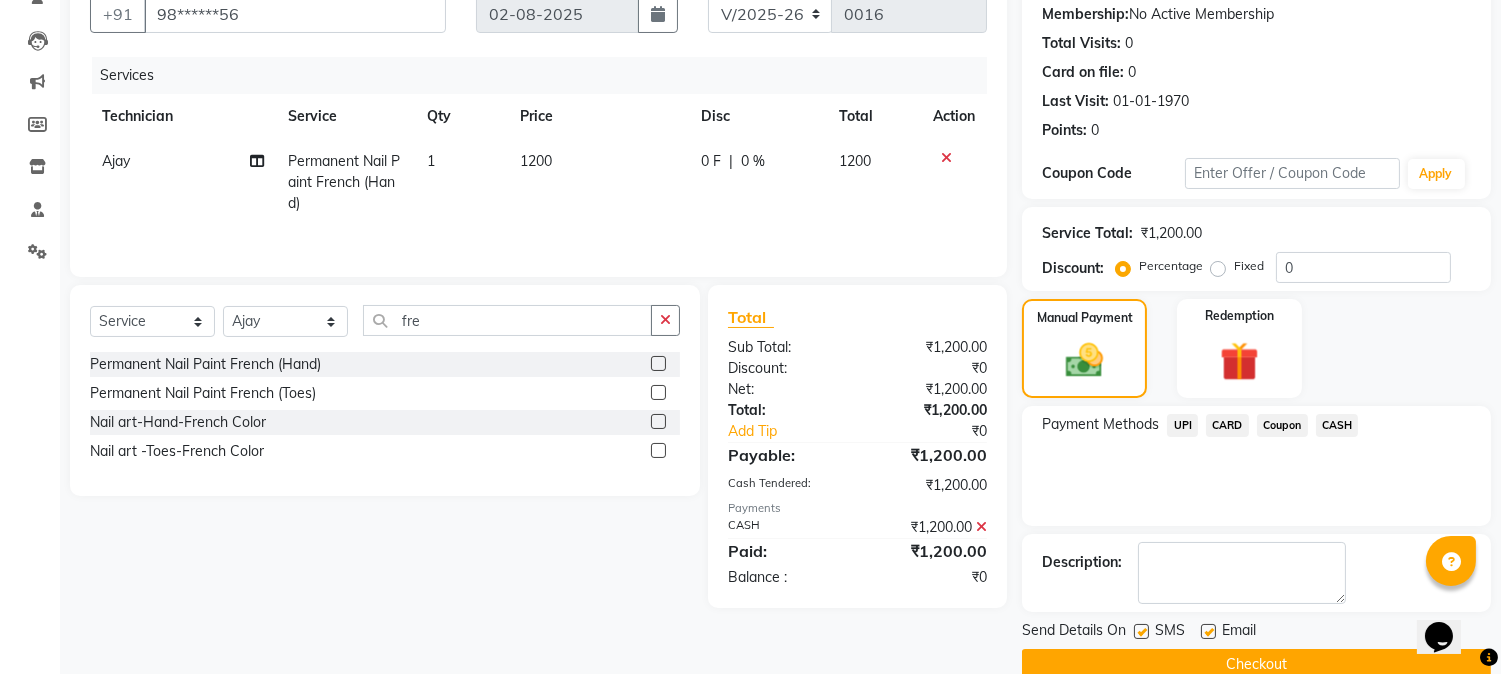 scroll, scrollTop: 225, scrollLeft: 0, axis: vertical 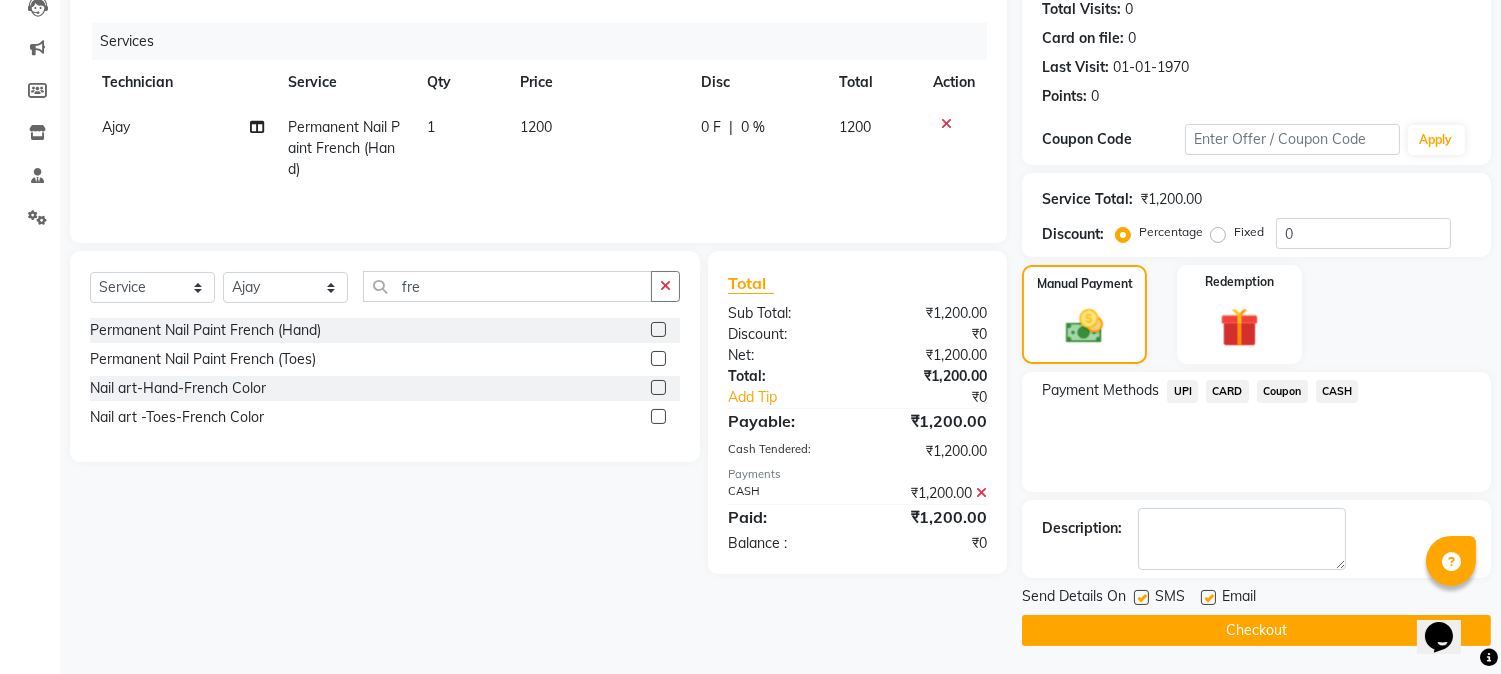click on "Checkout" 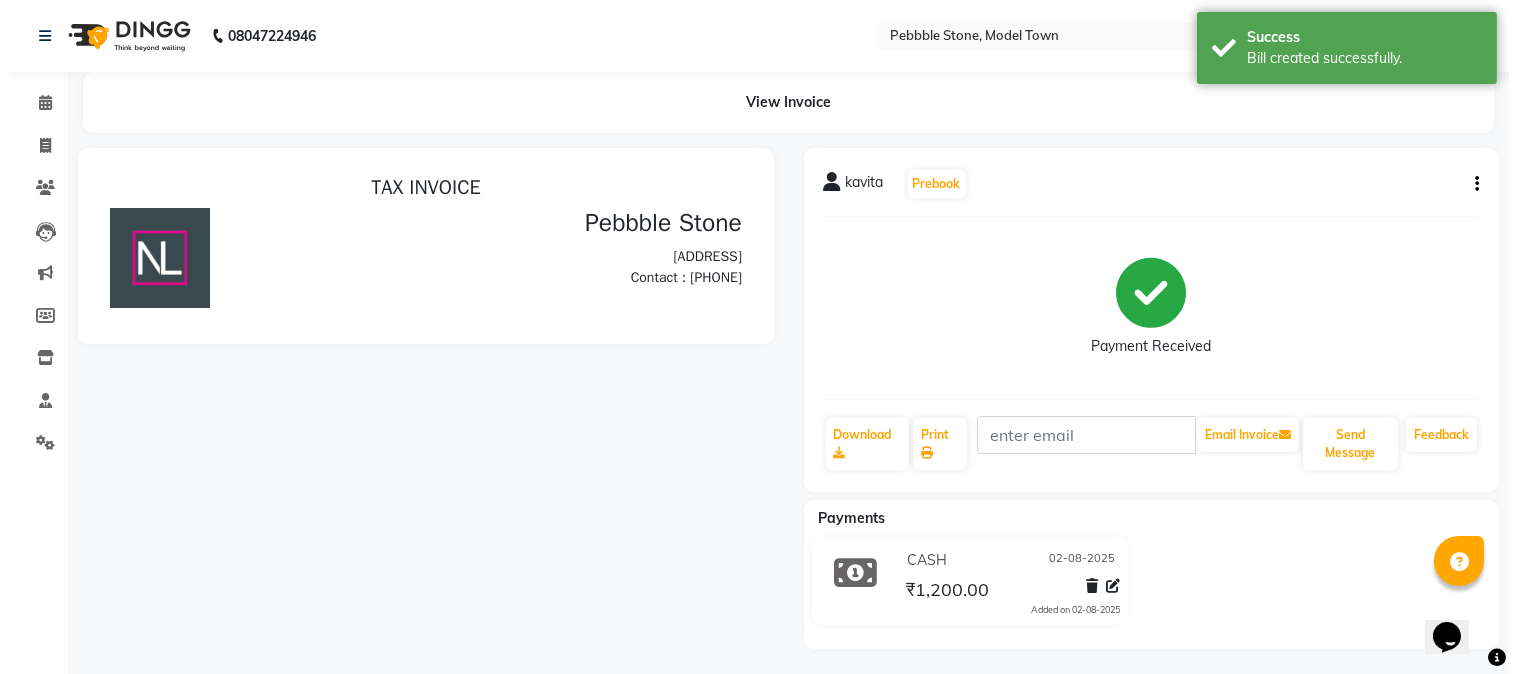 scroll, scrollTop: 0, scrollLeft: 0, axis: both 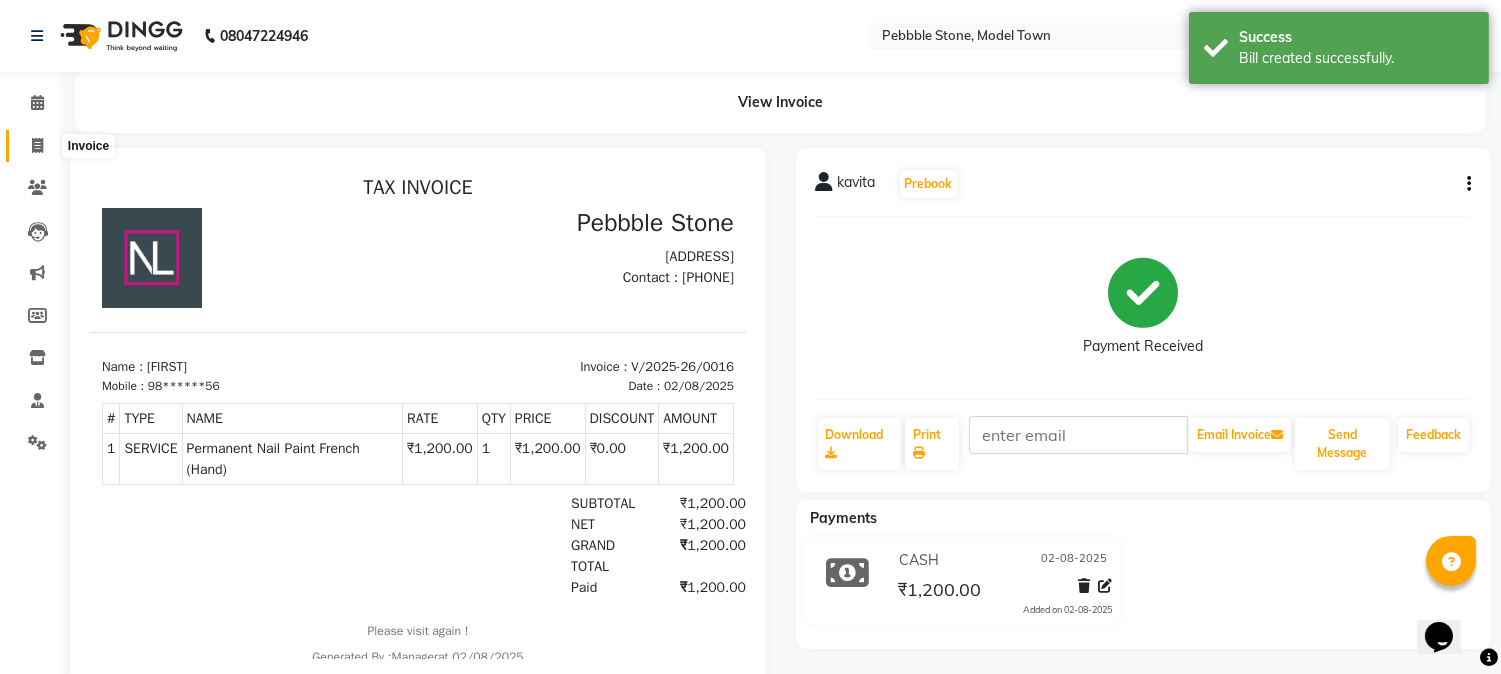 click 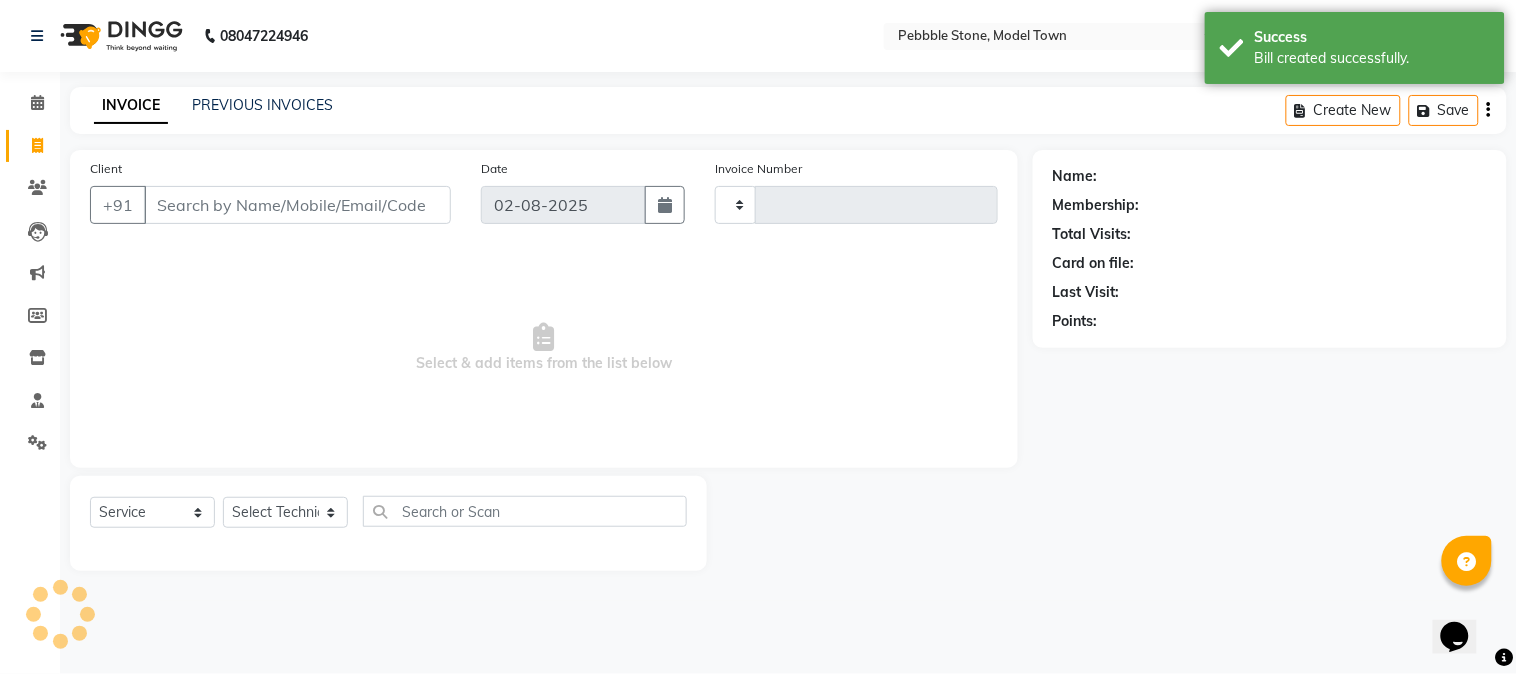 type on "0017" 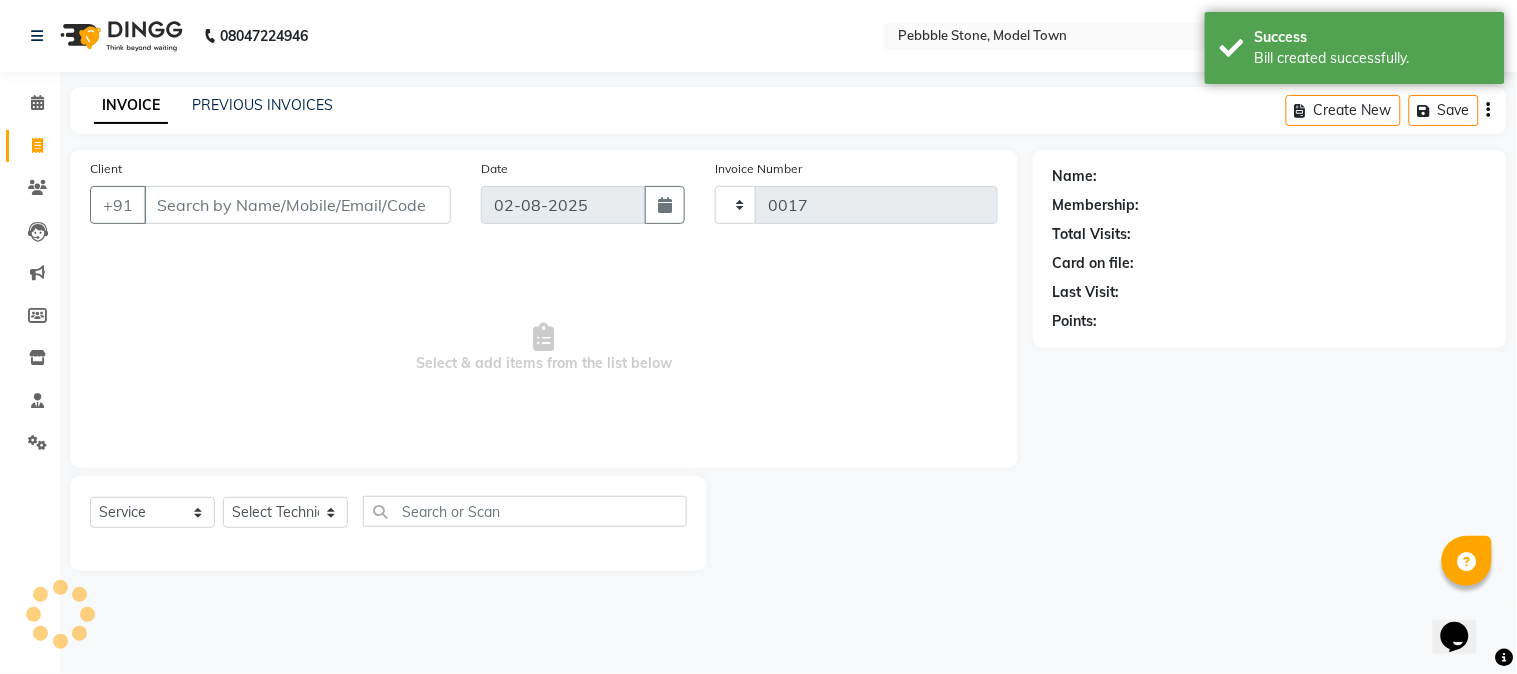 select on "8684" 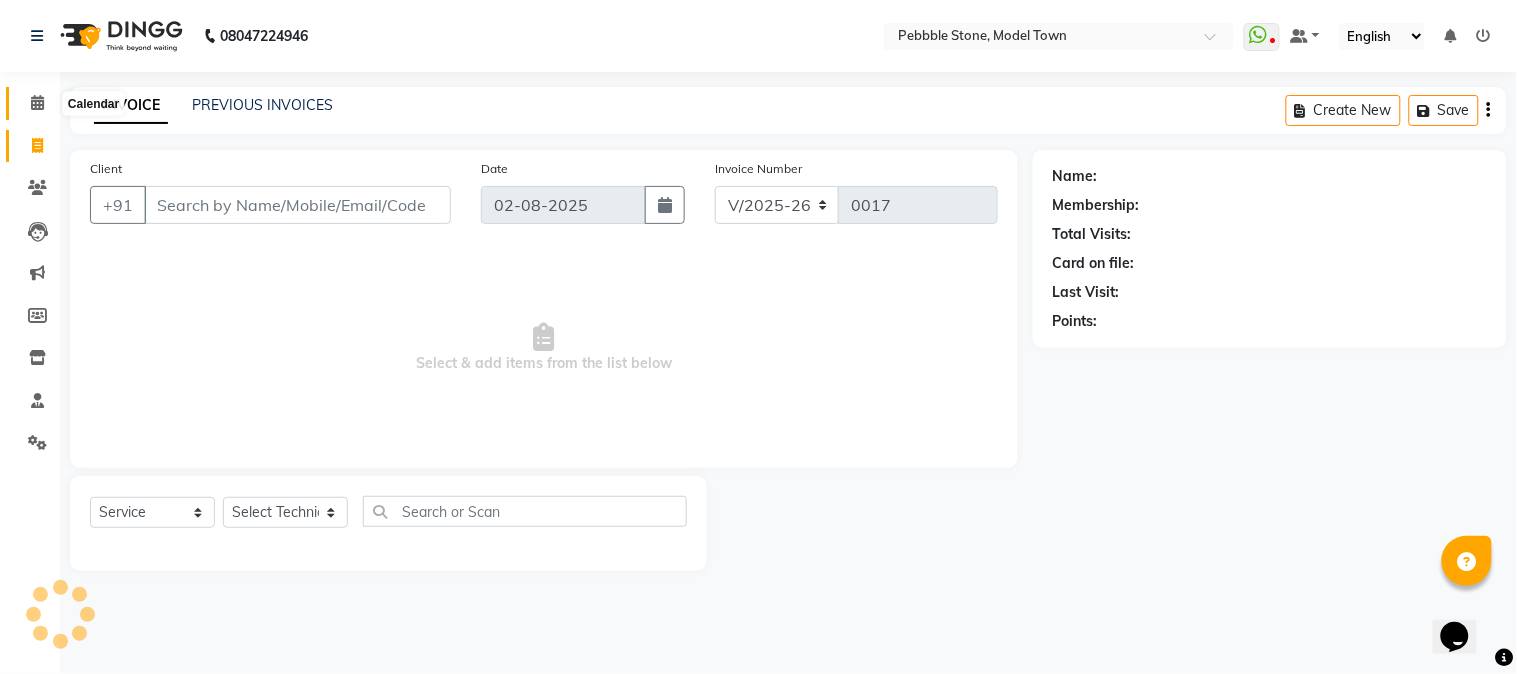click 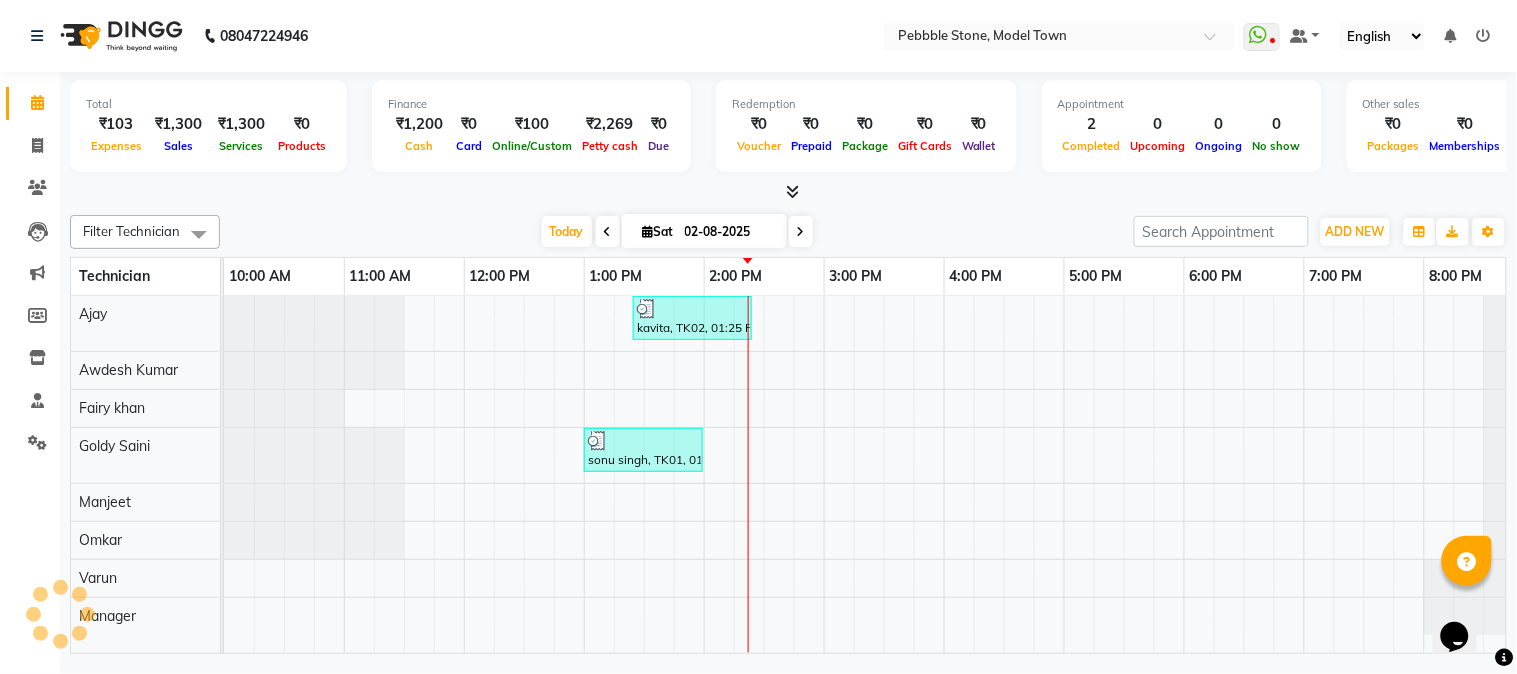scroll, scrollTop: 0, scrollLeft: 0, axis: both 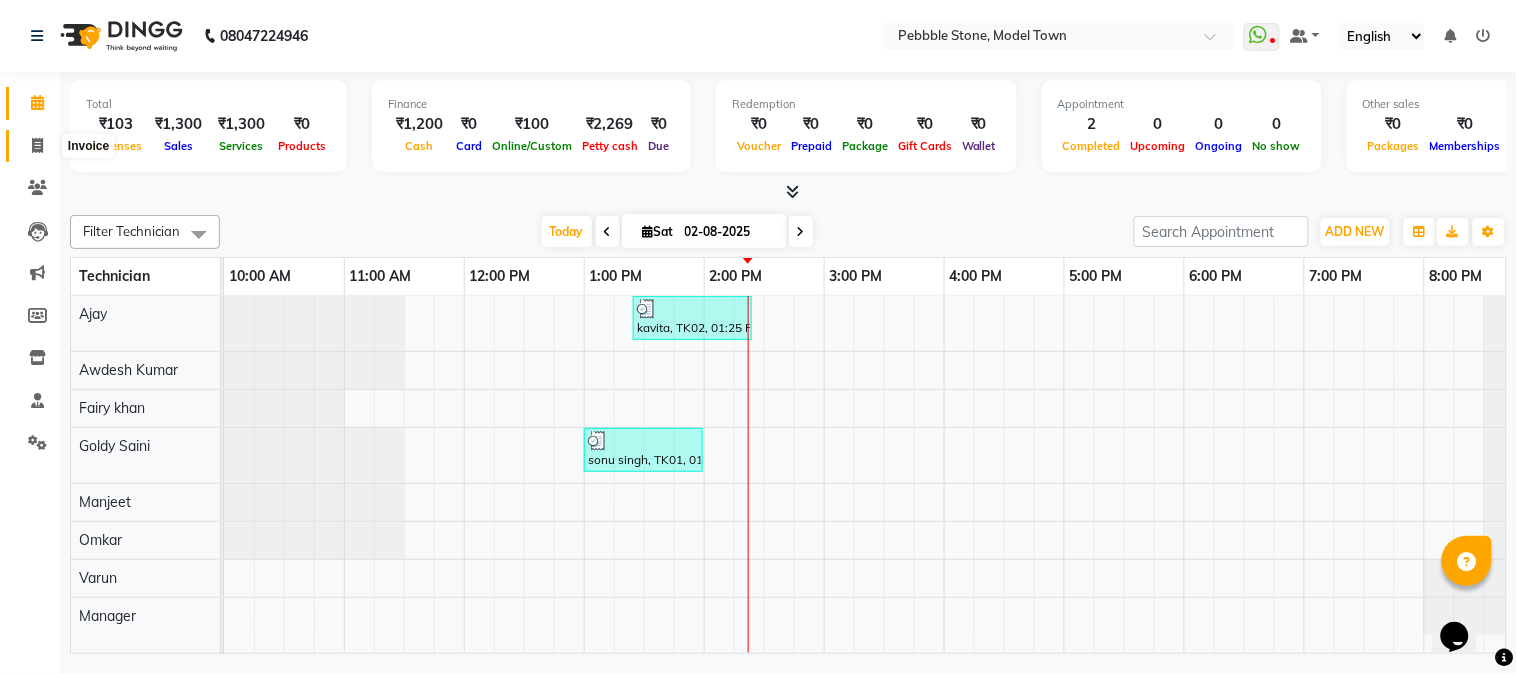 click 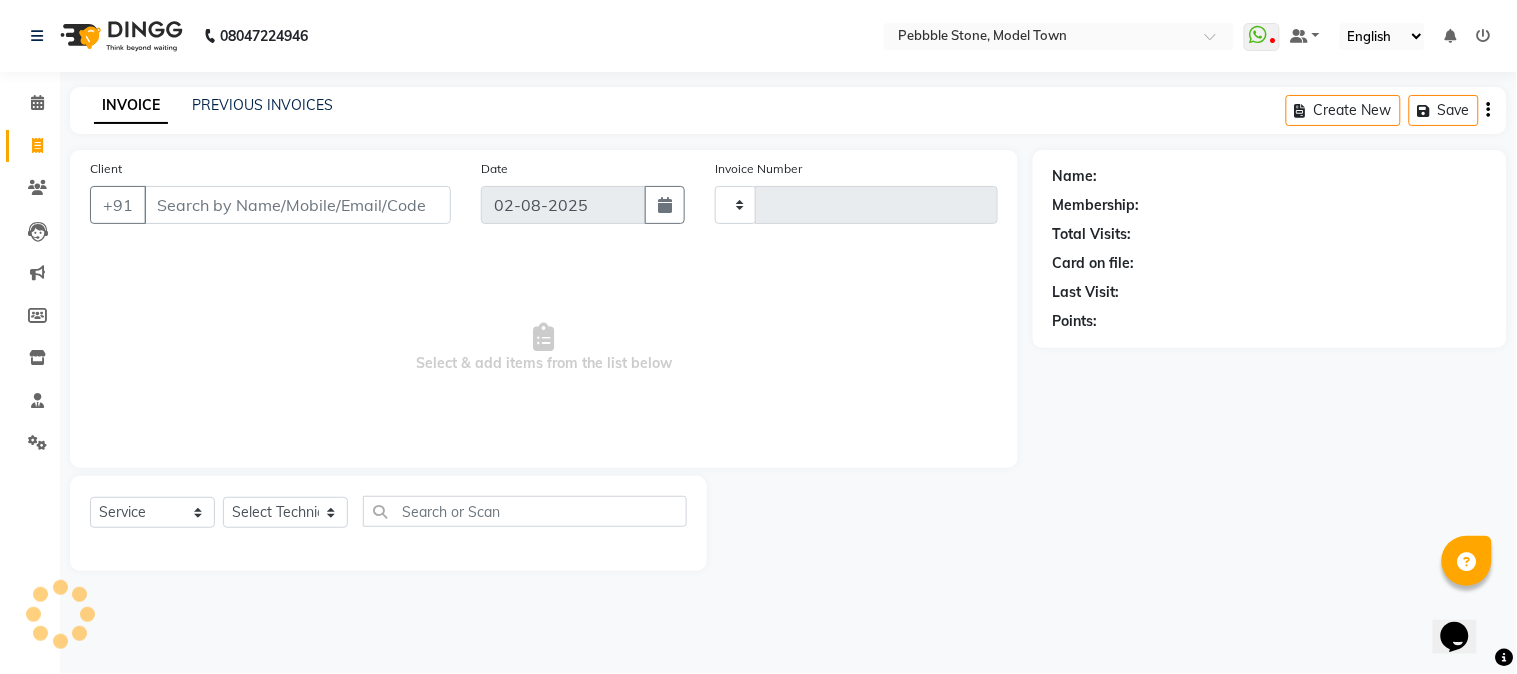 type on "0017" 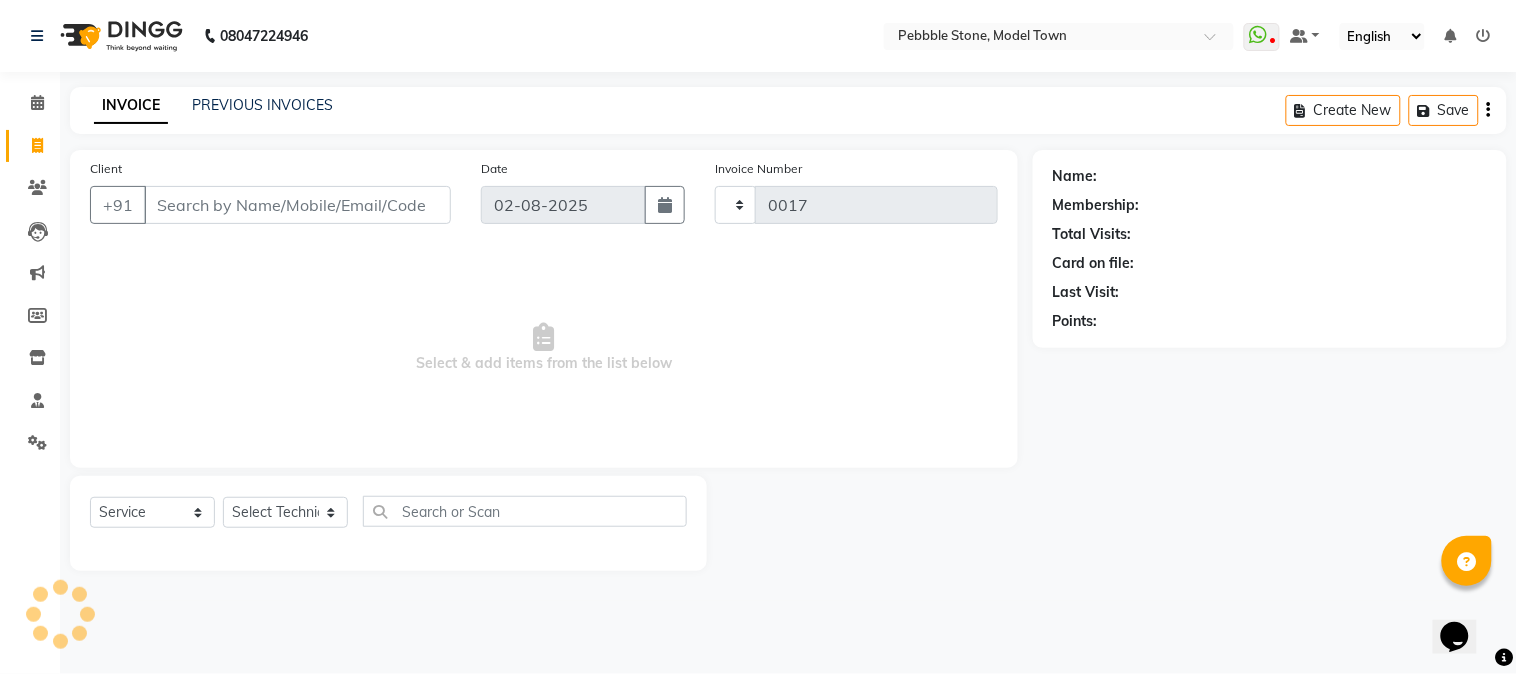 select on "8684" 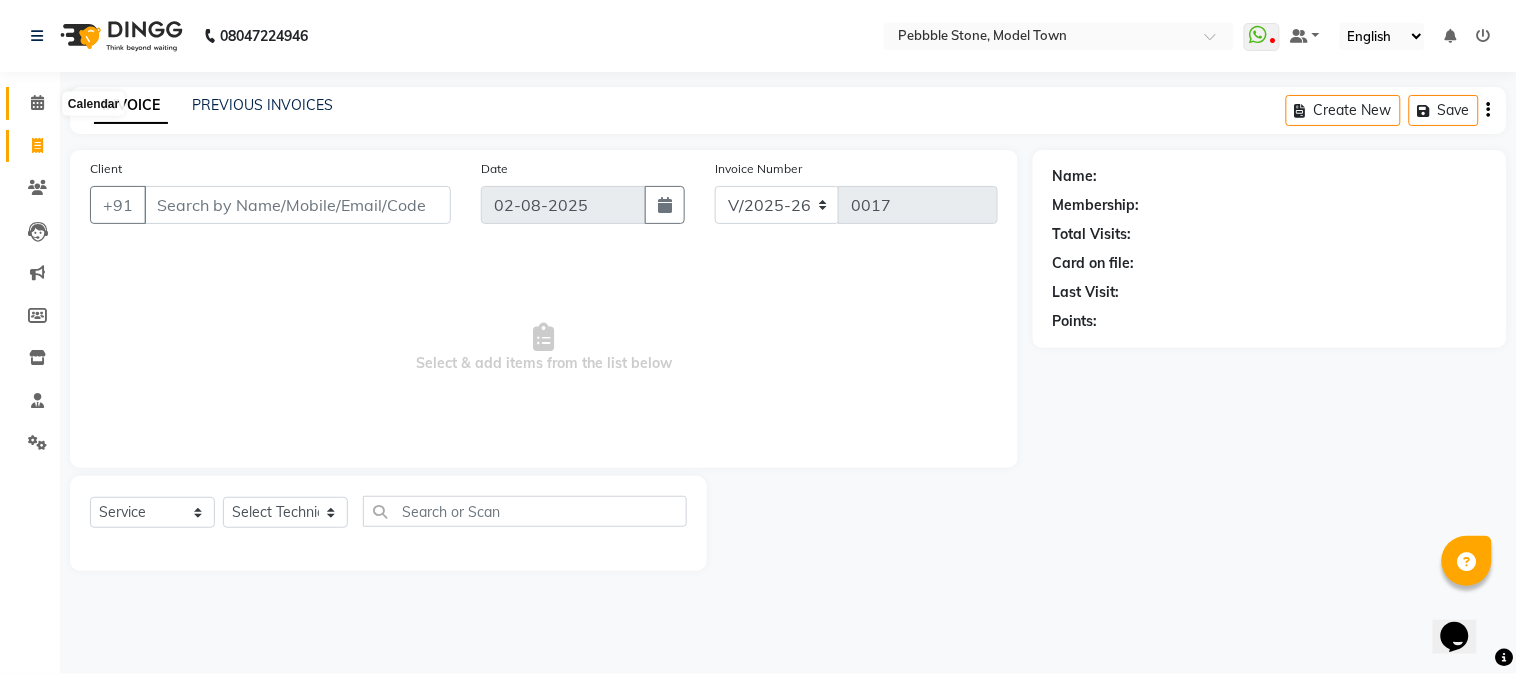 click 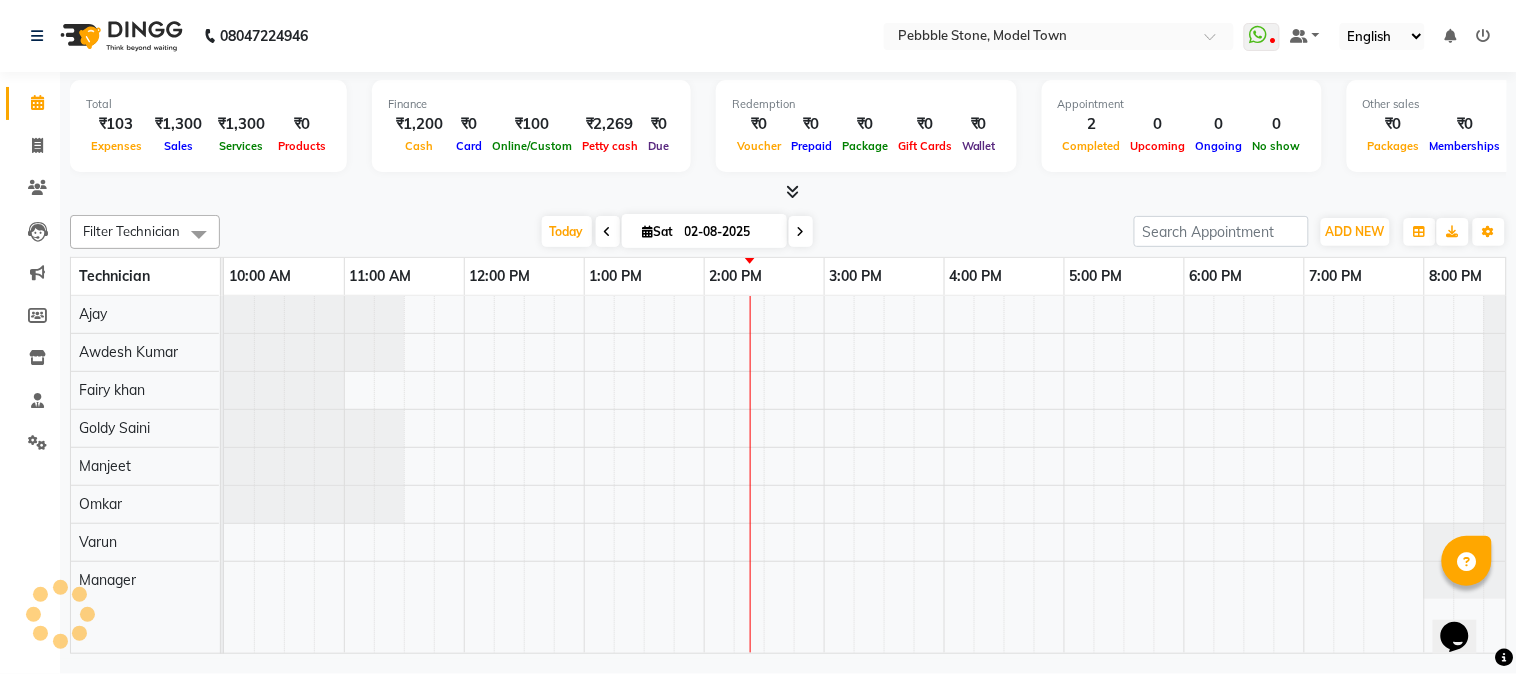scroll, scrollTop: 0, scrollLeft: 0, axis: both 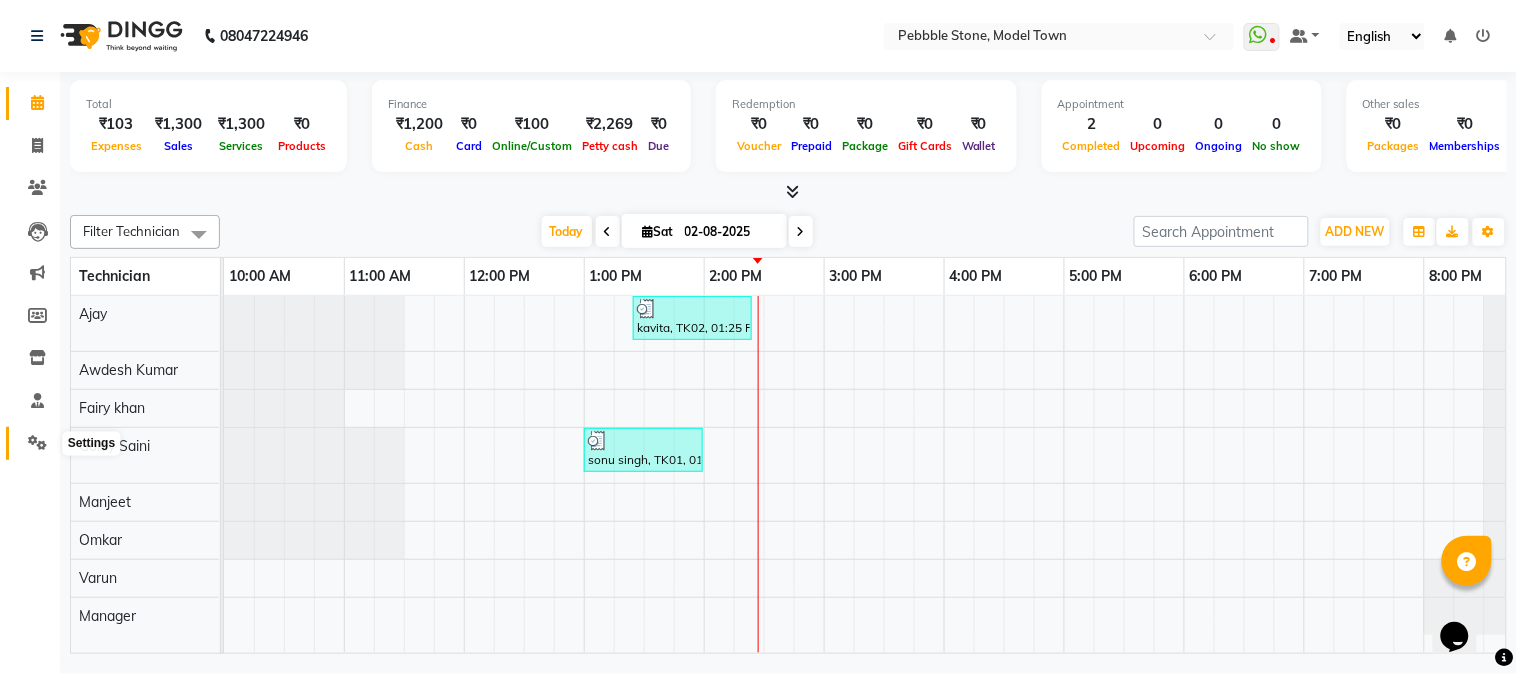 click 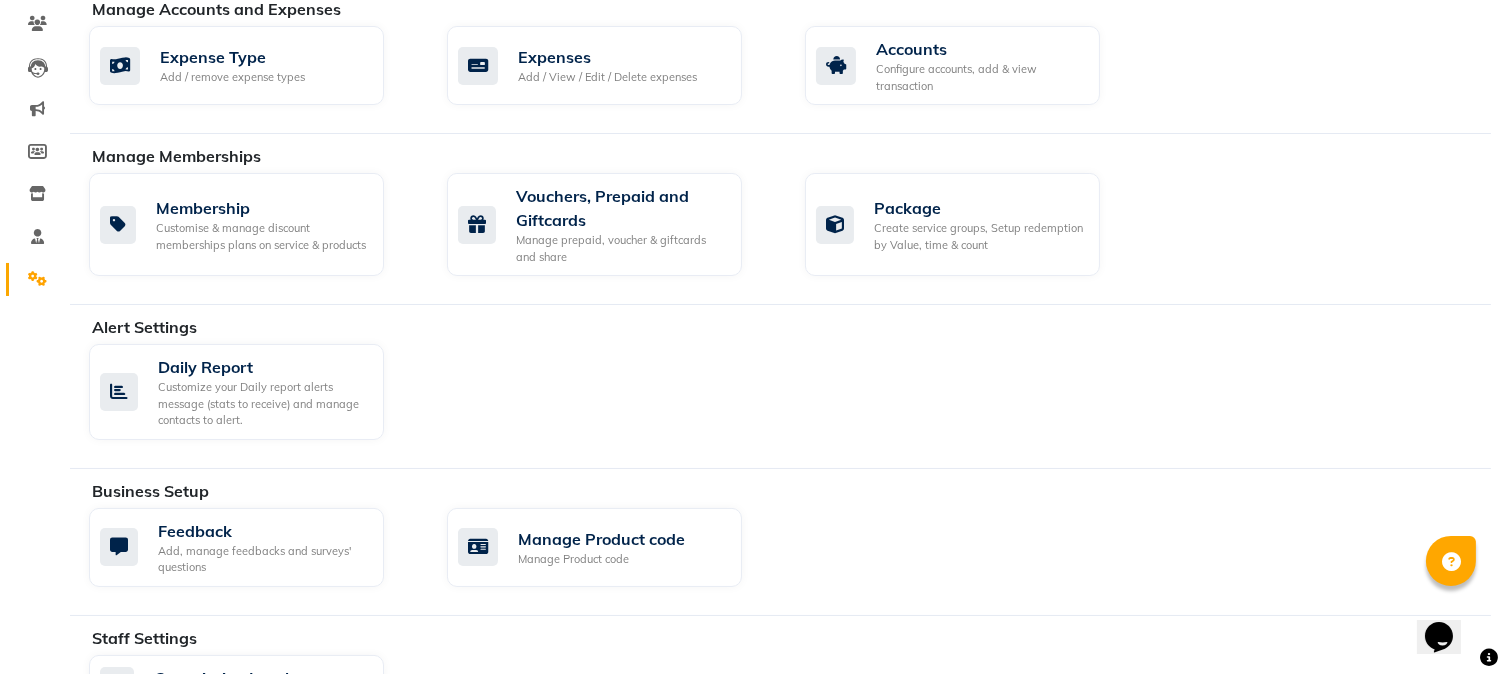 scroll, scrollTop: 174, scrollLeft: 0, axis: vertical 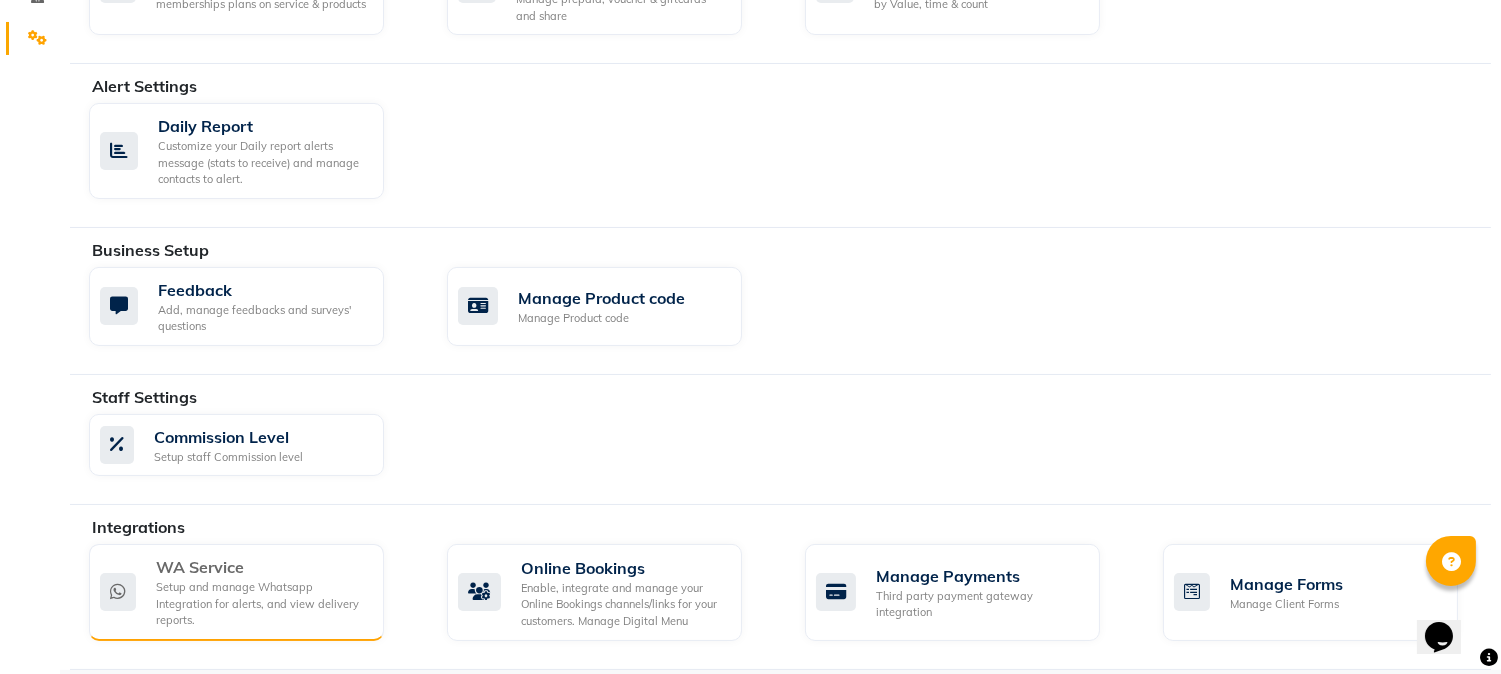 click on "Setup and manage Whatsapp Integration for alerts, and view delivery reports." 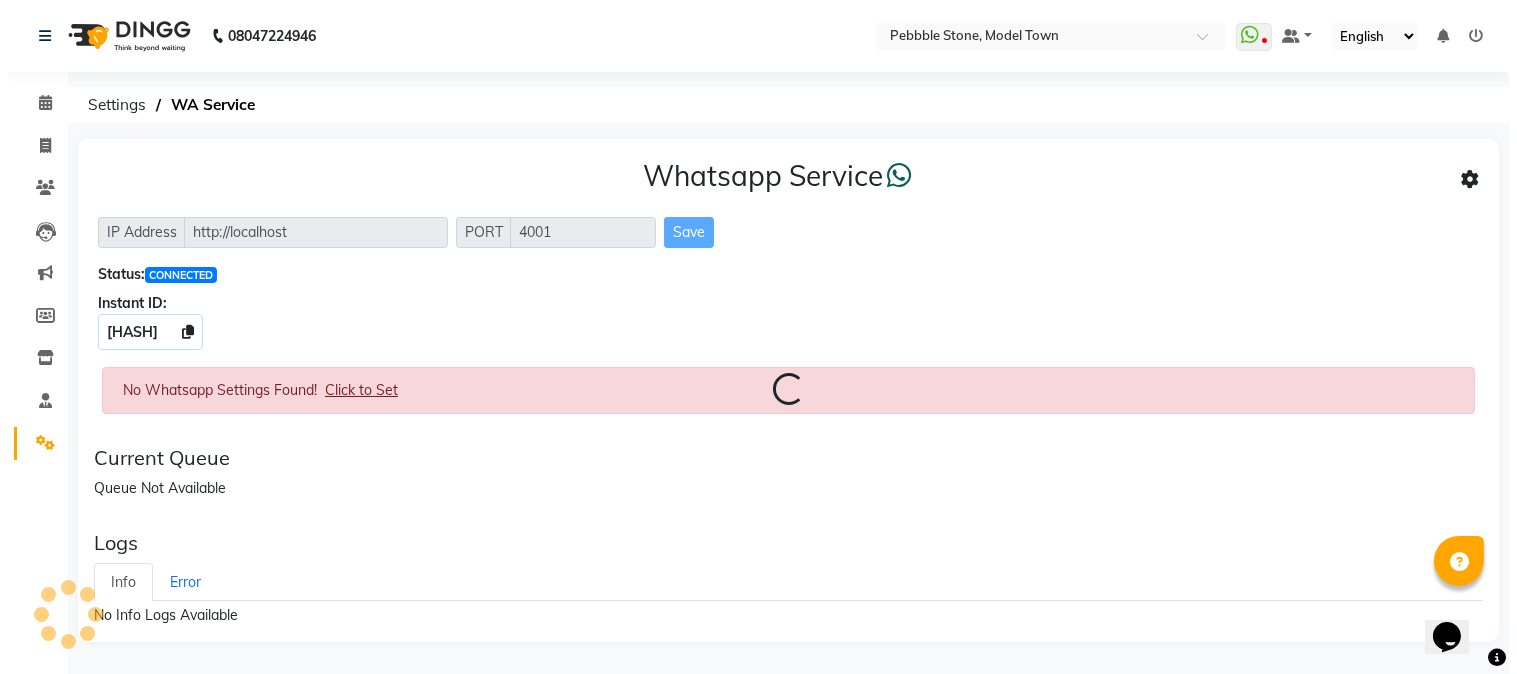 scroll, scrollTop: 0, scrollLeft: 0, axis: both 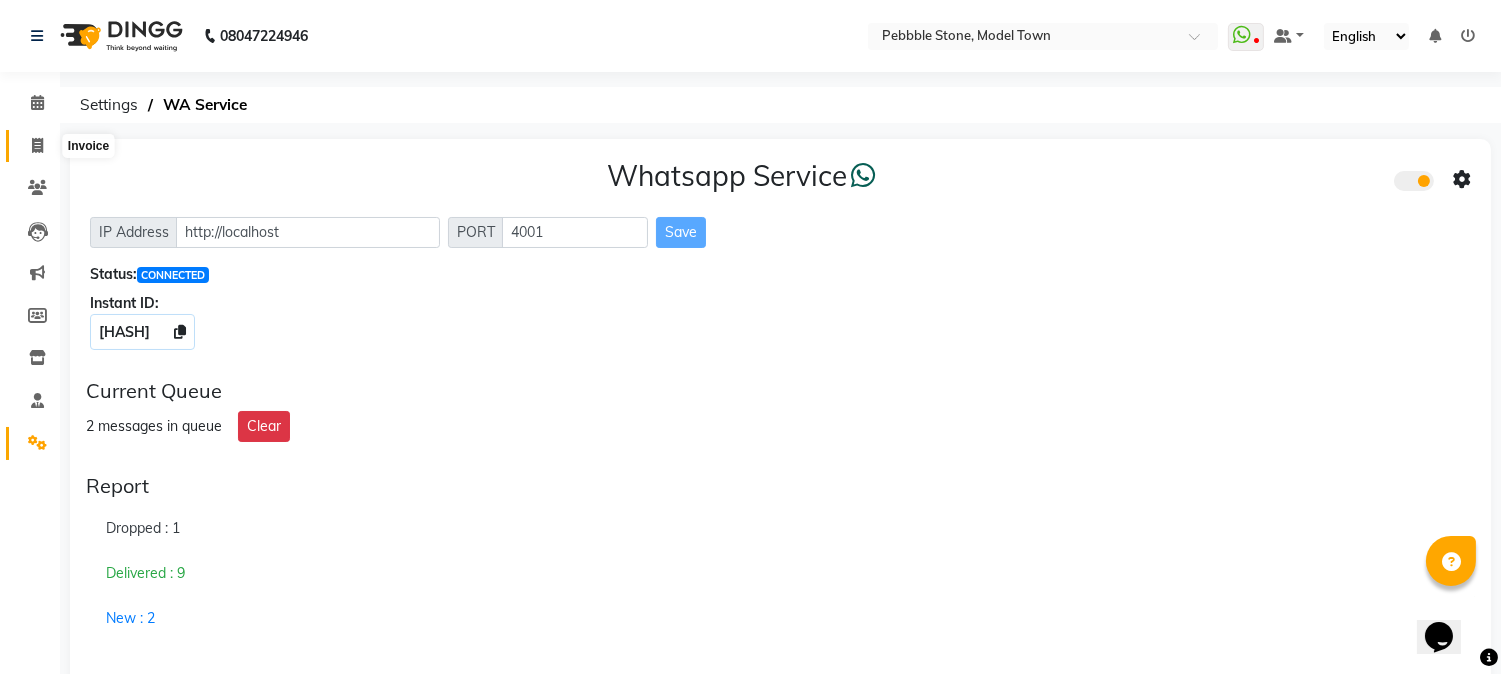 click 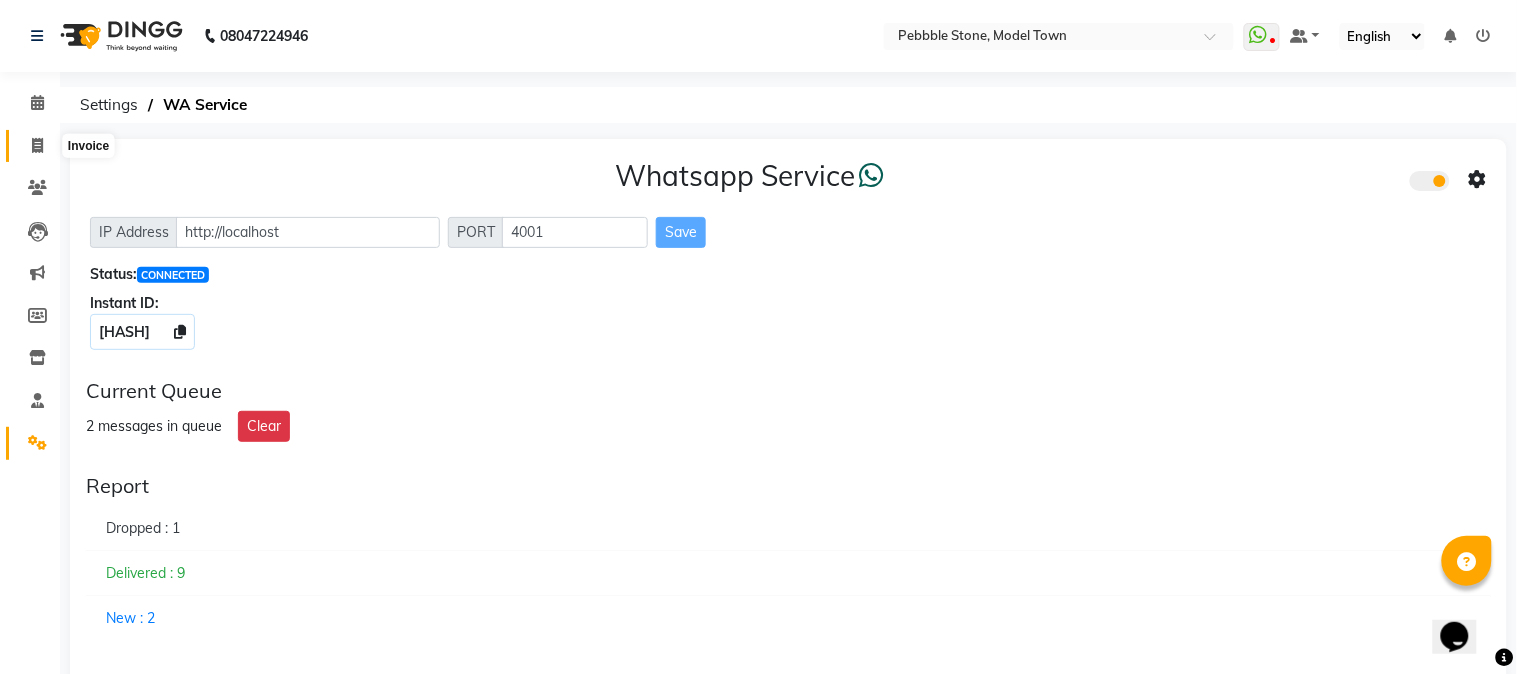 select on "service" 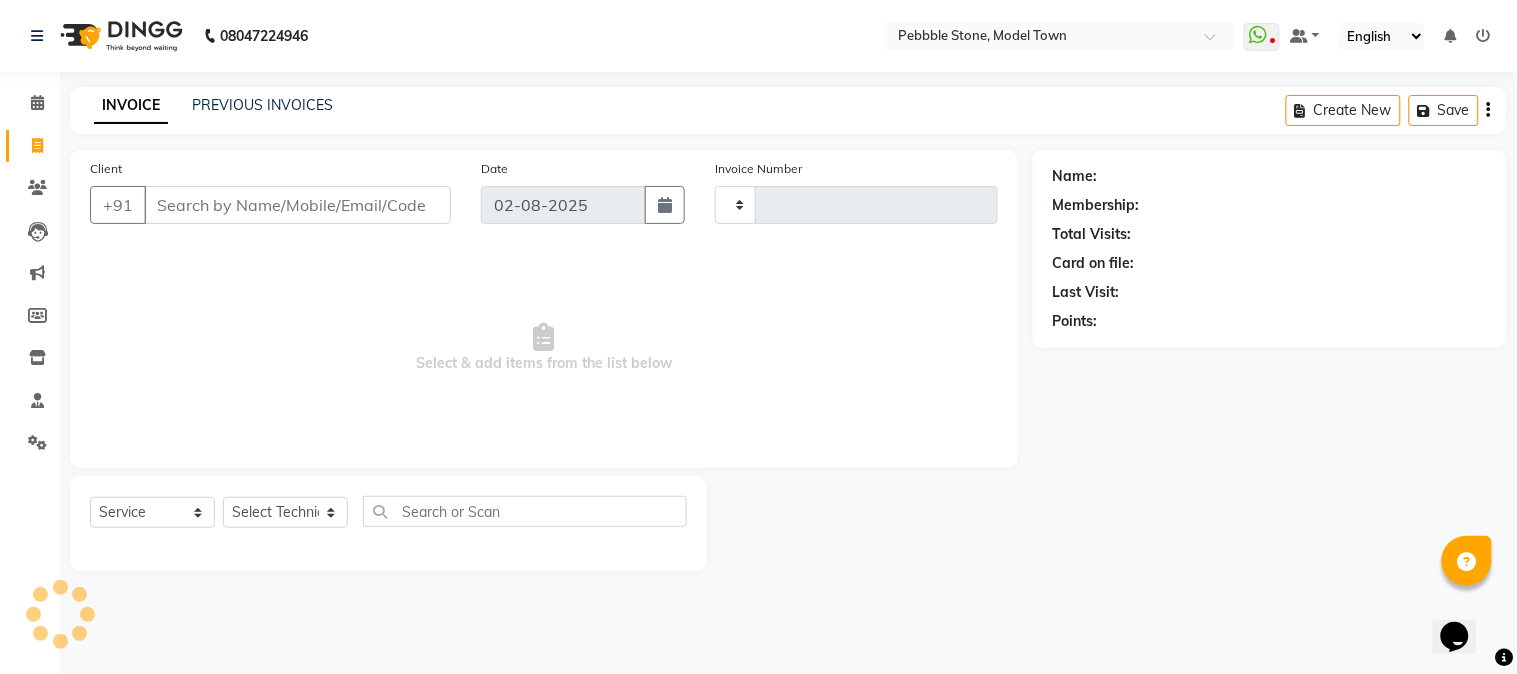 type on "0017" 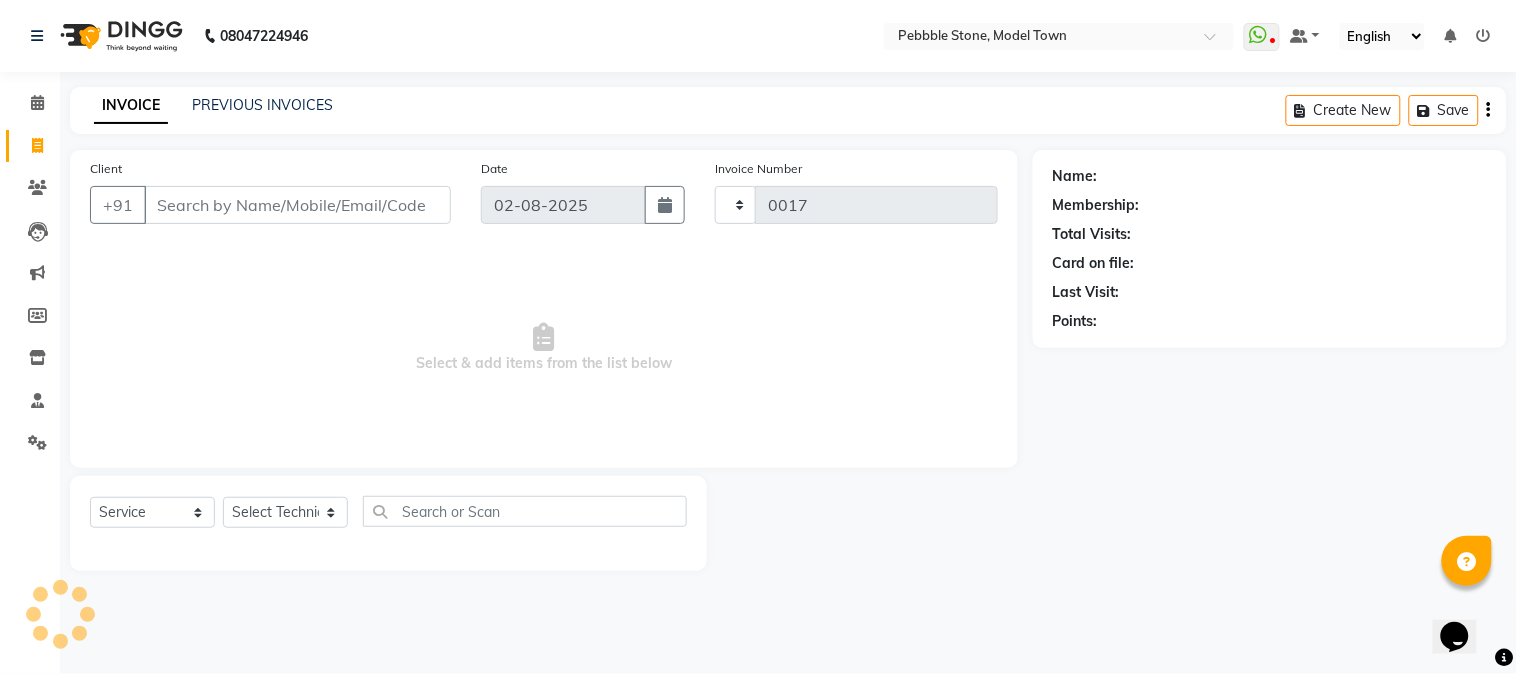 select on "8684" 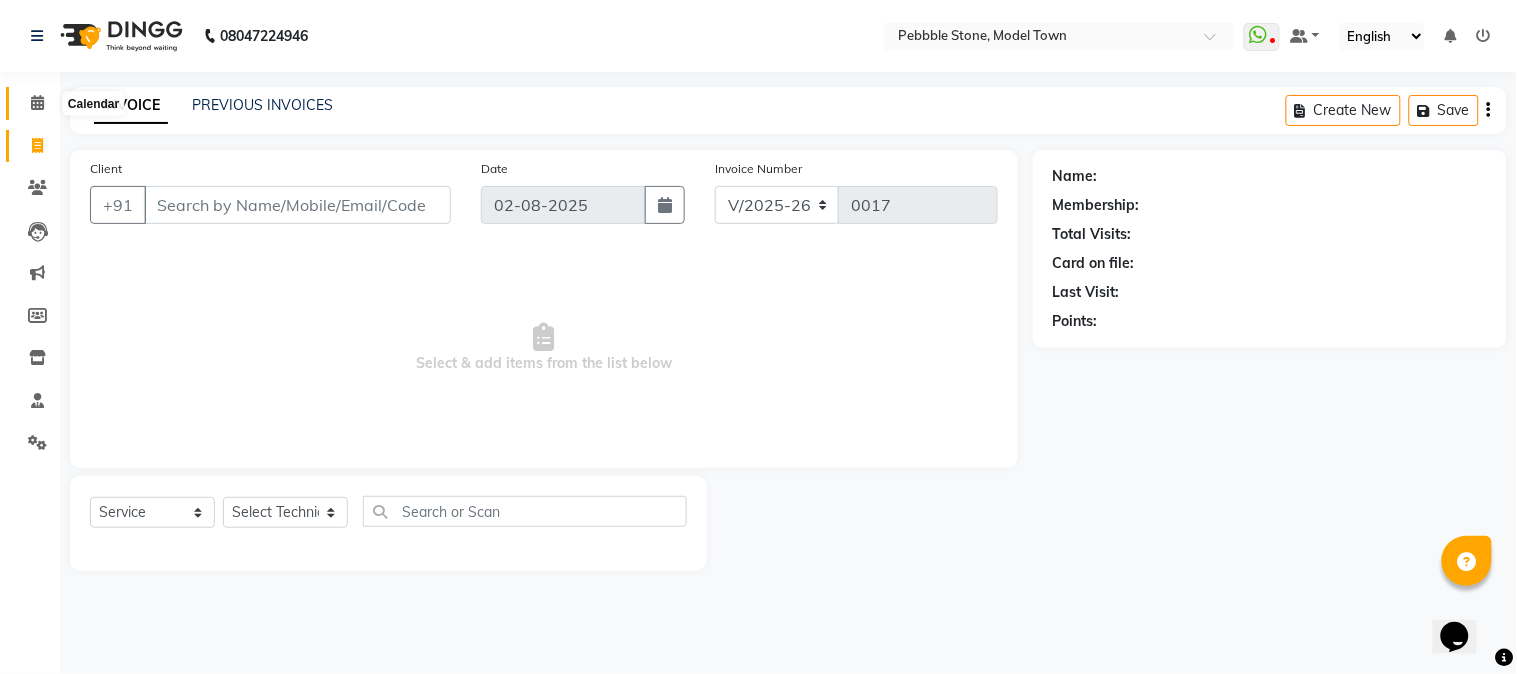 click 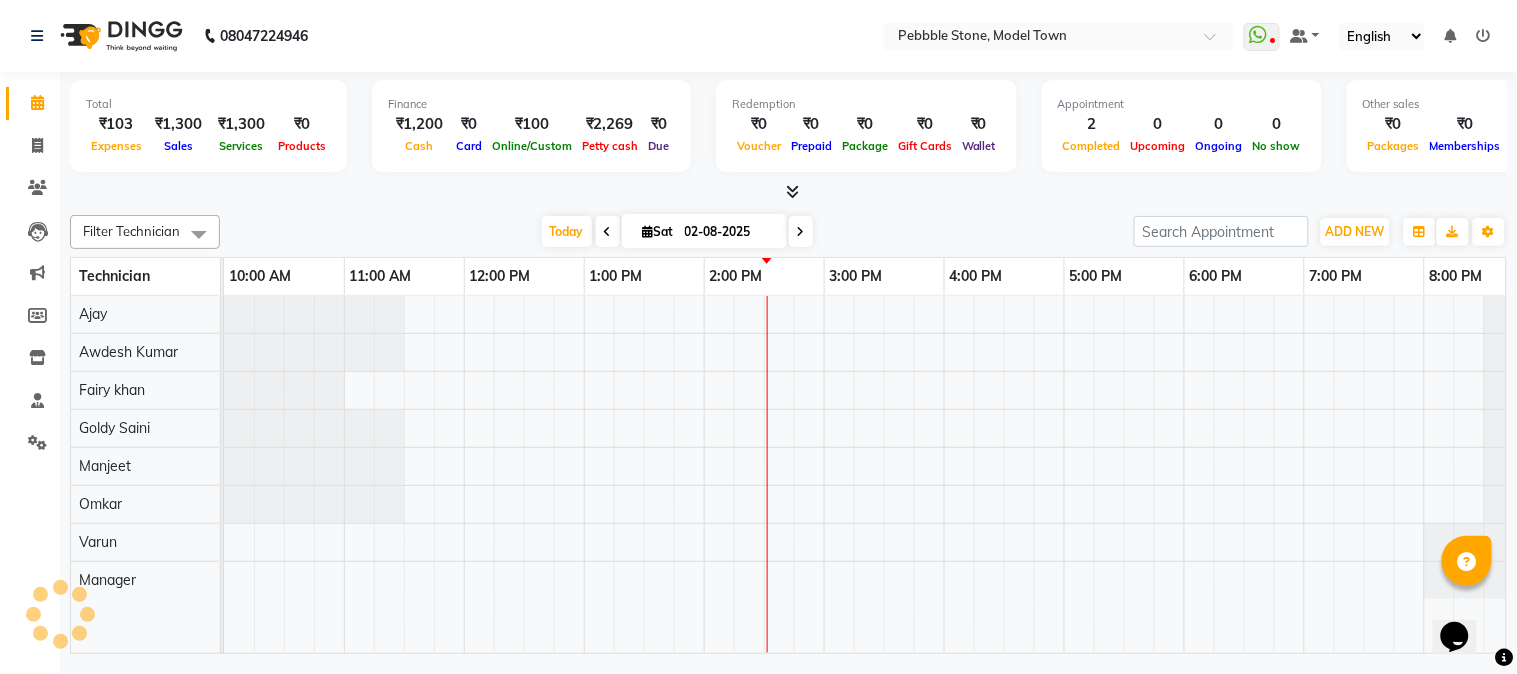 scroll, scrollTop: 0, scrollLeft: 0, axis: both 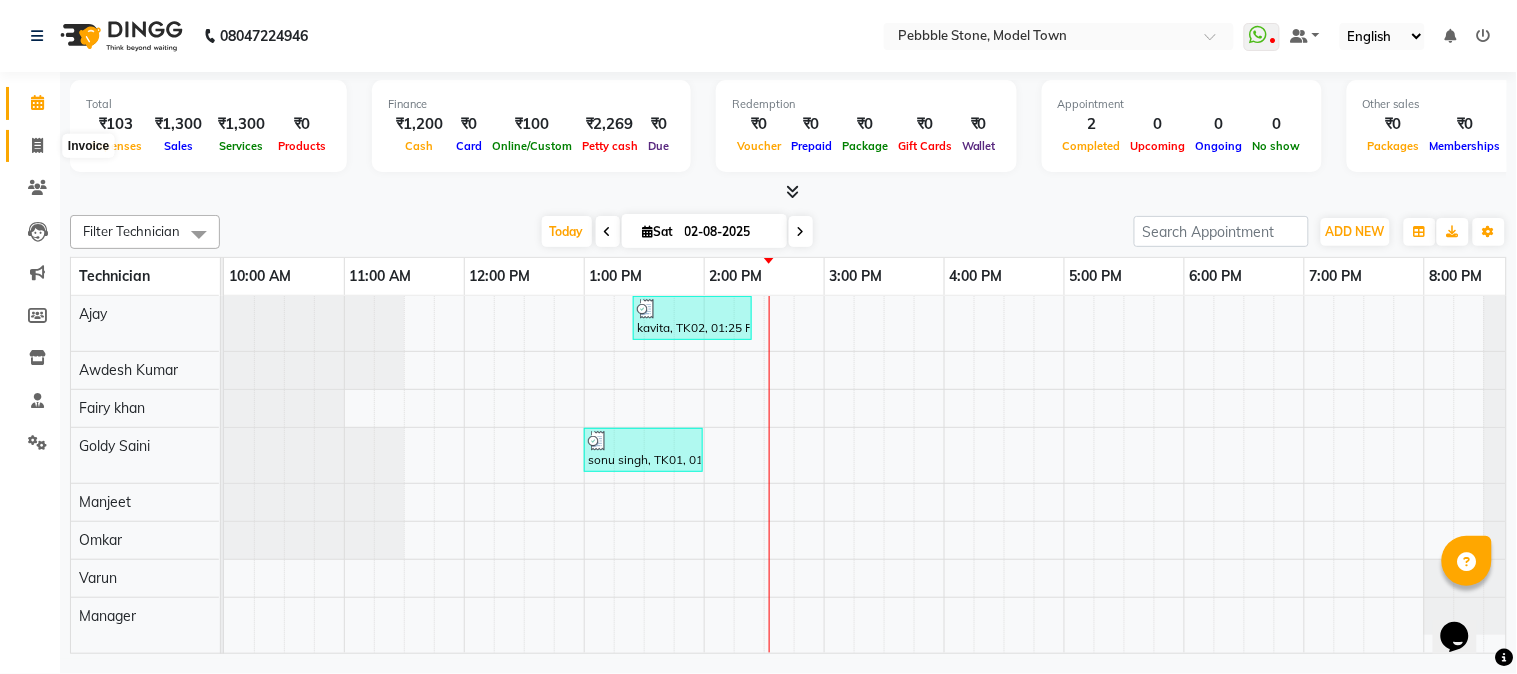 click 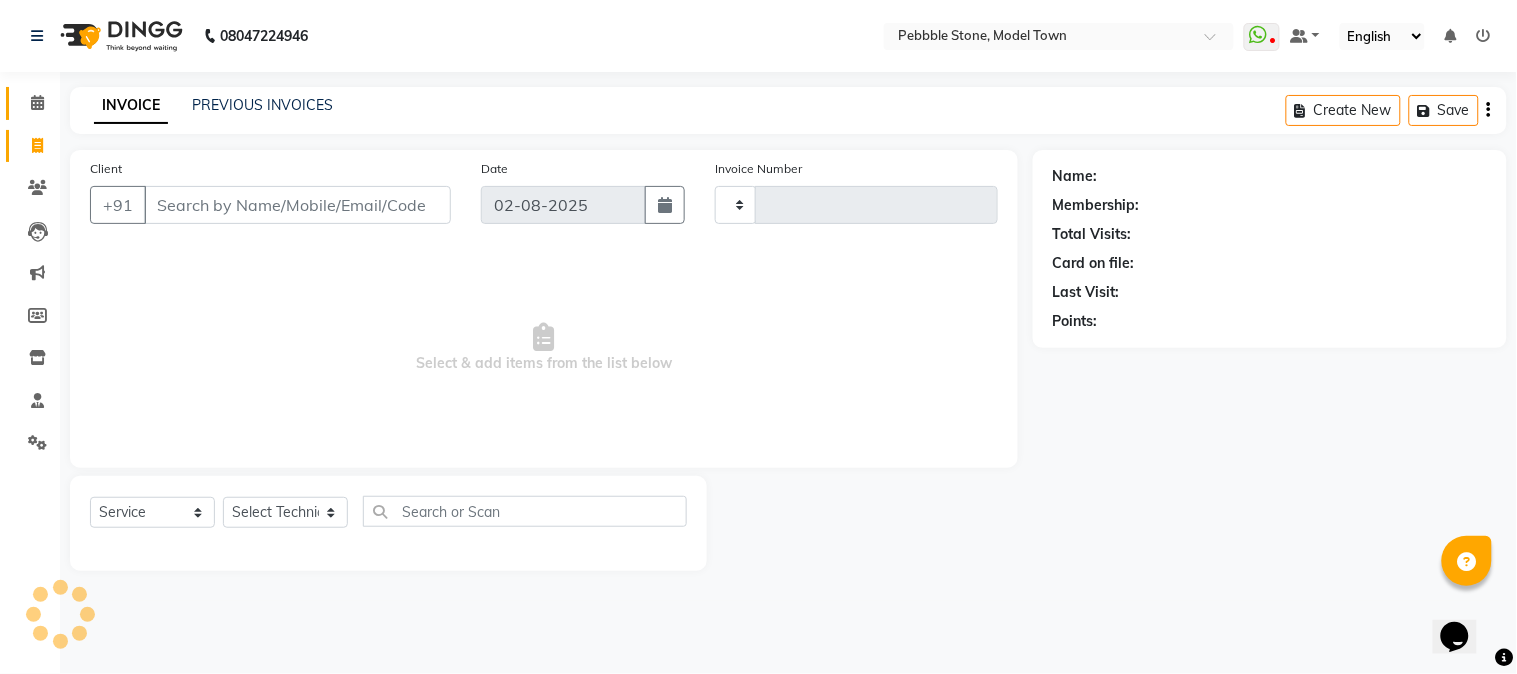 type on "0017" 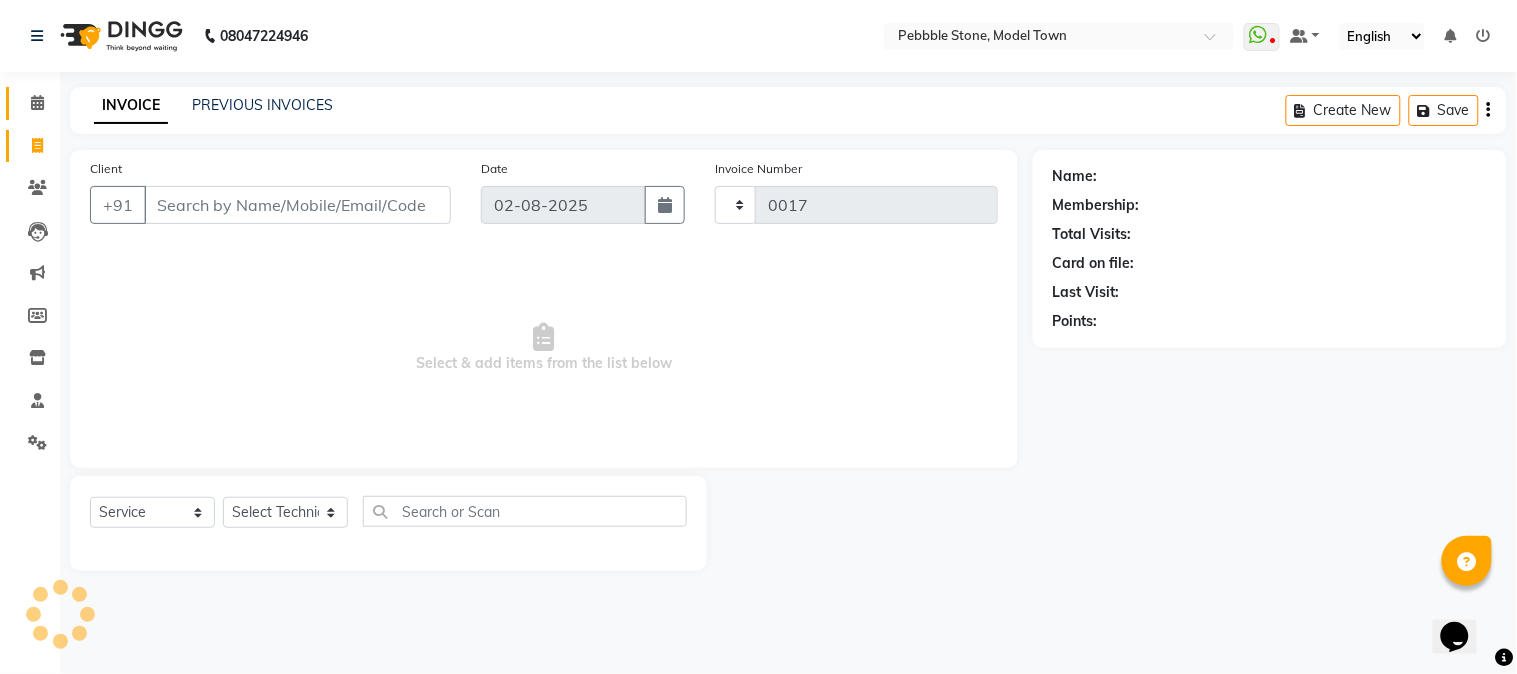 select on "8684" 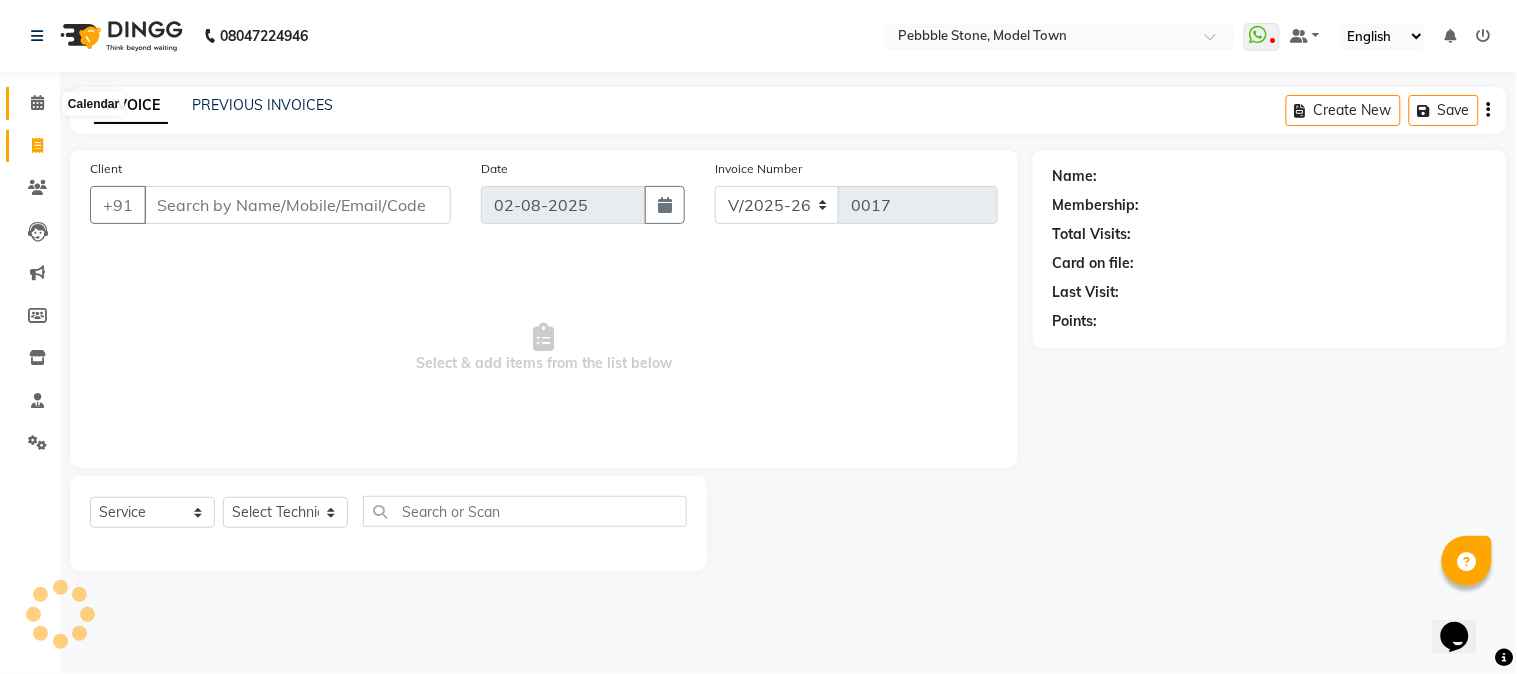 click 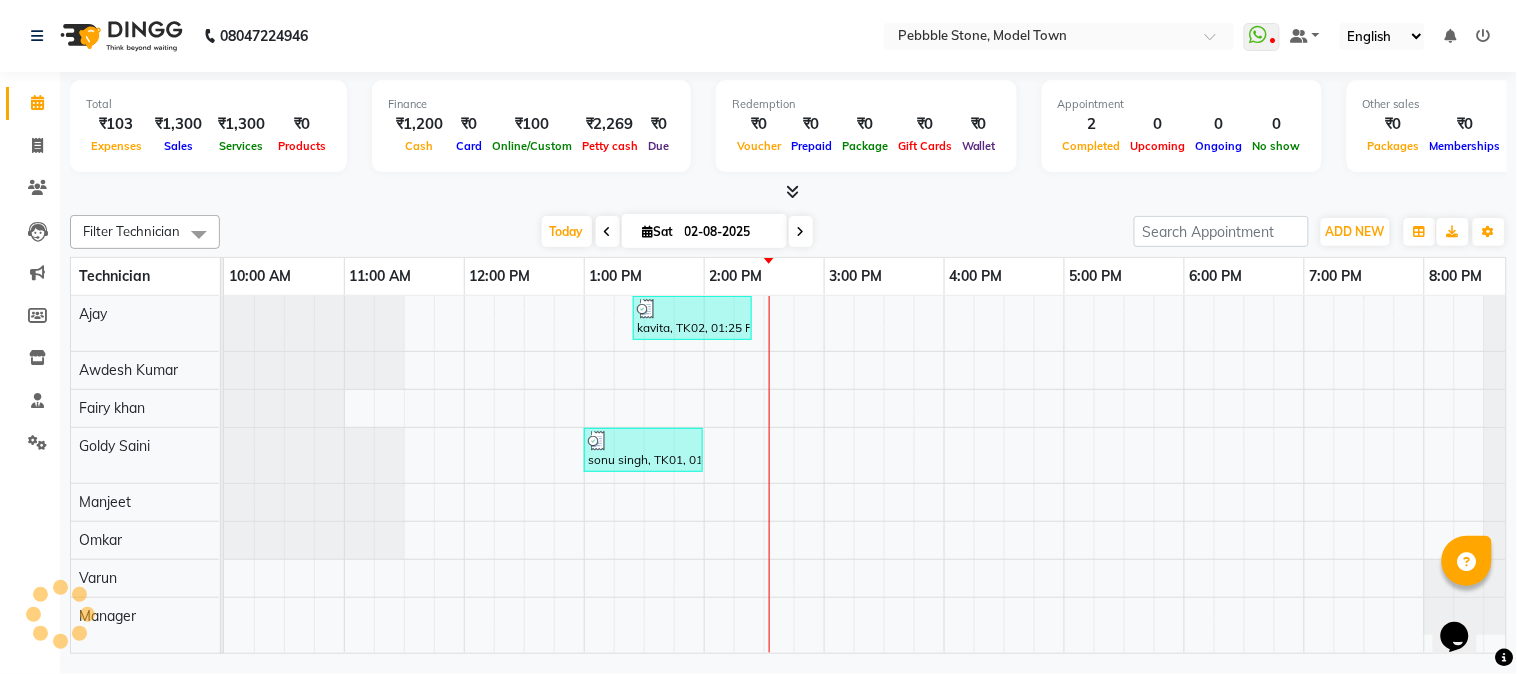 scroll, scrollTop: 0, scrollLeft: 0, axis: both 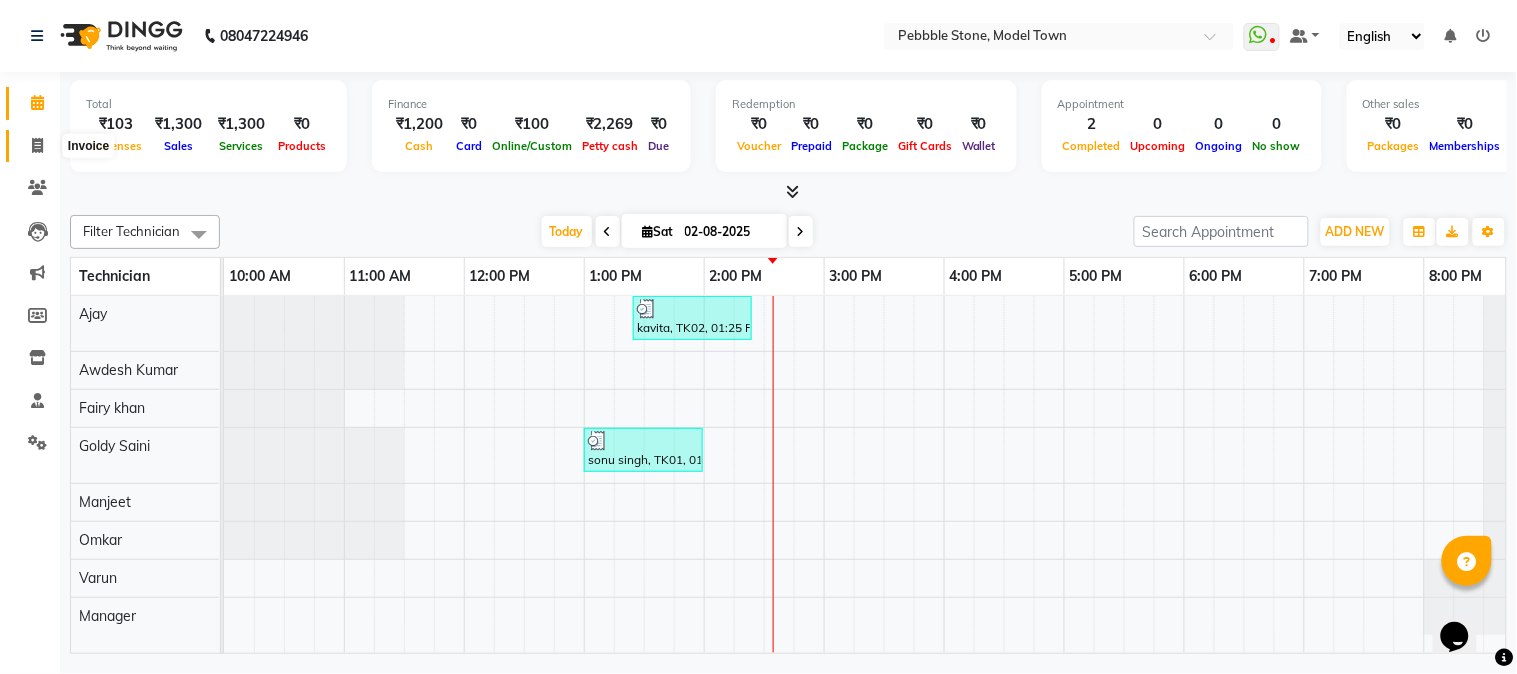 click 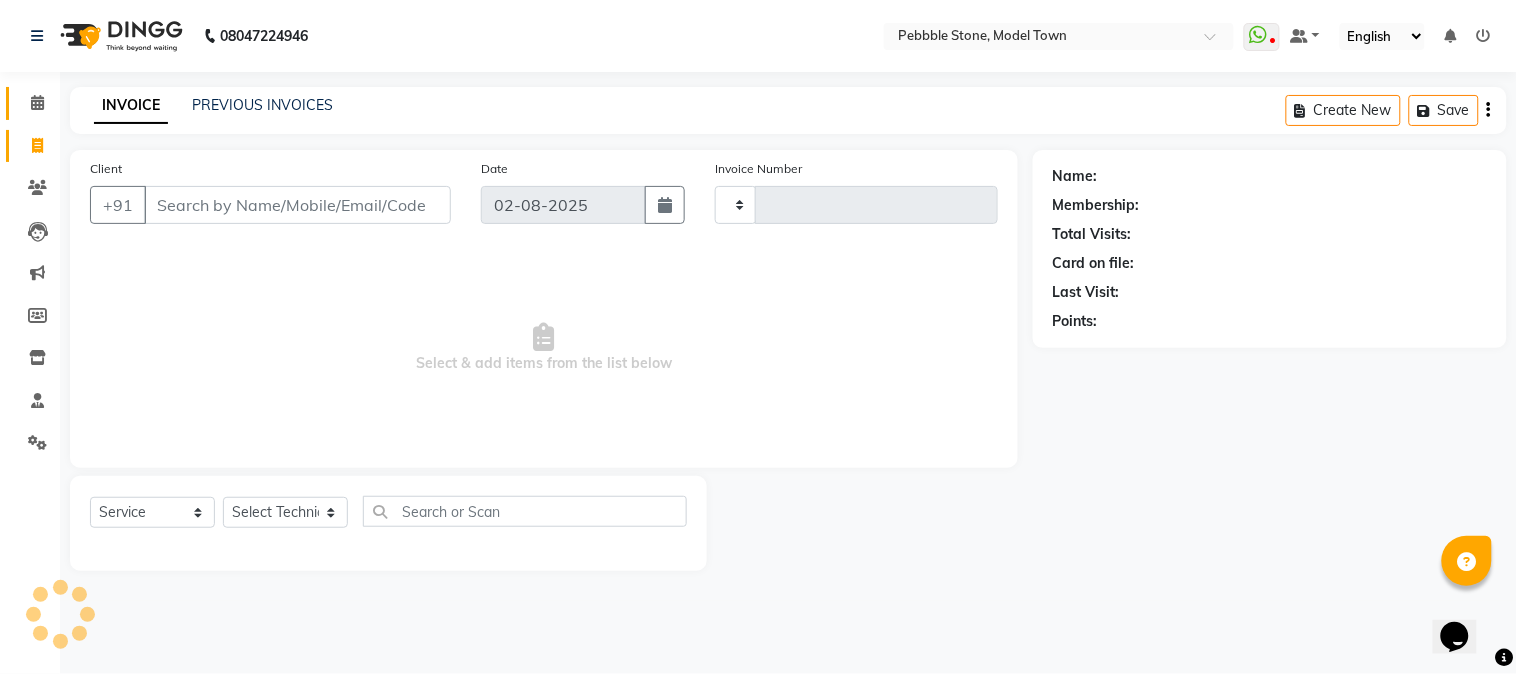 type on "0017" 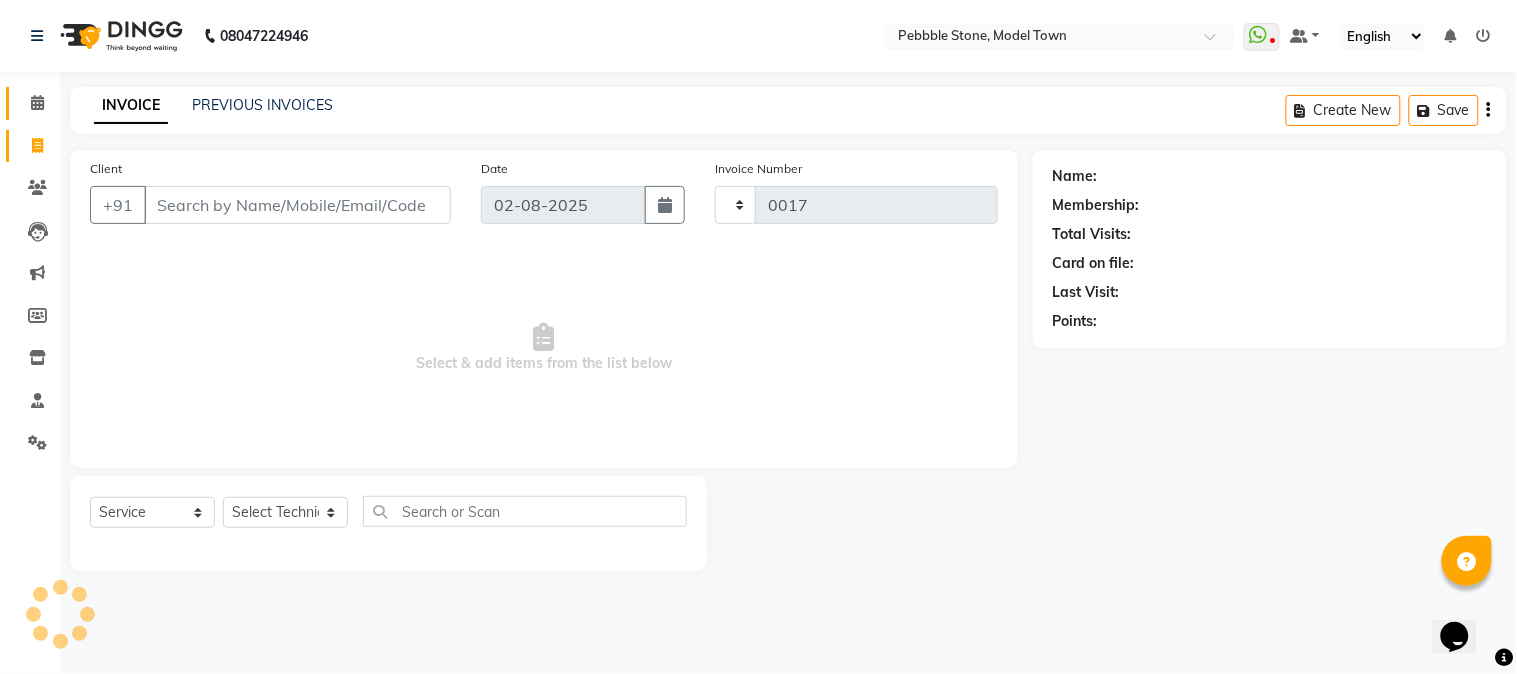 select on "8684" 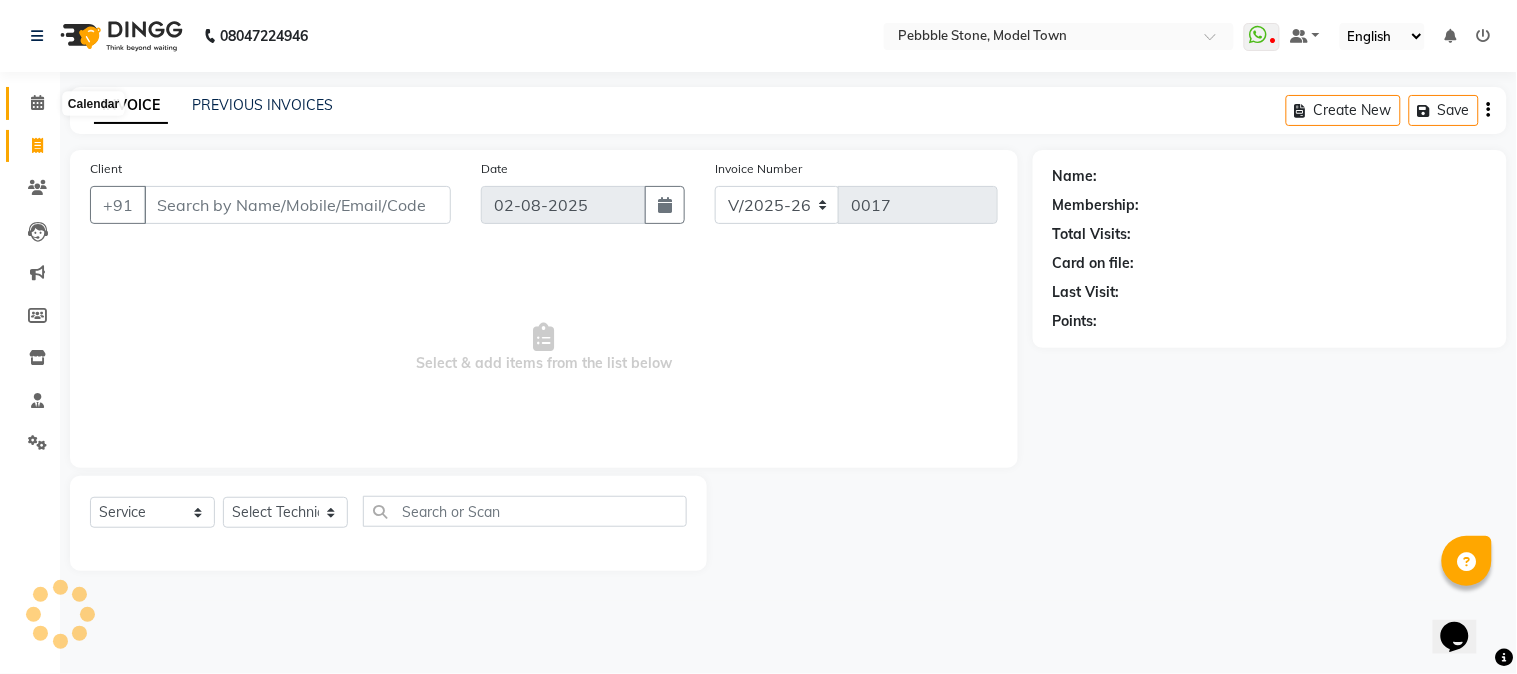 click 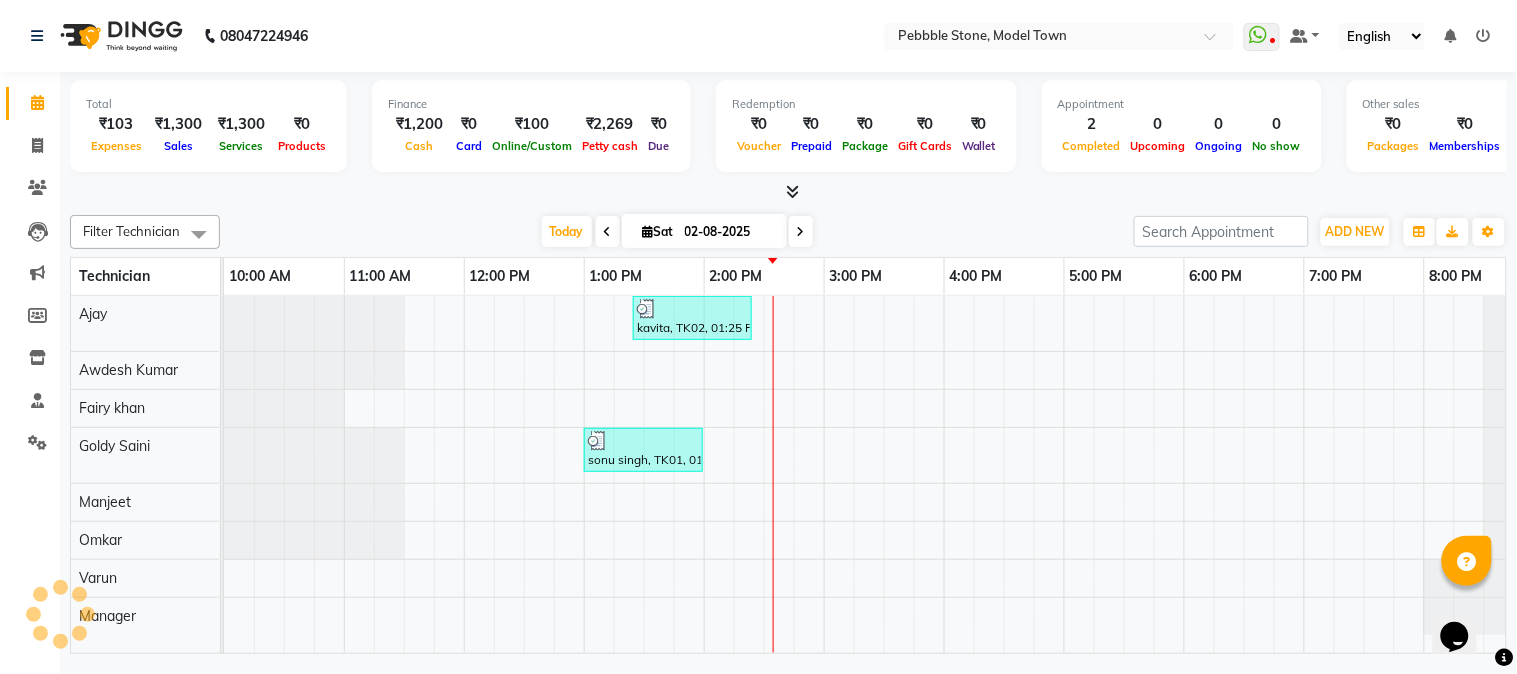 scroll, scrollTop: 0, scrollLeft: 0, axis: both 